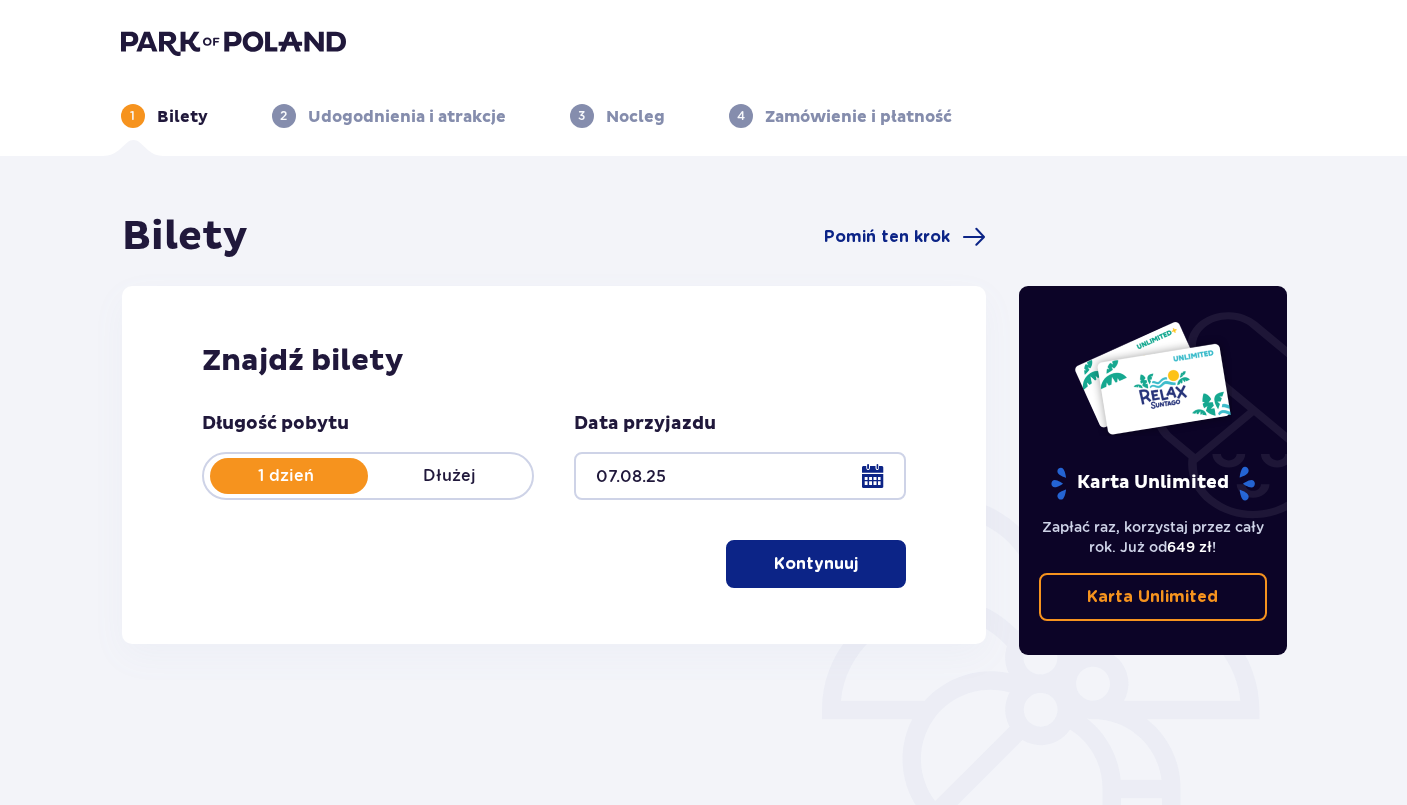 scroll, scrollTop: 0, scrollLeft: 0, axis: both 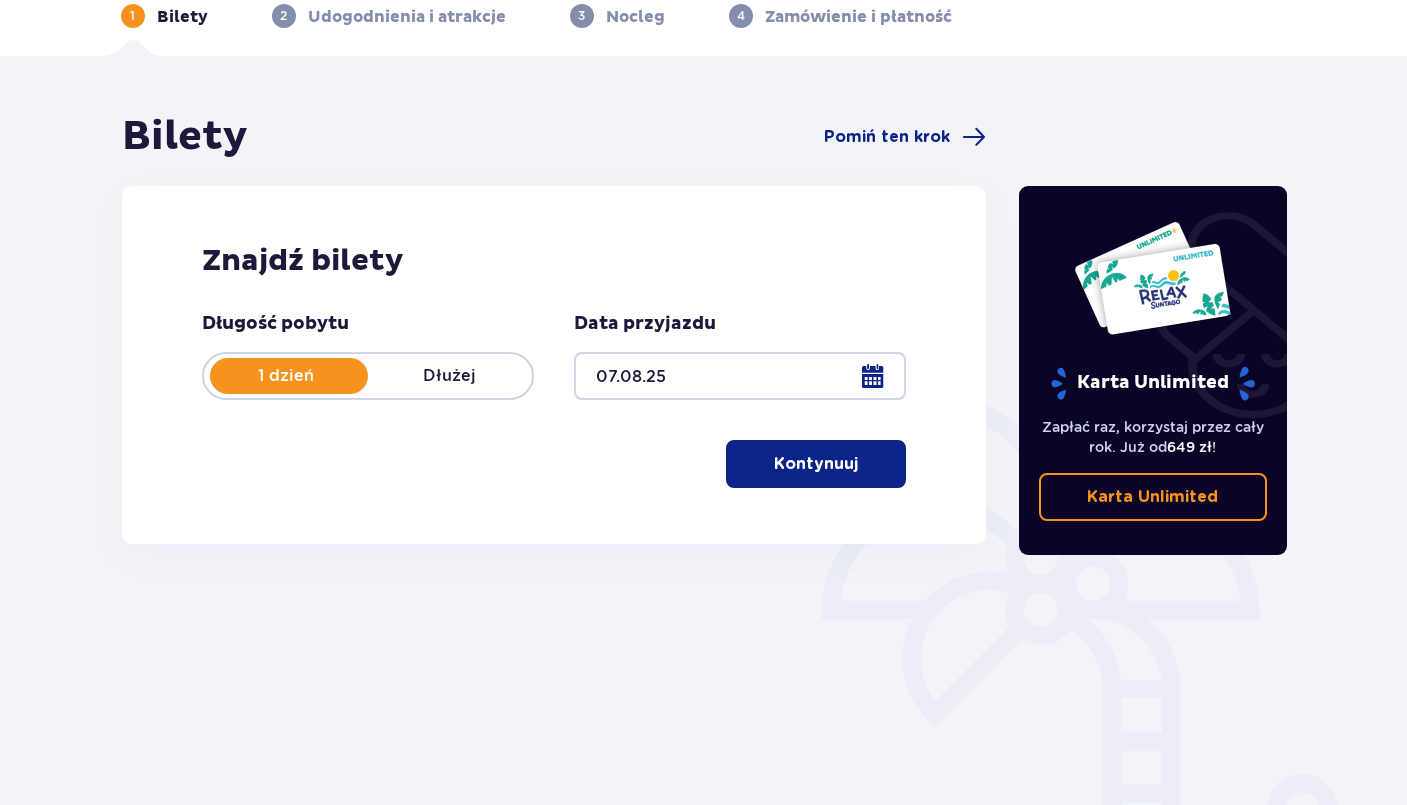 click on "Kontynuuj" at bounding box center [816, 464] 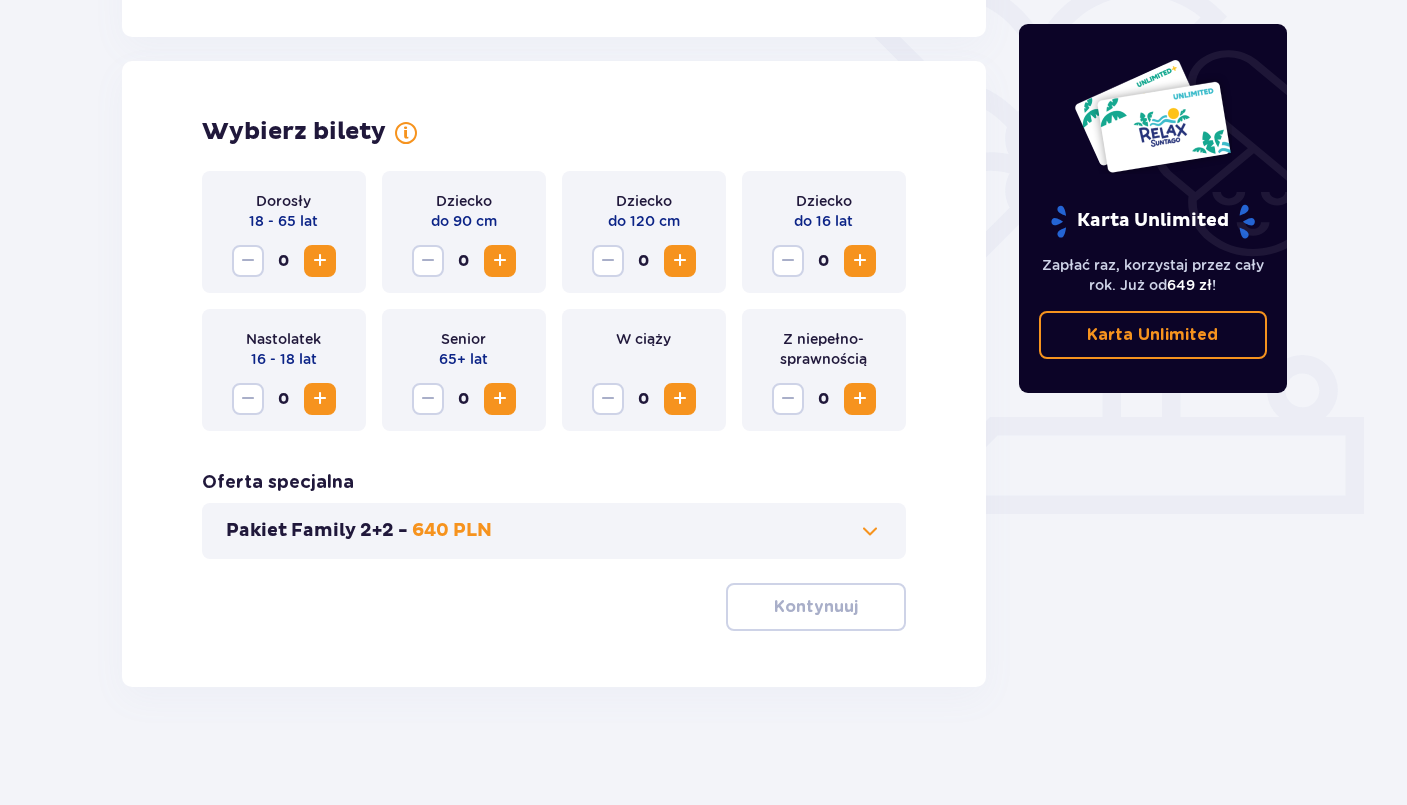 scroll, scrollTop: 521, scrollLeft: 0, axis: vertical 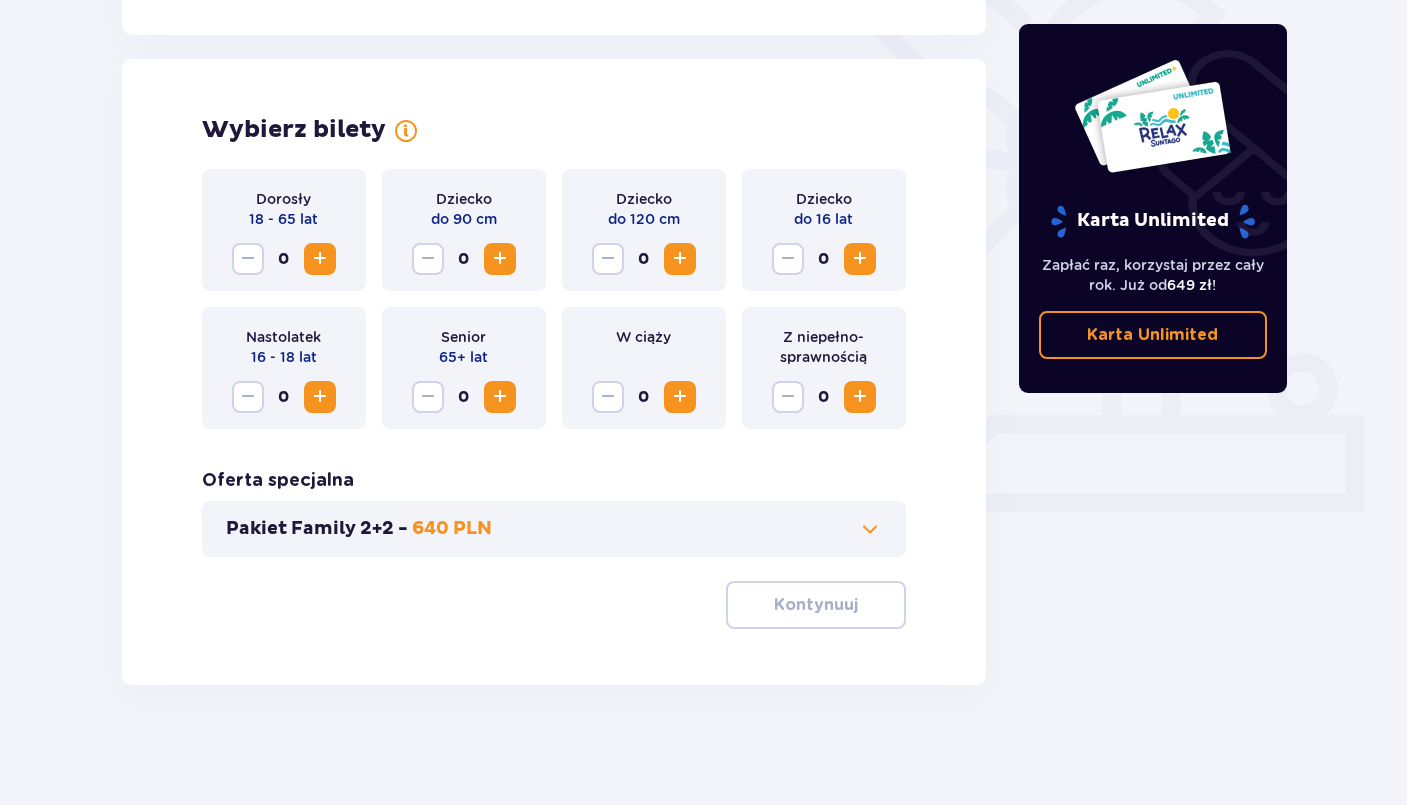 click on "Dorosły 18 - 65 lat 0" at bounding box center [284, 230] 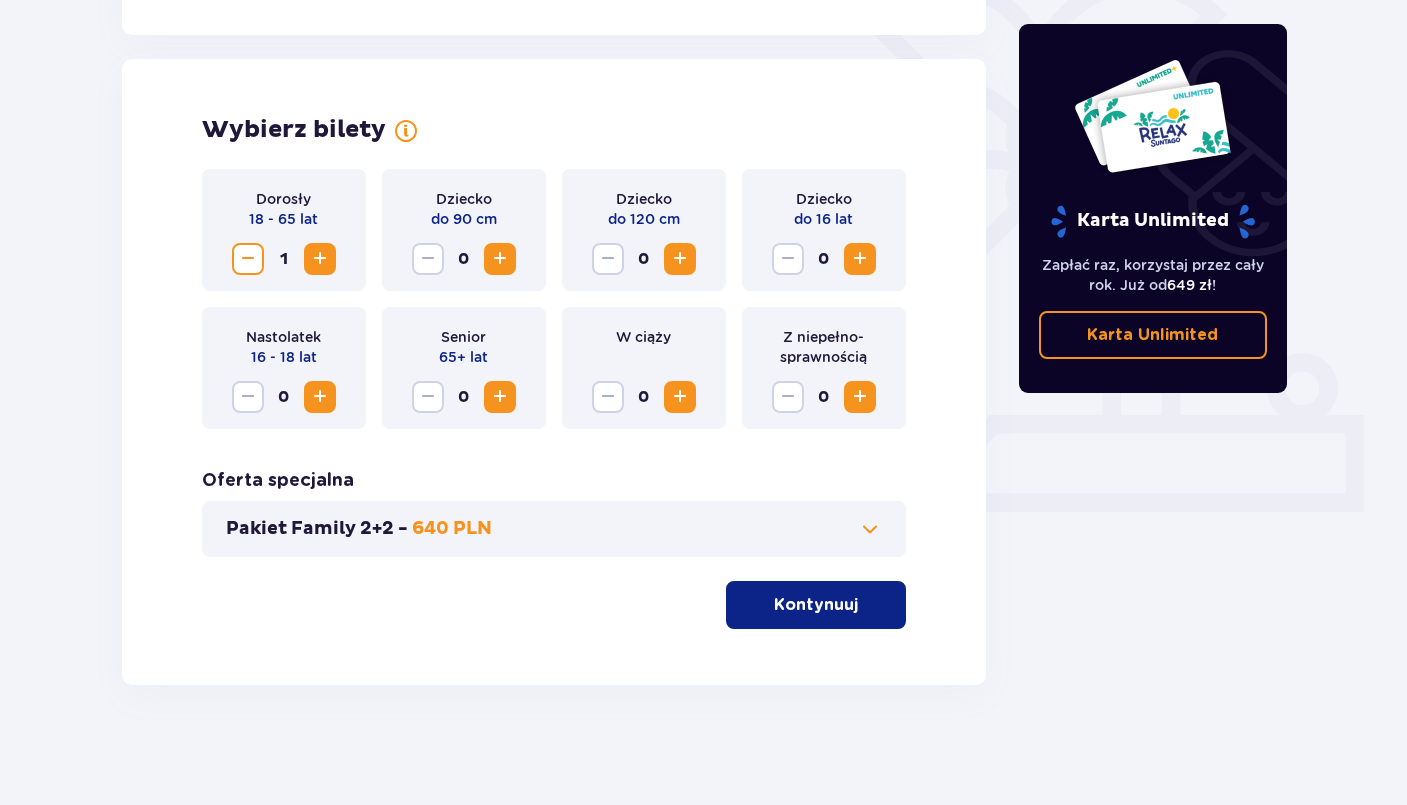 click at bounding box center [320, 259] 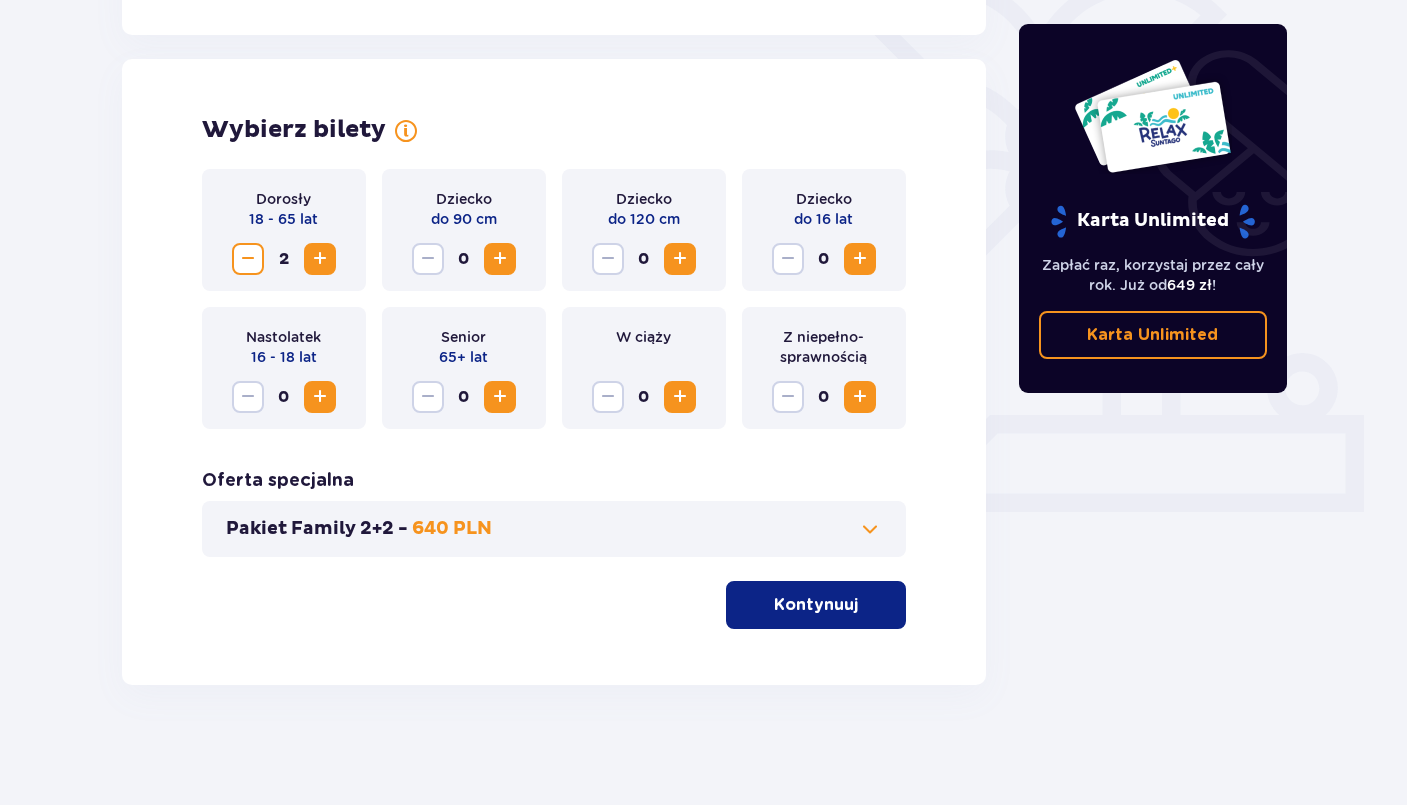 click on "Kontynuuj" at bounding box center (816, 605) 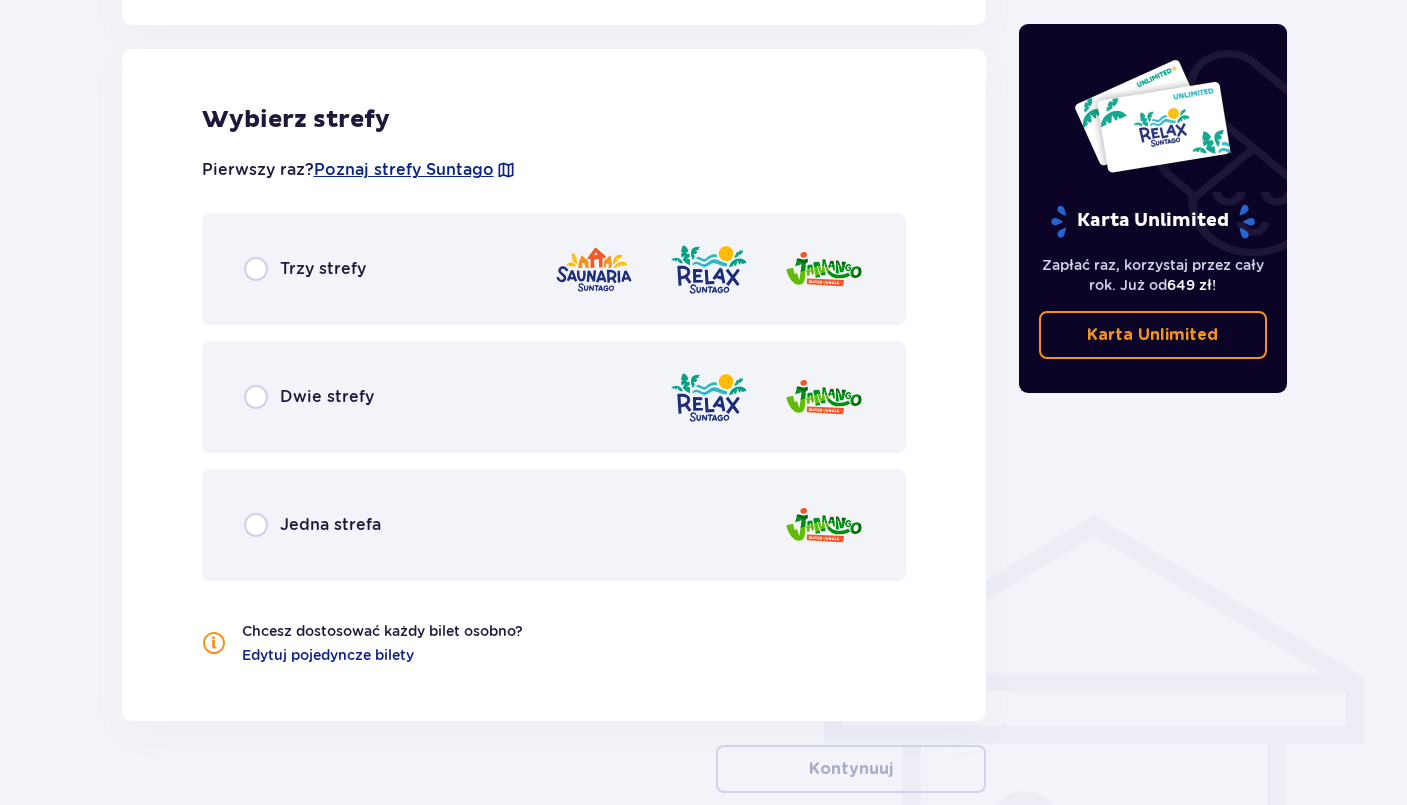 scroll, scrollTop: 1110, scrollLeft: 0, axis: vertical 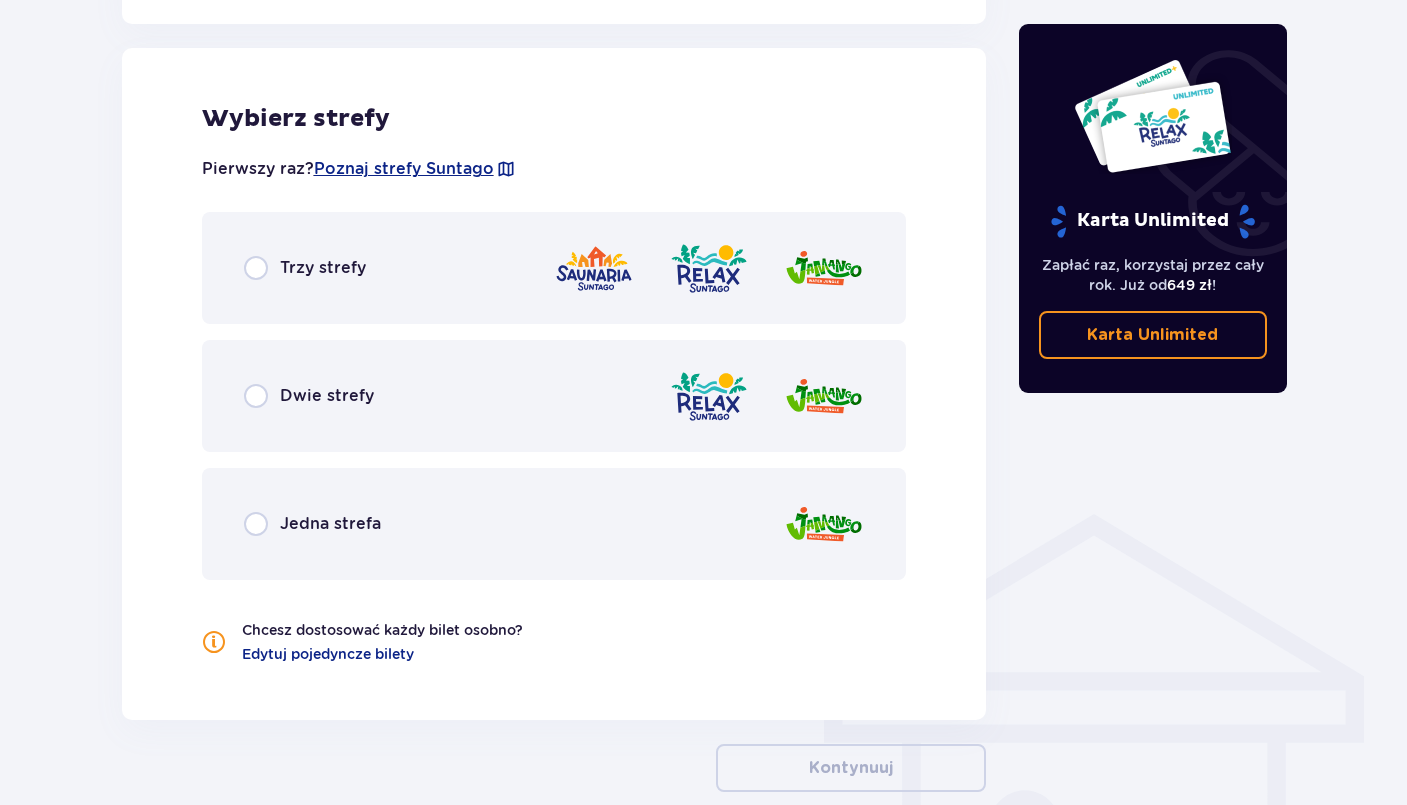 click on "Trzy strefy Dwie strefy Jedna strefa" at bounding box center (554, 396) 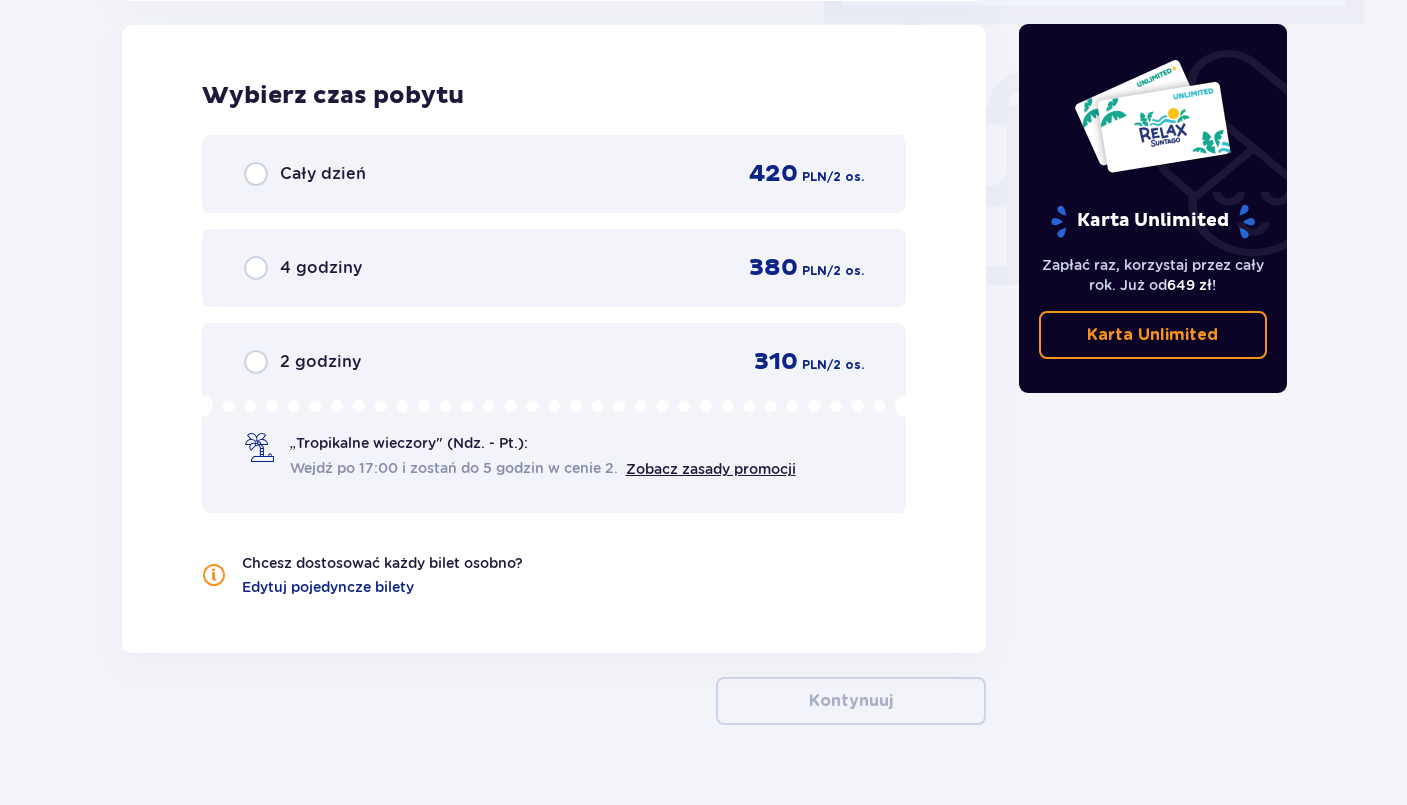 scroll, scrollTop: 1833, scrollLeft: 0, axis: vertical 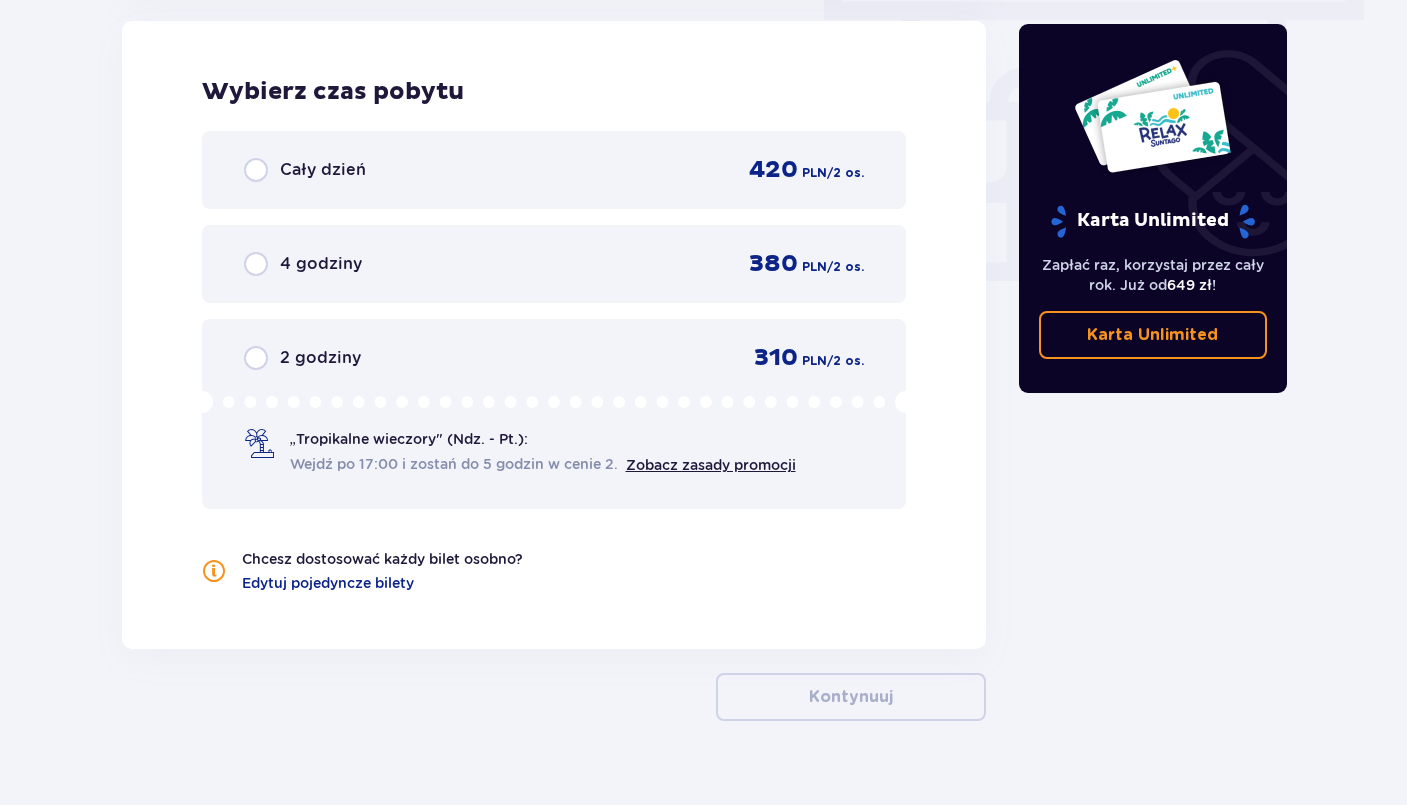 click on "Cały dzień   420 PLN / 2 os." at bounding box center [554, 170] 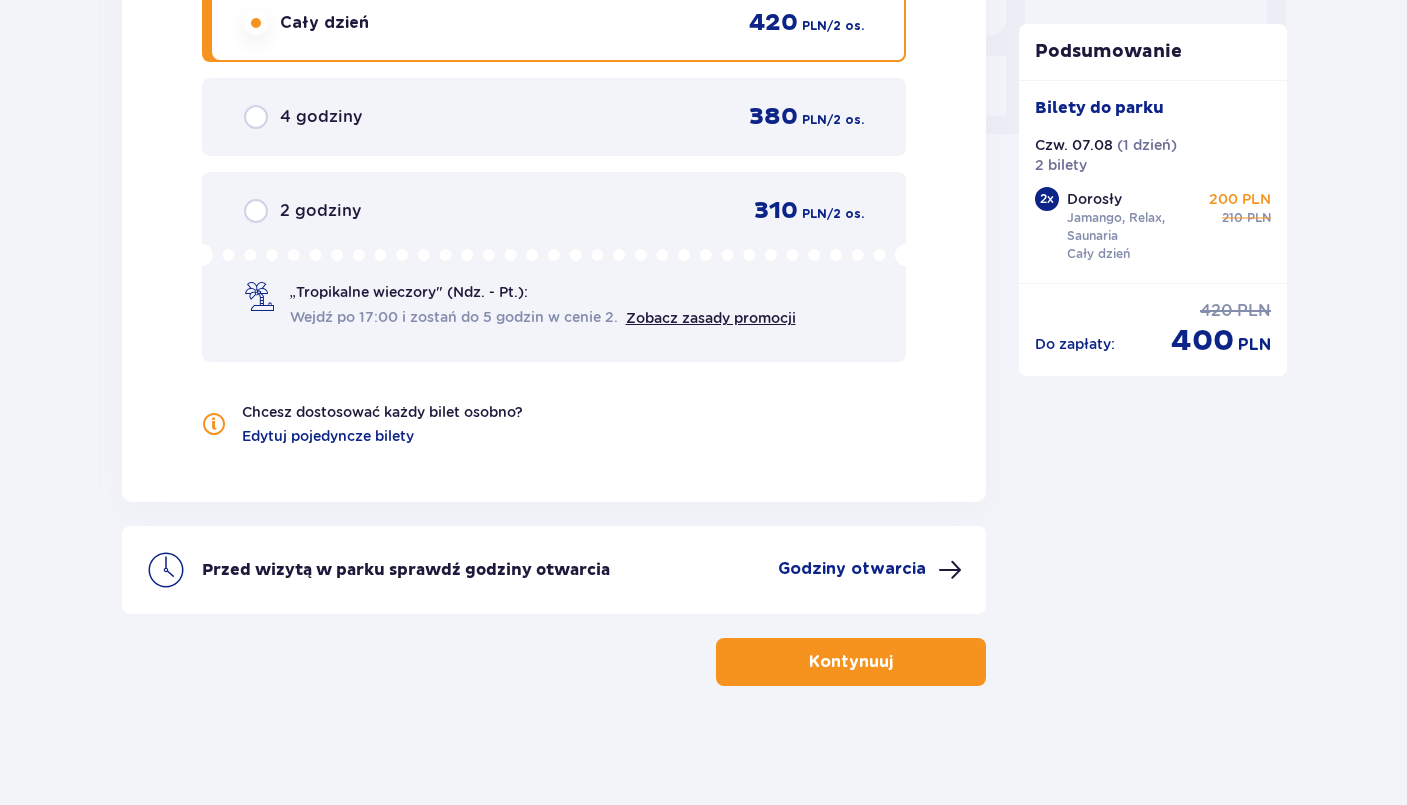 scroll, scrollTop: 1981, scrollLeft: 0, axis: vertical 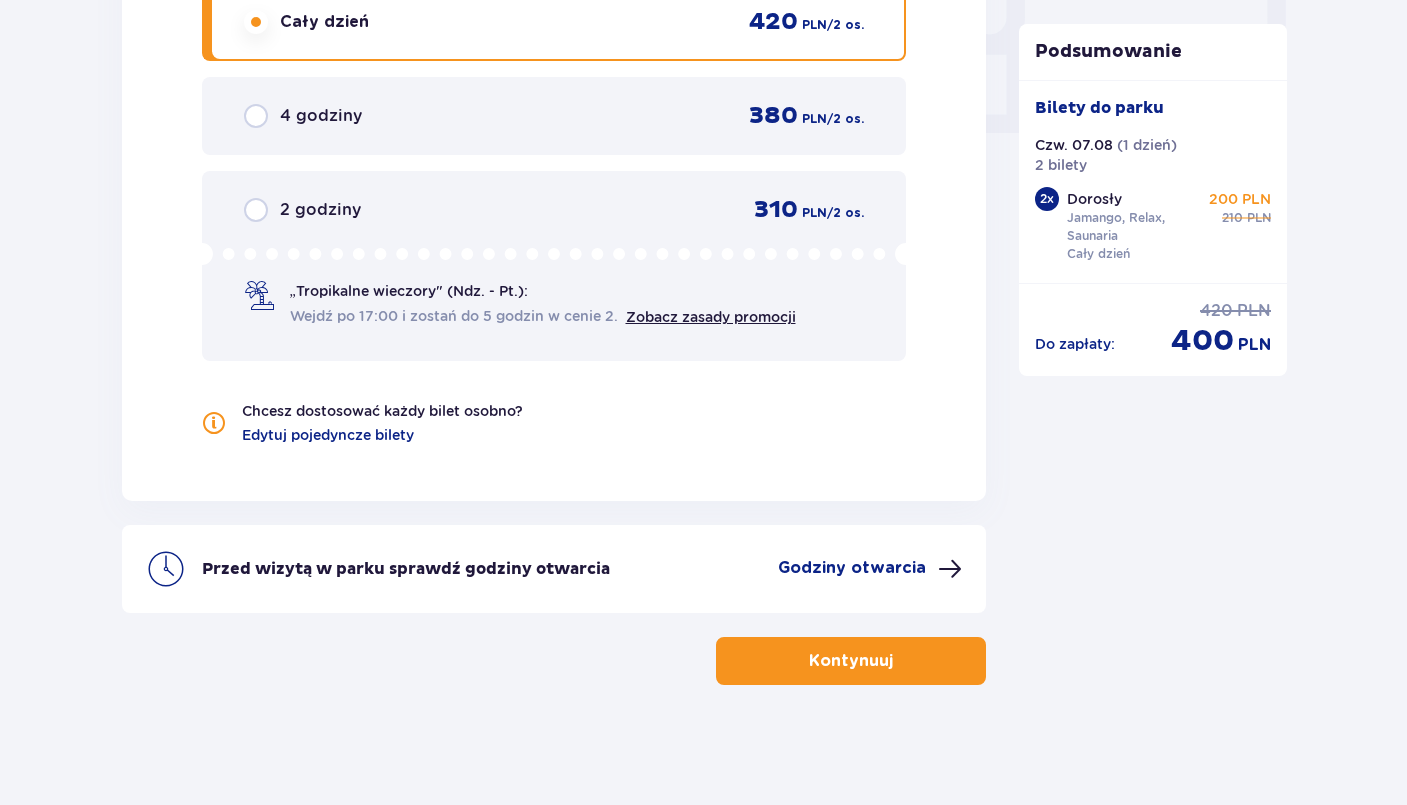 click on "Kontynuuj" at bounding box center (851, 661) 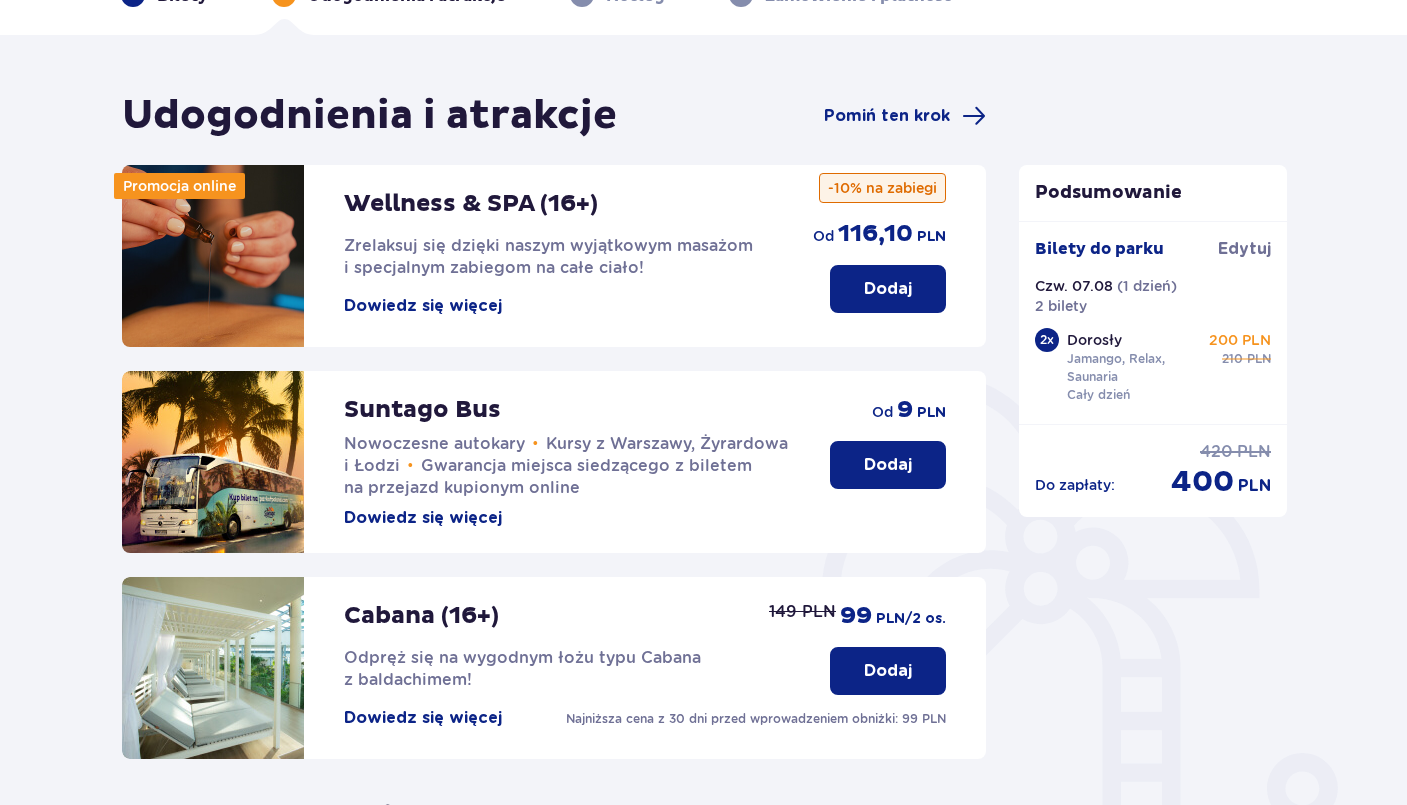 scroll, scrollTop: 142, scrollLeft: 0, axis: vertical 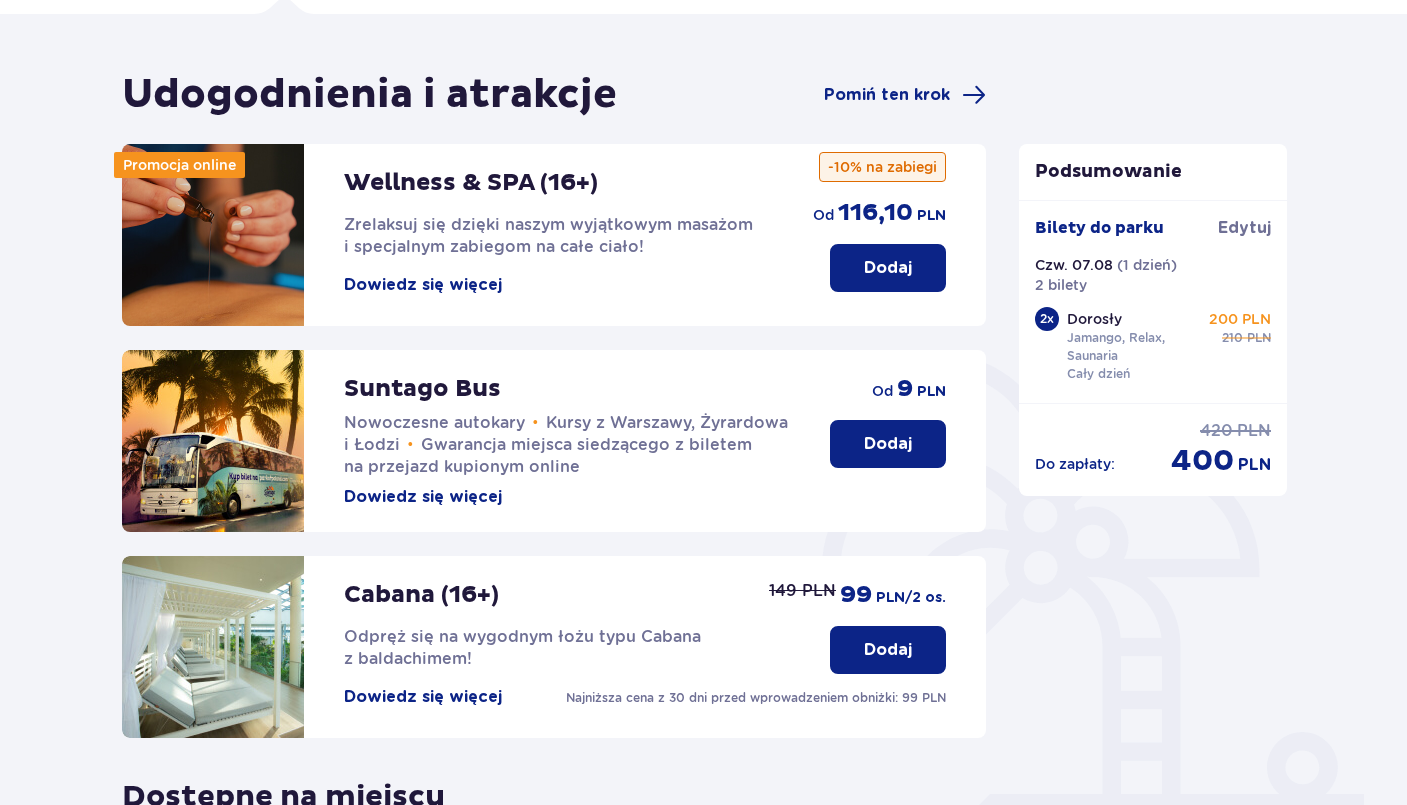 click on "Dodaj" at bounding box center (888, 444) 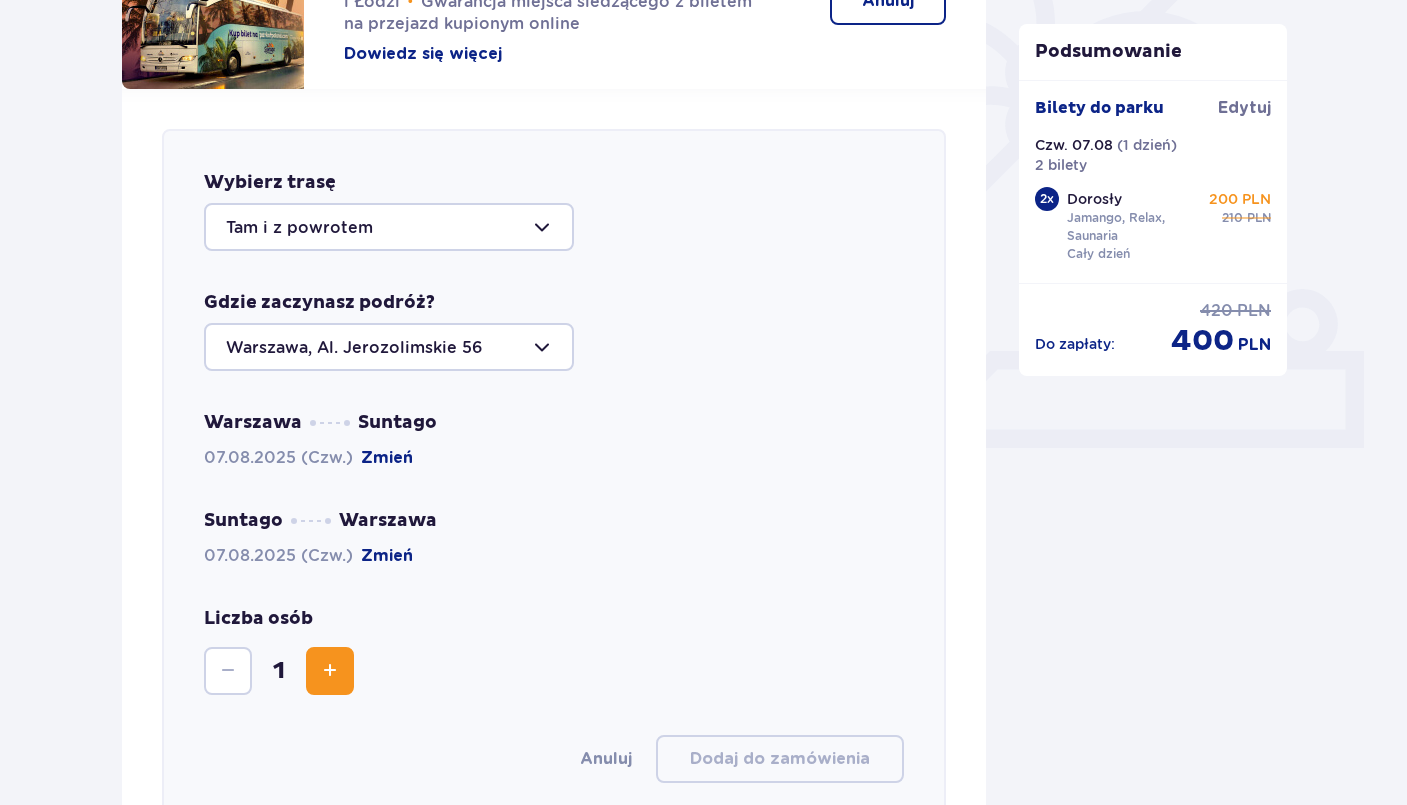 scroll, scrollTop: 690, scrollLeft: 0, axis: vertical 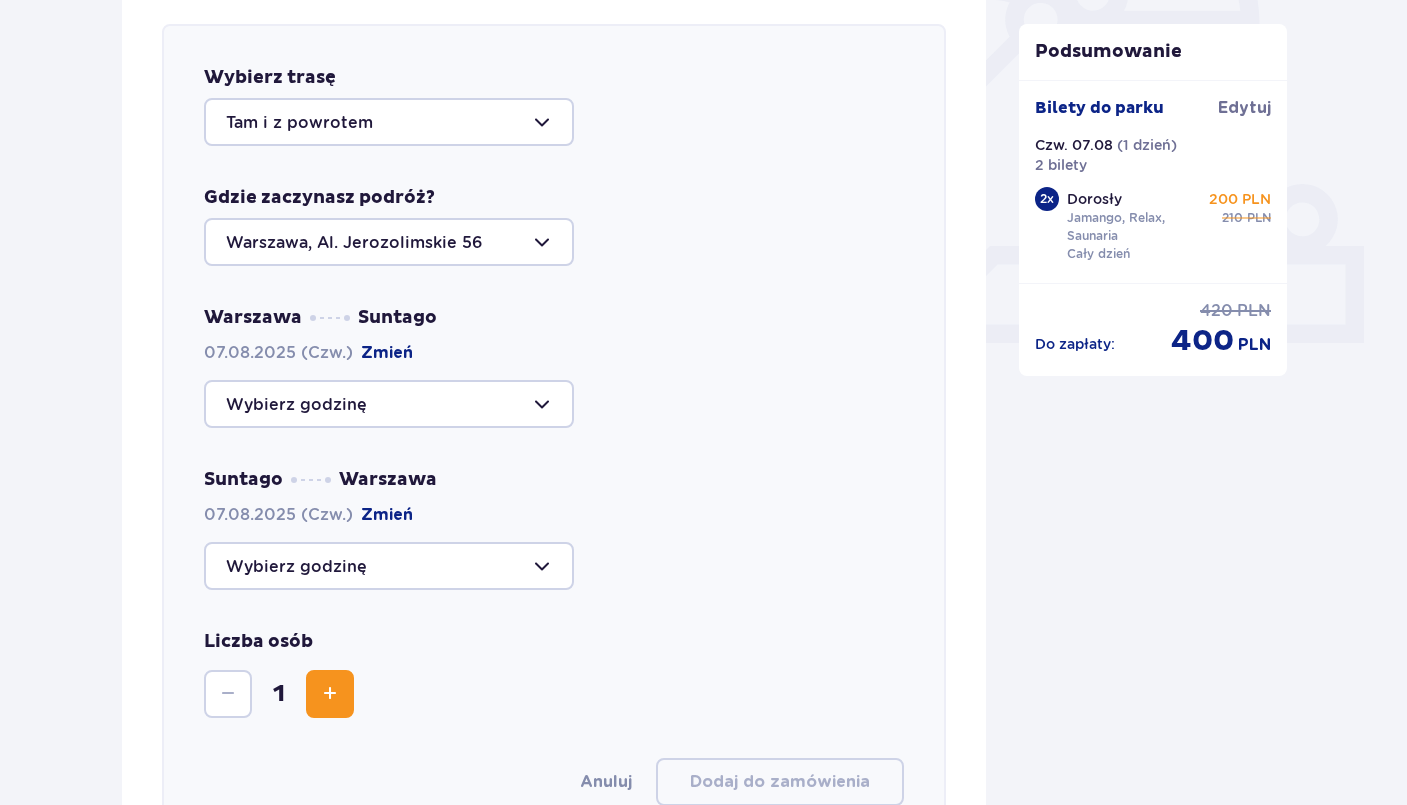 click at bounding box center (389, 242) 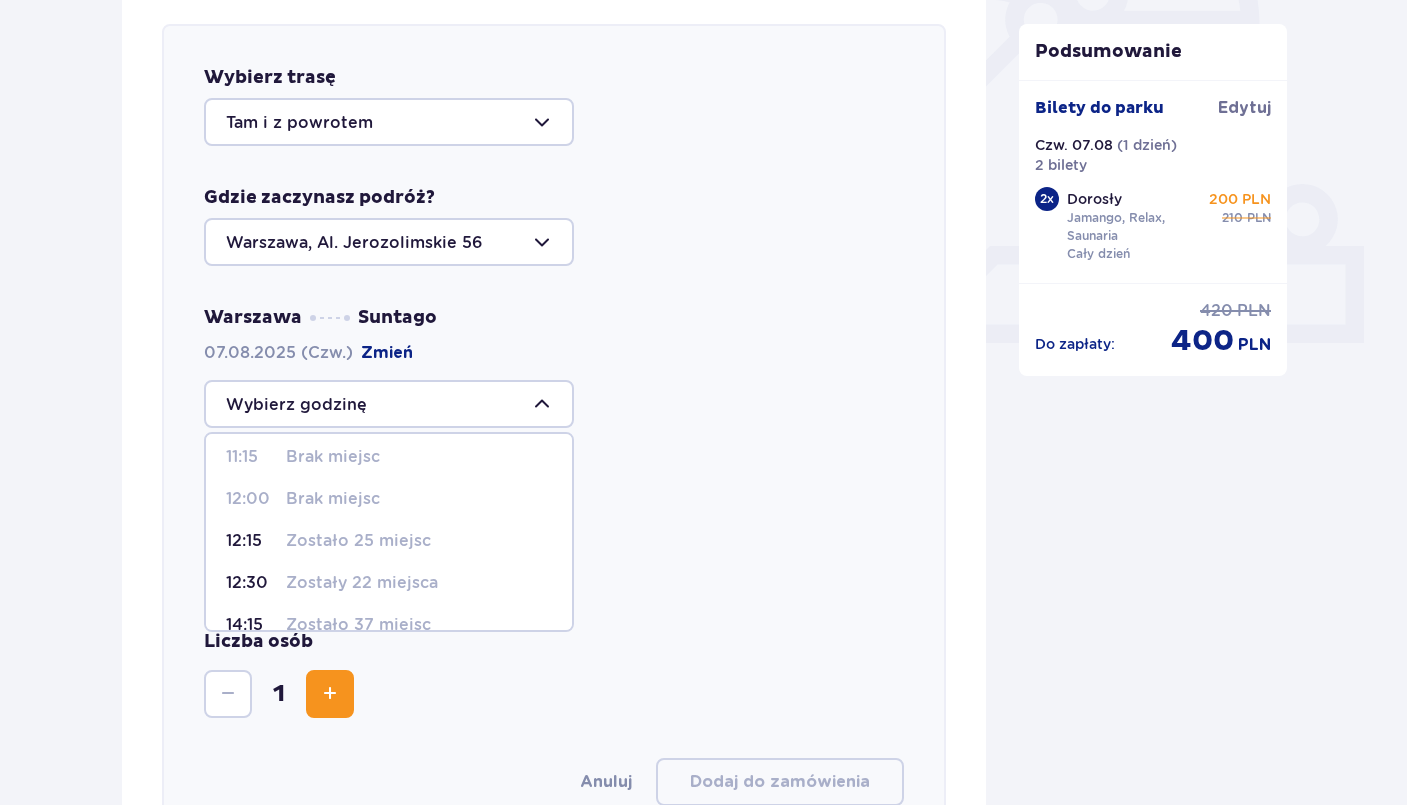 scroll, scrollTop: 48, scrollLeft: 0, axis: vertical 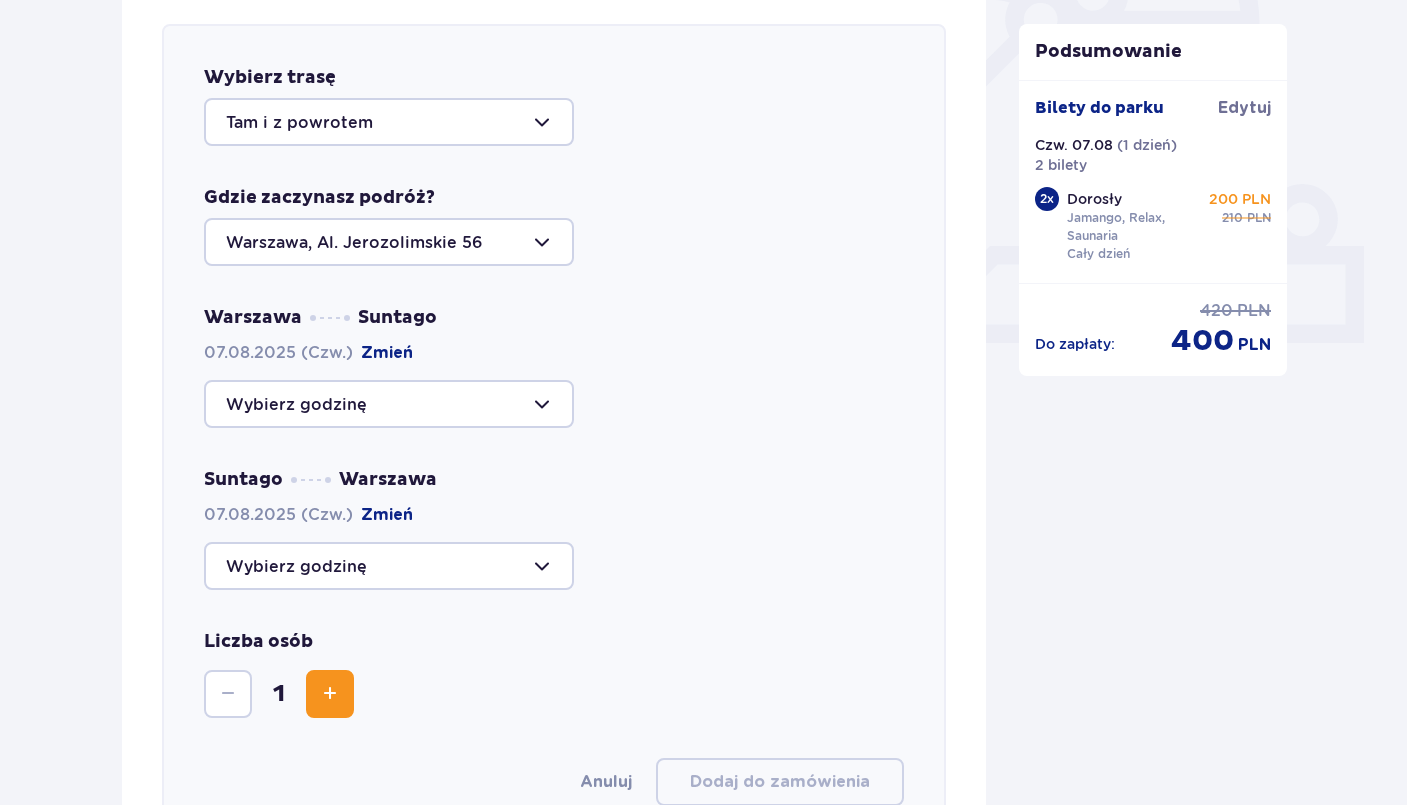 click on "Warszawa Suntago 07.08.2025 (Czw.) Zmień" at bounding box center [554, 367] 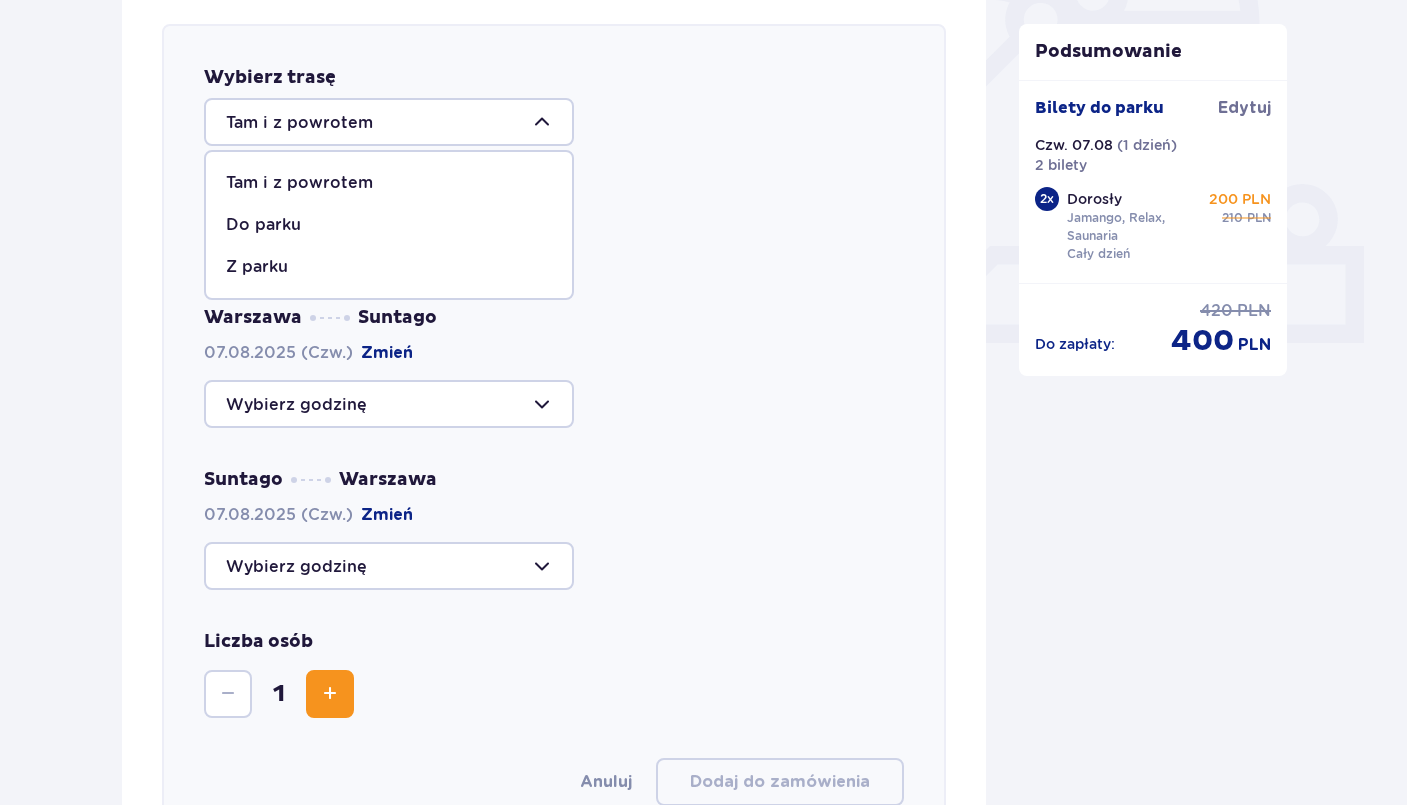 click on "Z parku" at bounding box center (257, 267) 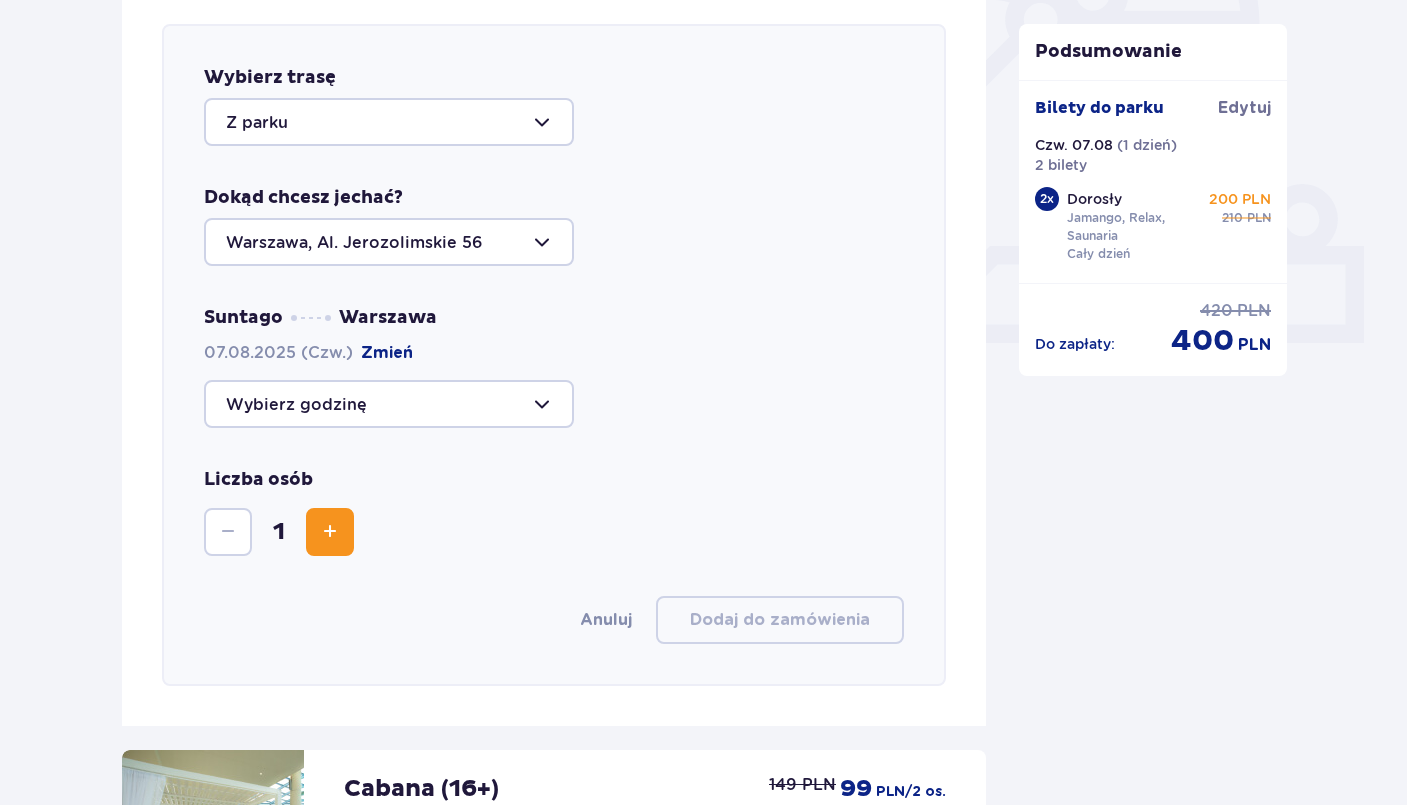click at bounding box center [389, 404] 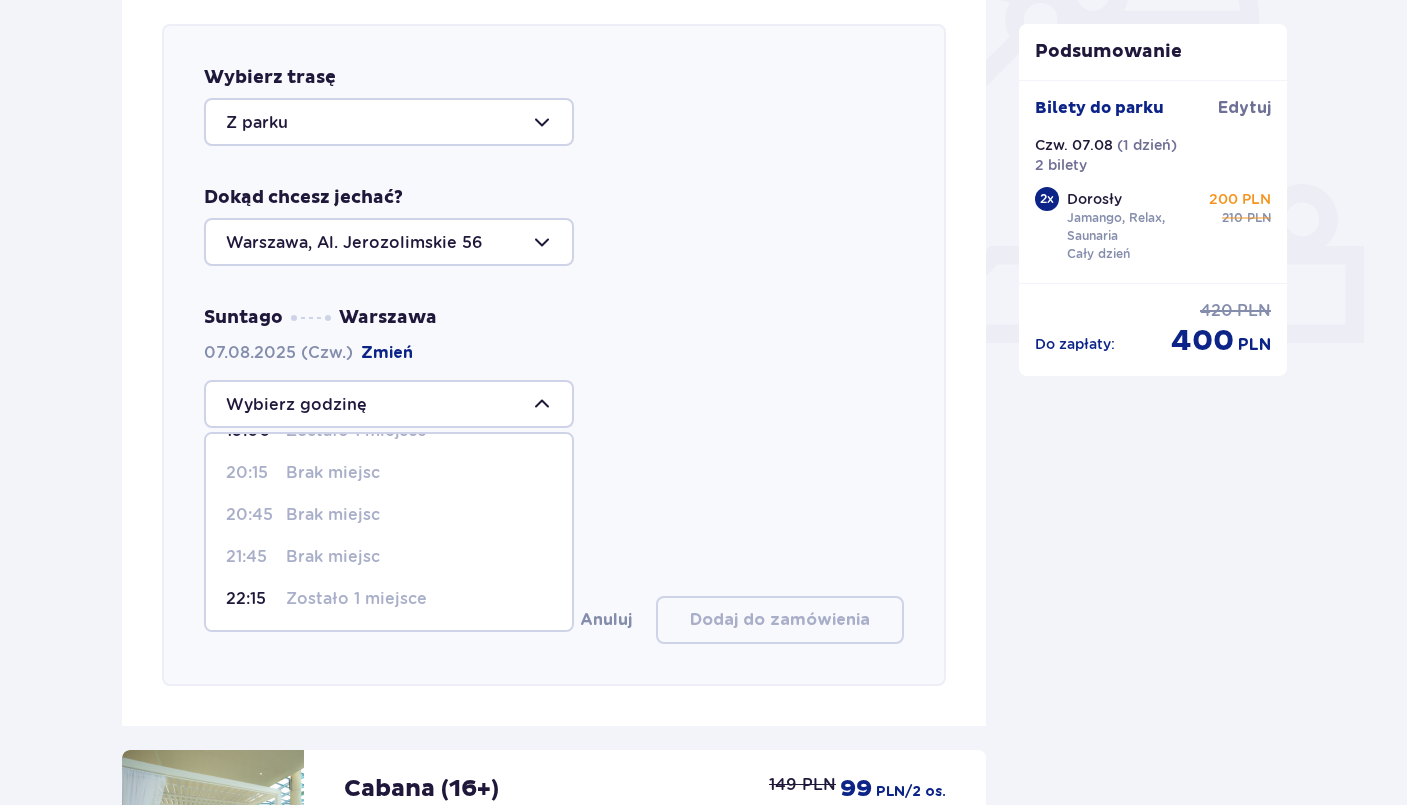 scroll, scrollTop: 244, scrollLeft: 0, axis: vertical 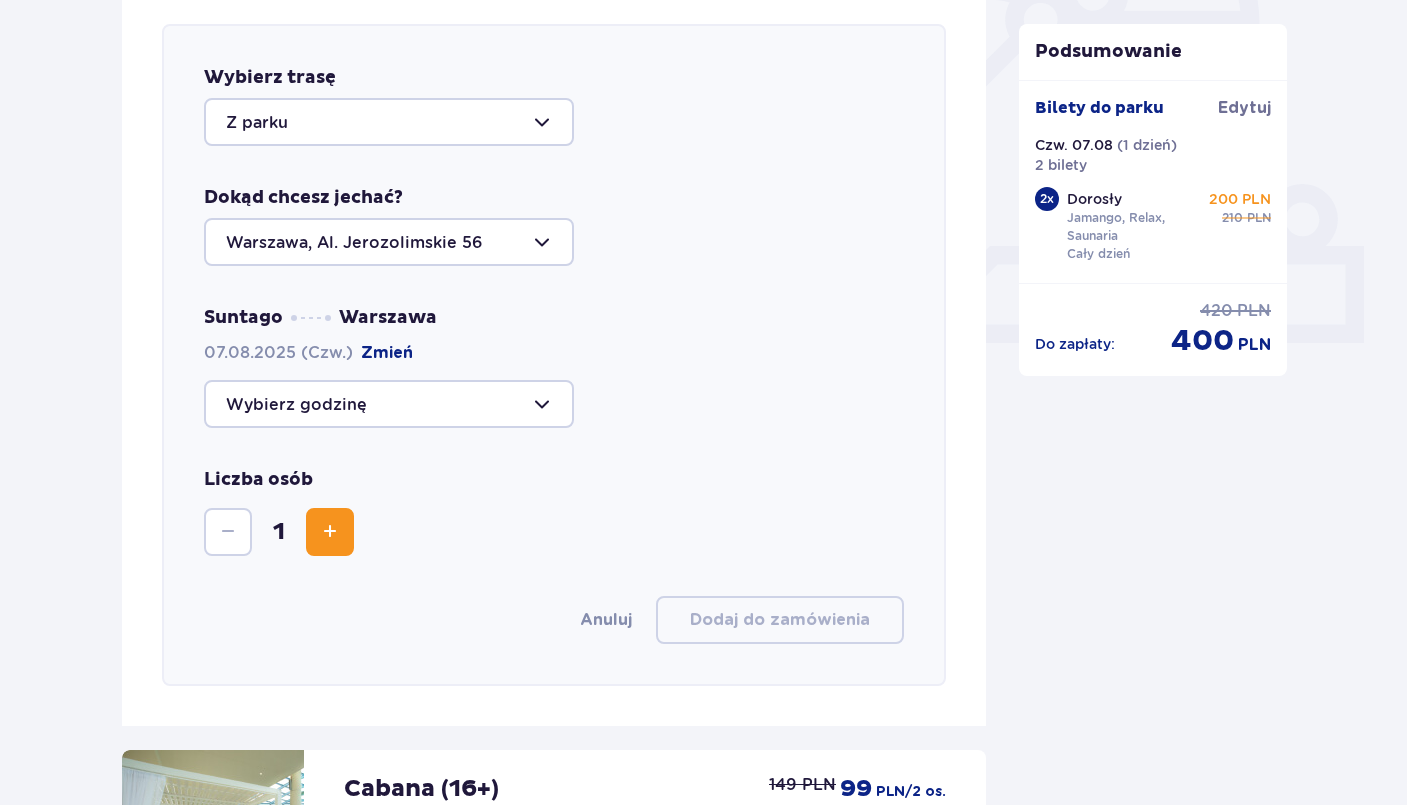 click at bounding box center [389, 404] 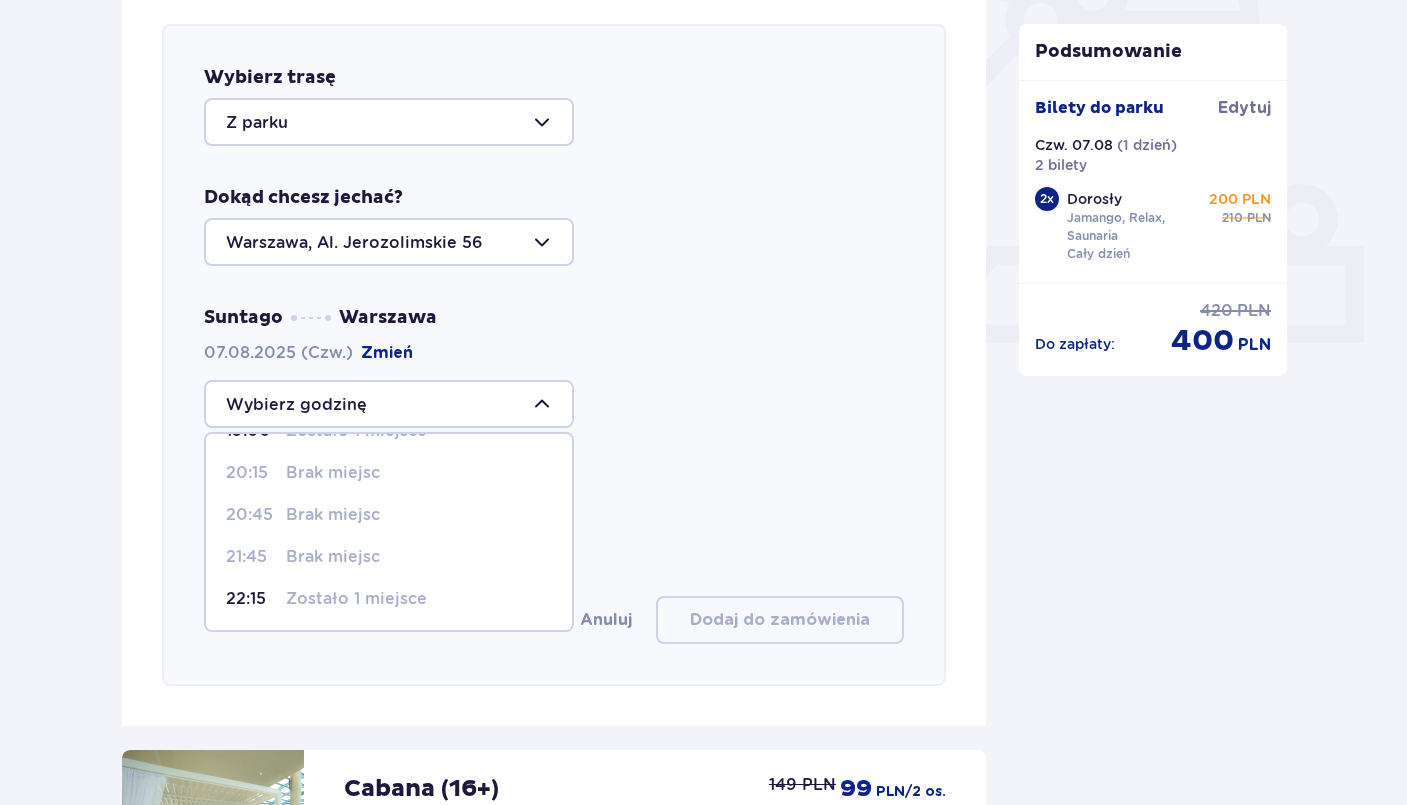 scroll, scrollTop: 245, scrollLeft: 0, axis: vertical 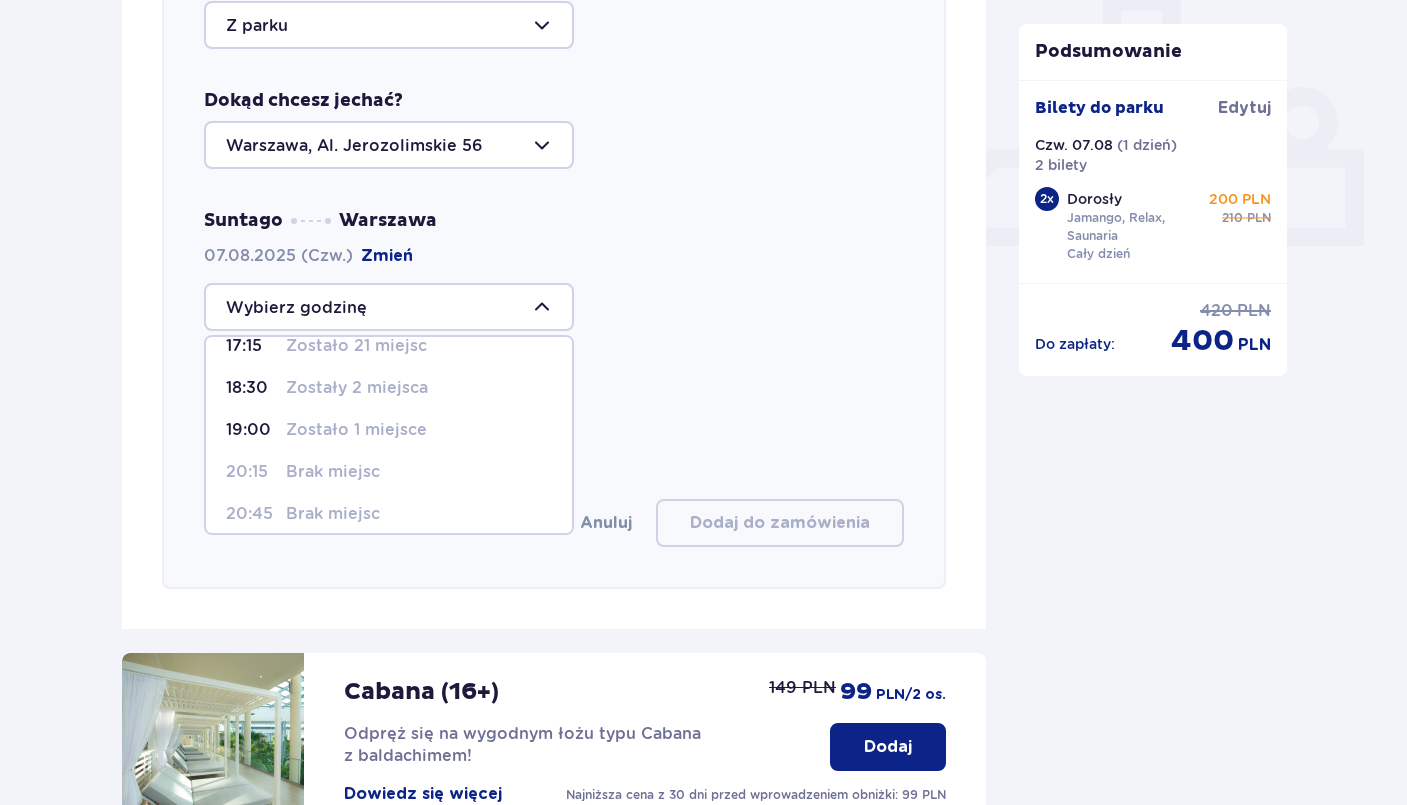 click on "Liczba osób 1" at bounding box center (554, 415) 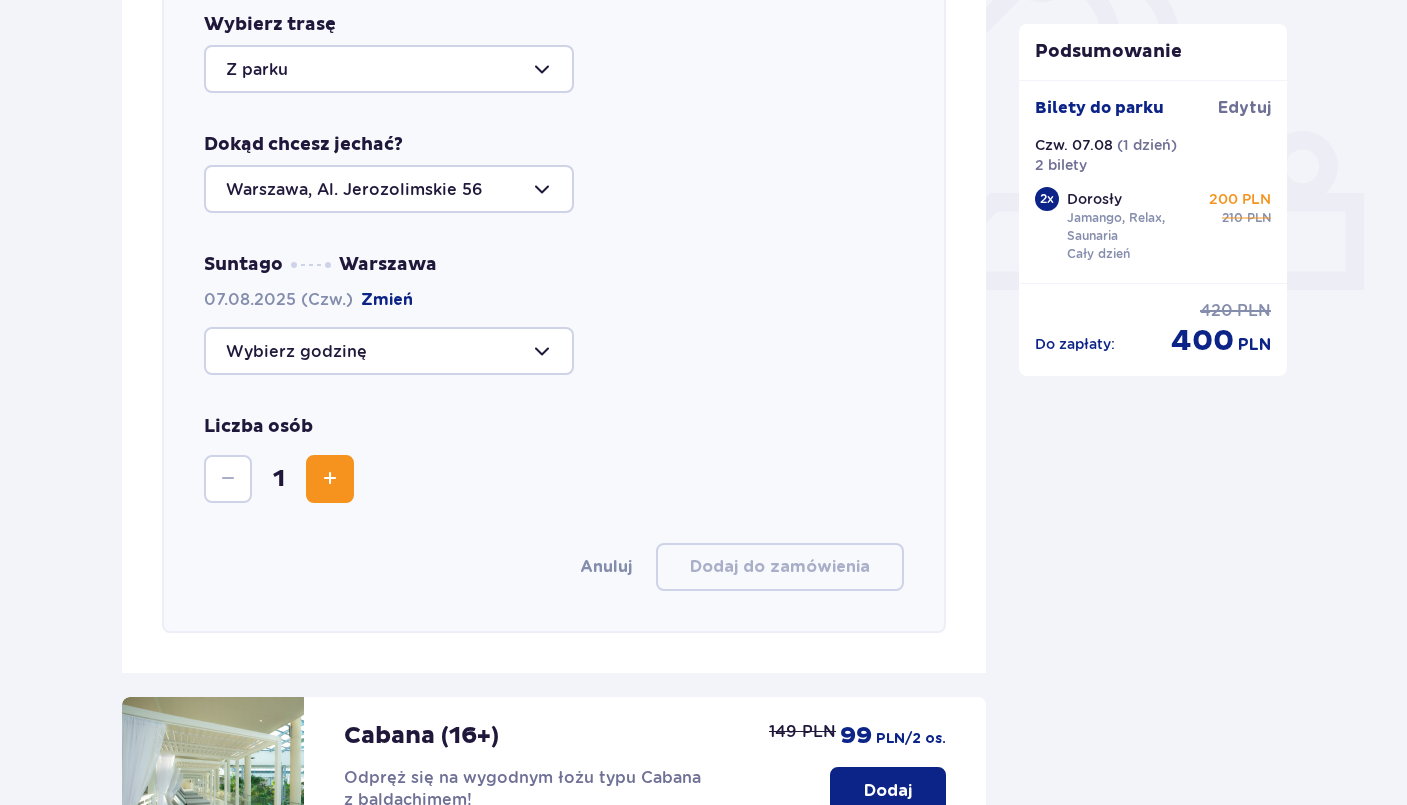 scroll, scrollTop: 724, scrollLeft: 0, axis: vertical 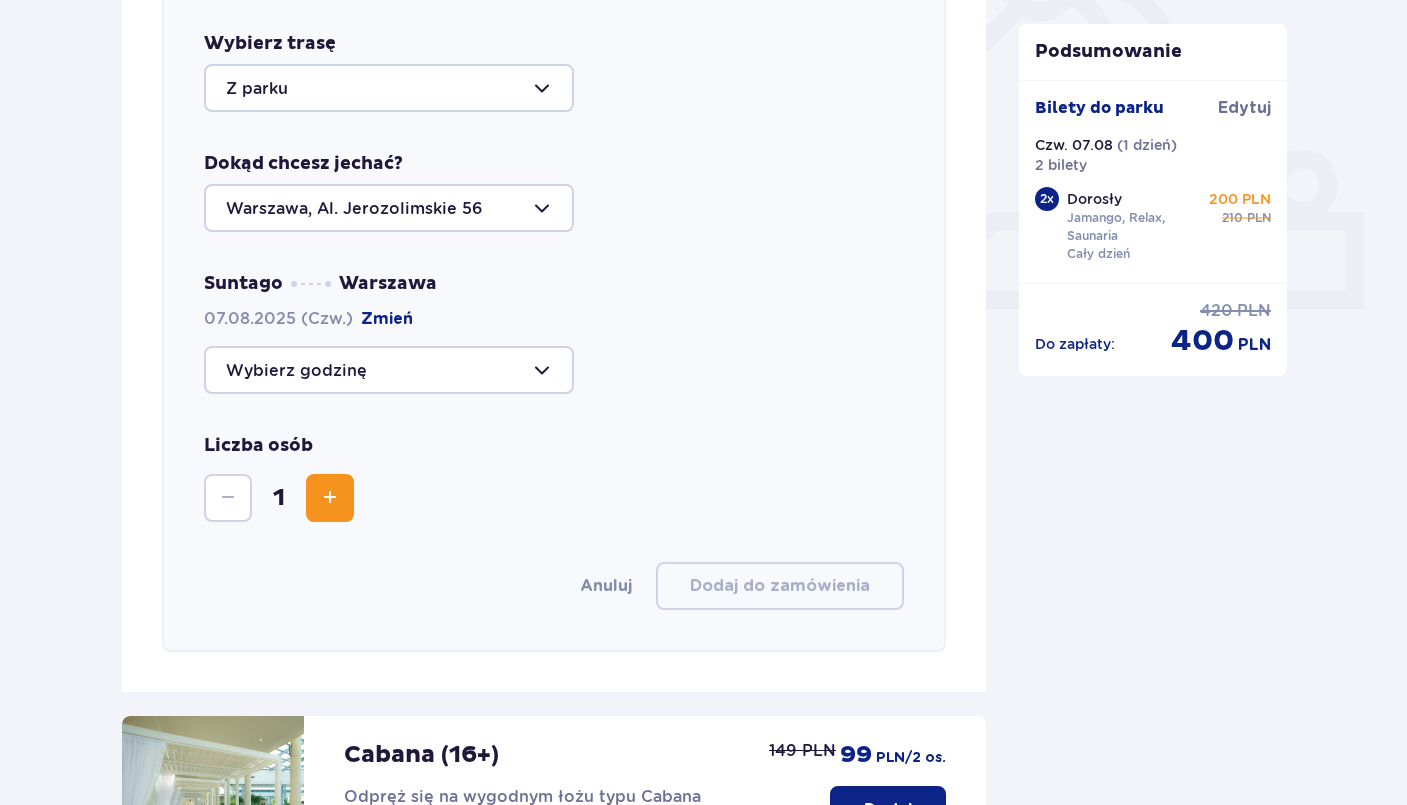 click at bounding box center (389, 208) 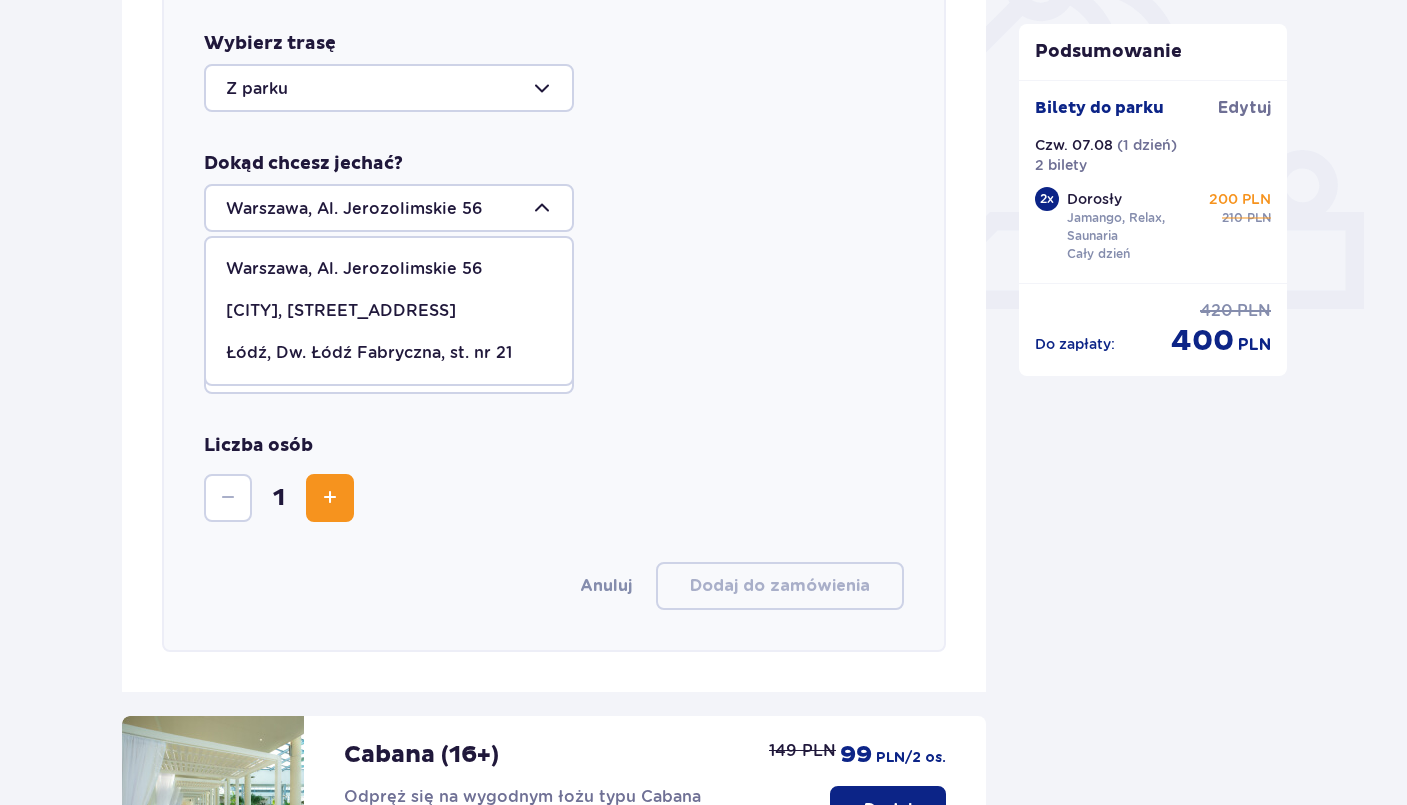 click on "Żyrardów, Al. Partyzantów 3/1" at bounding box center (341, 311) 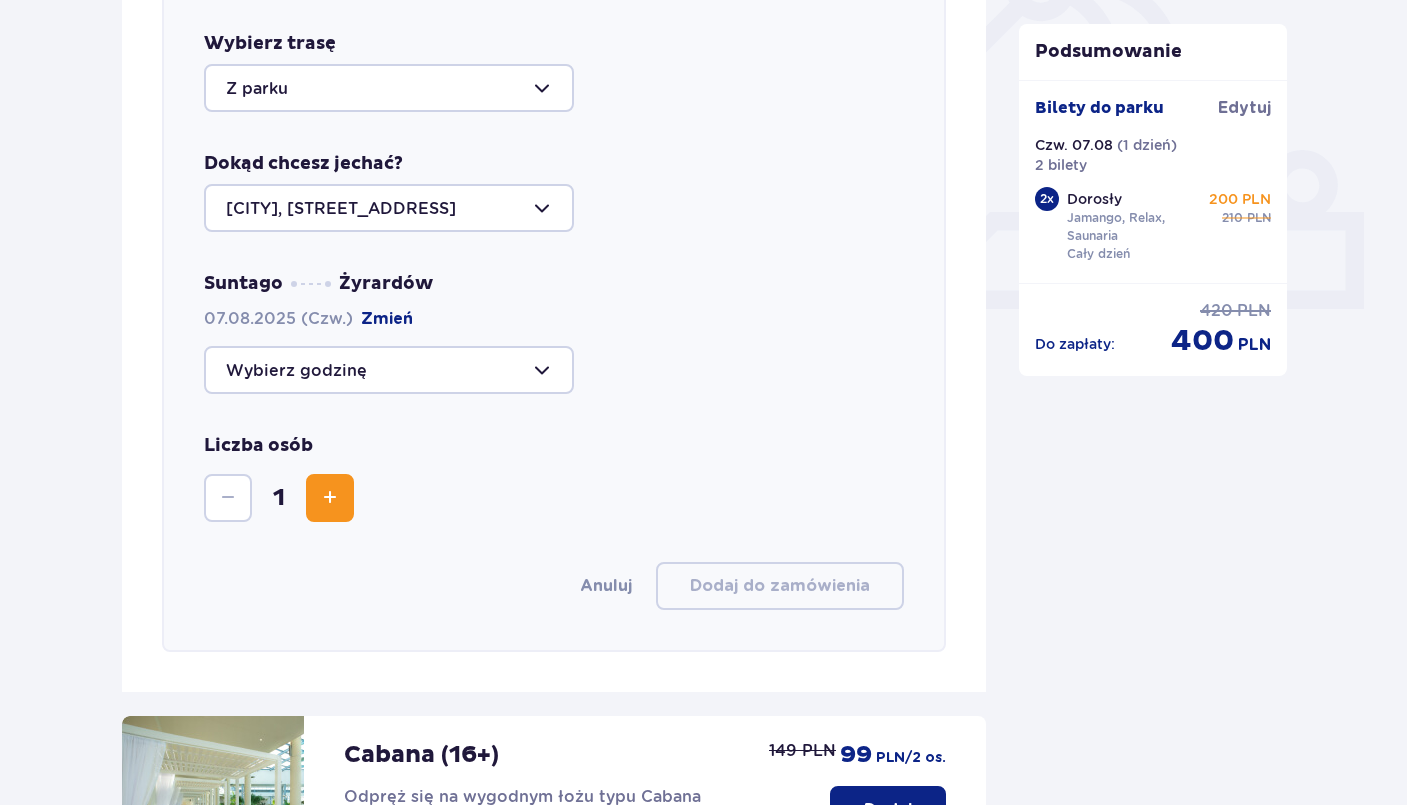 click at bounding box center [389, 370] 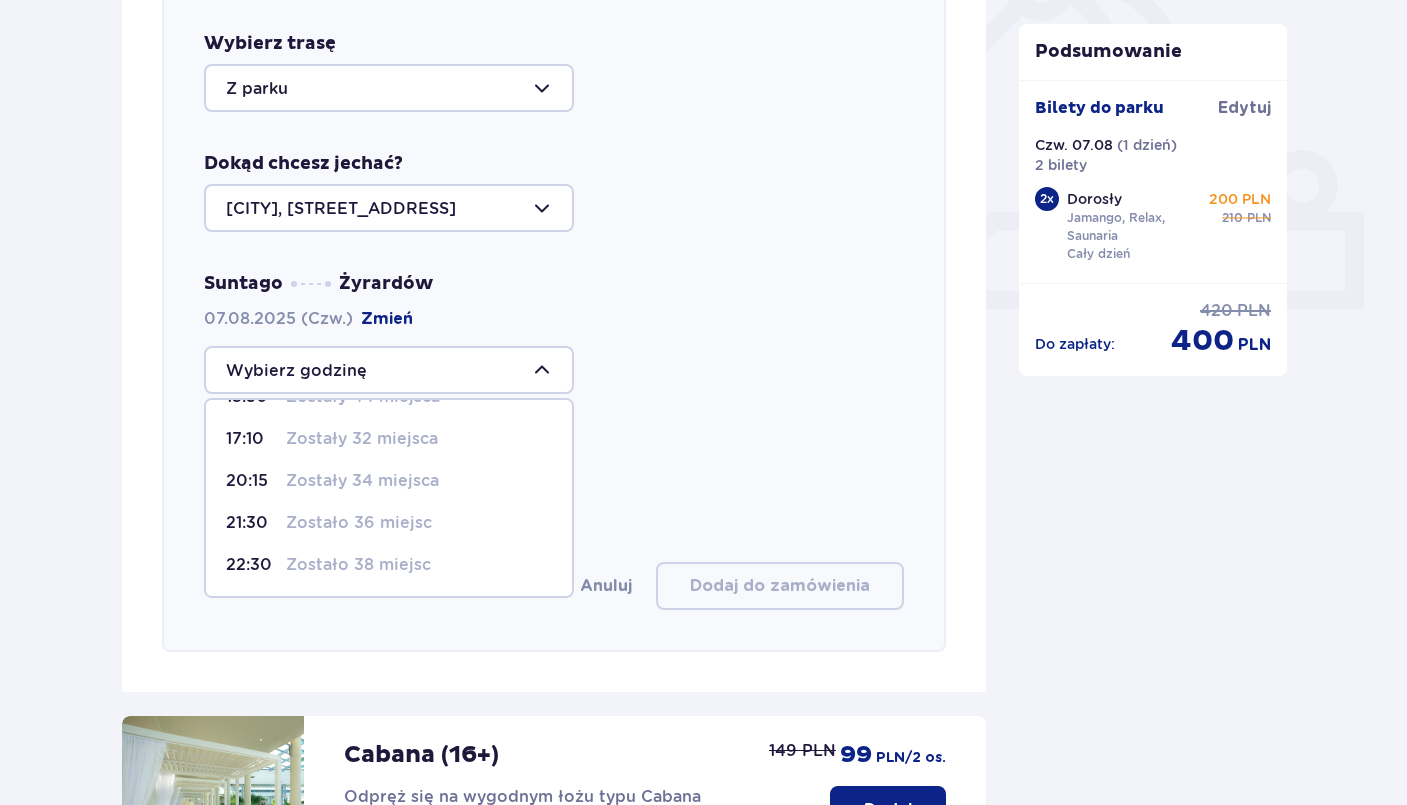 scroll, scrollTop: 160, scrollLeft: 0, axis: vertical 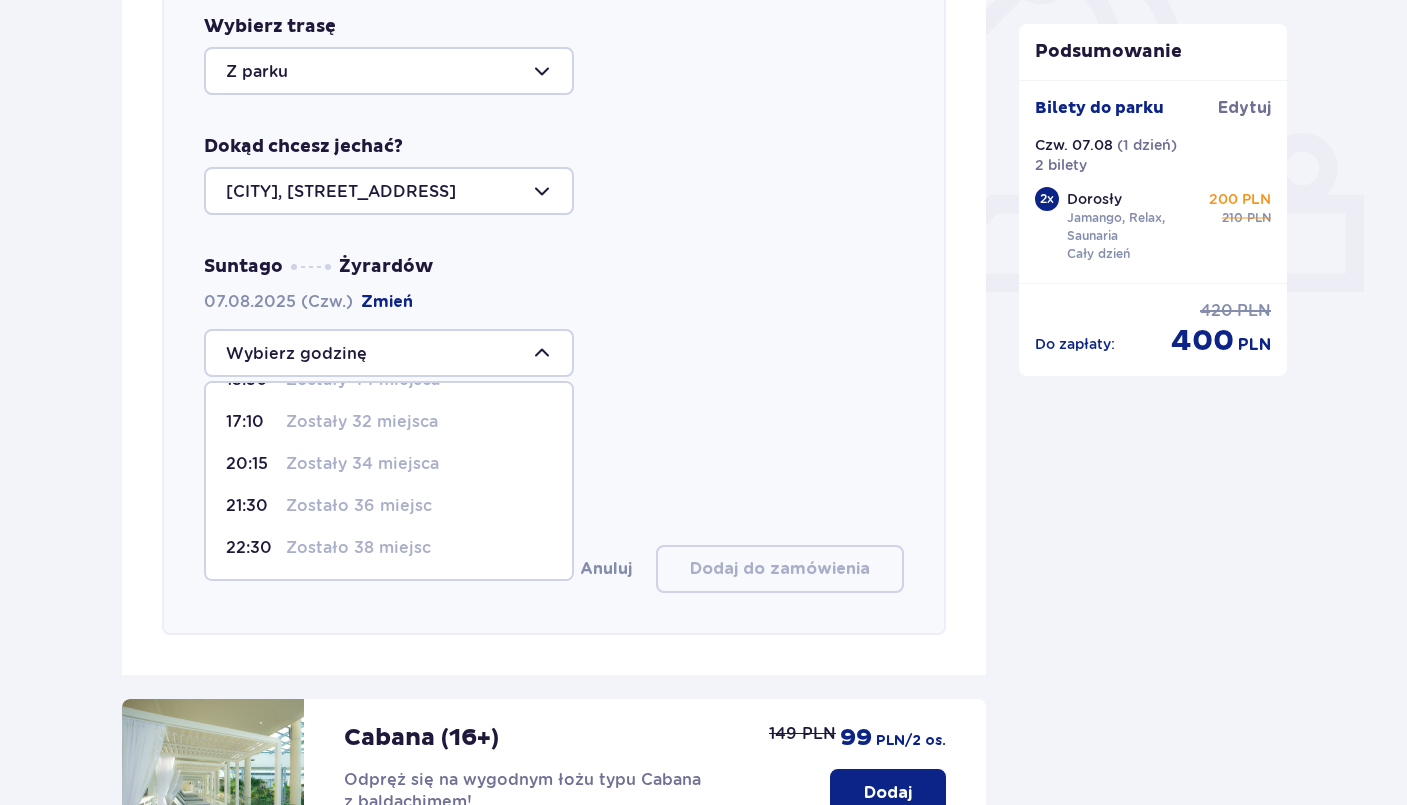 click on "Liczba osób 1" at bounding box center (554, 461) 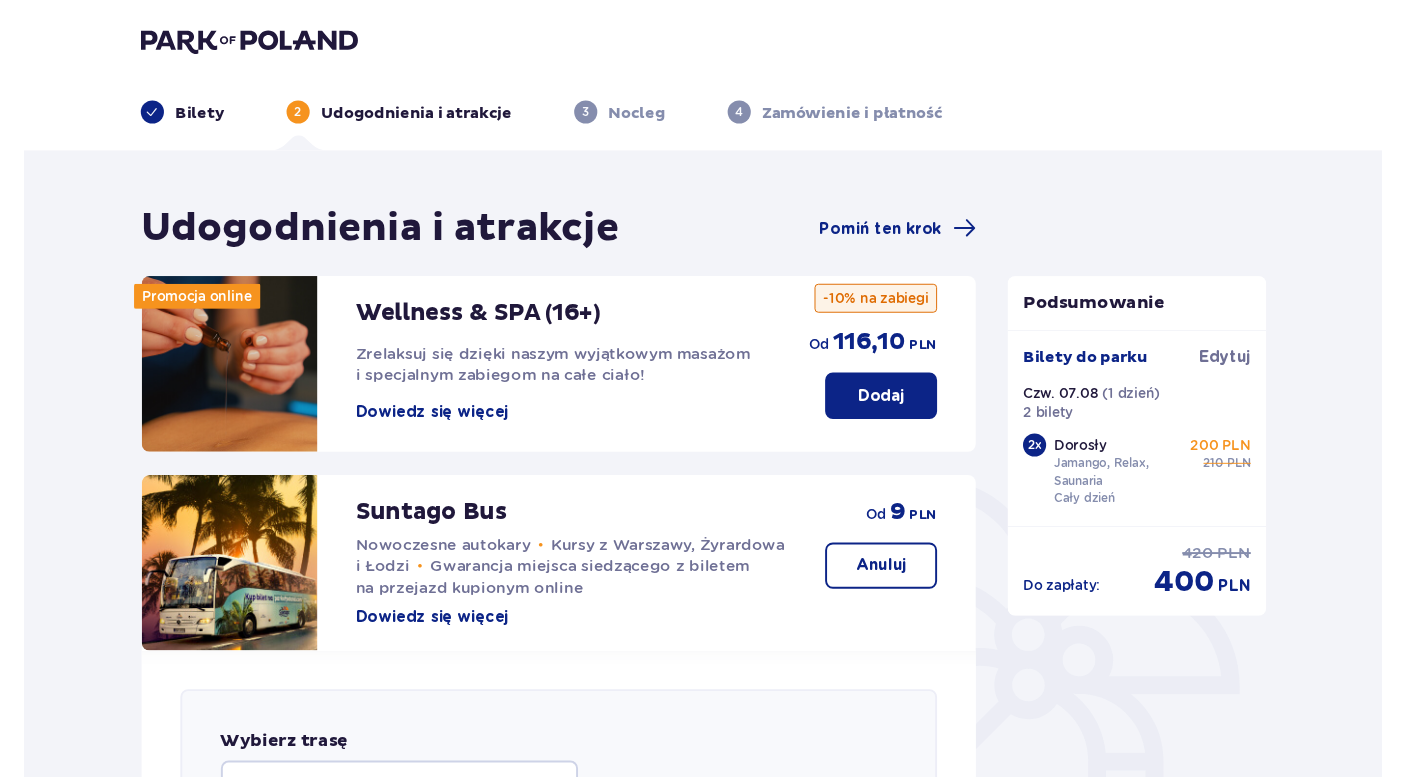 scroll, scrollTop: 0, scrollLeft: 0, axis: both 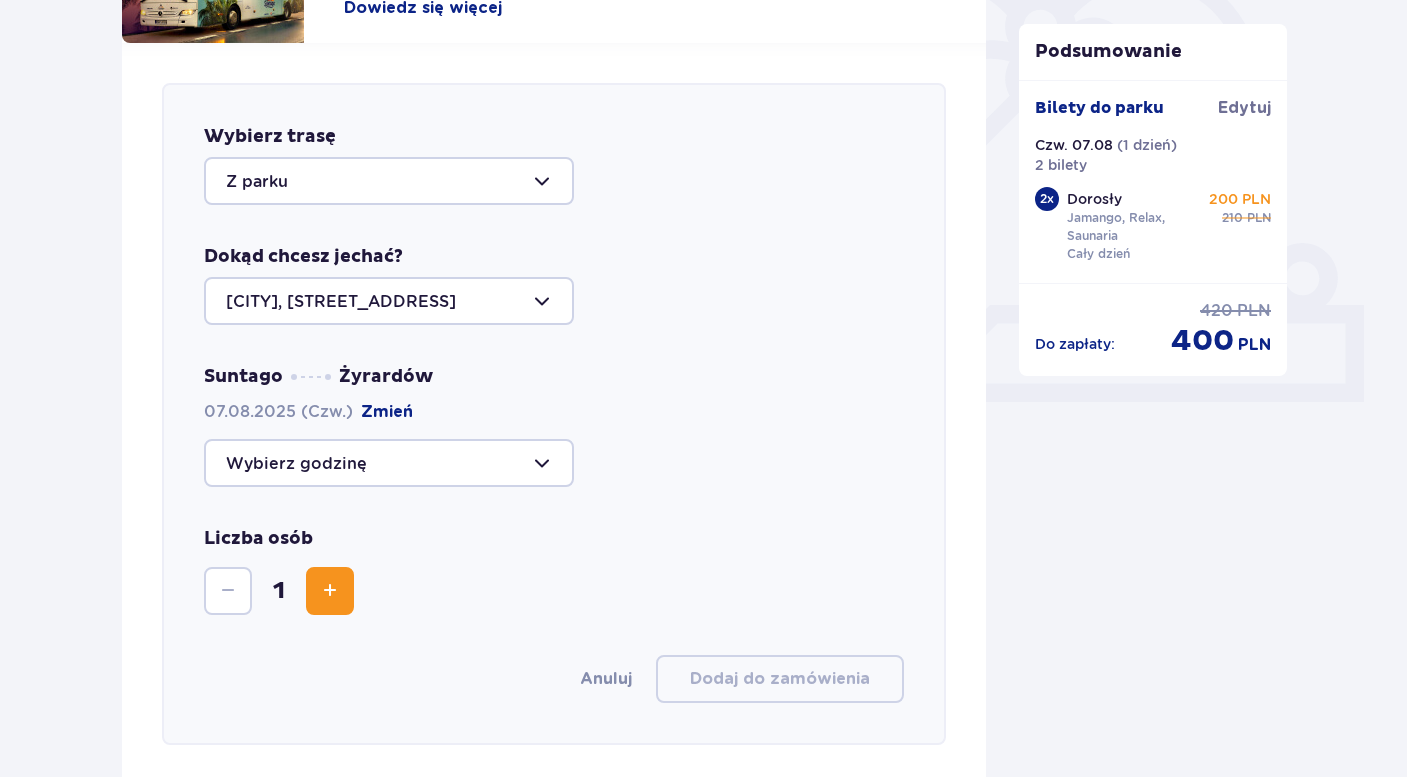 click at bounding box center [389, 463] 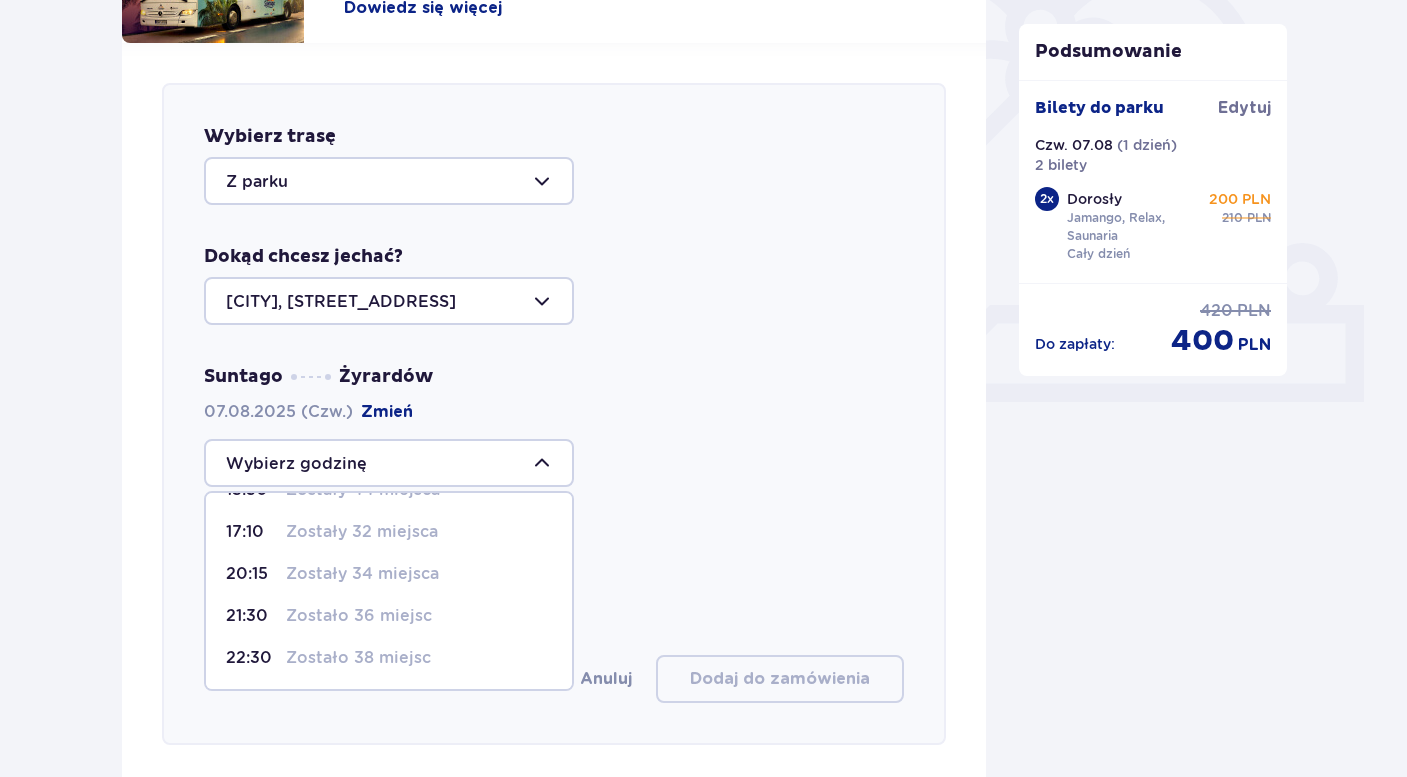 scroll, scrollTop: 163, scrollLeft: 0, axis: vertical 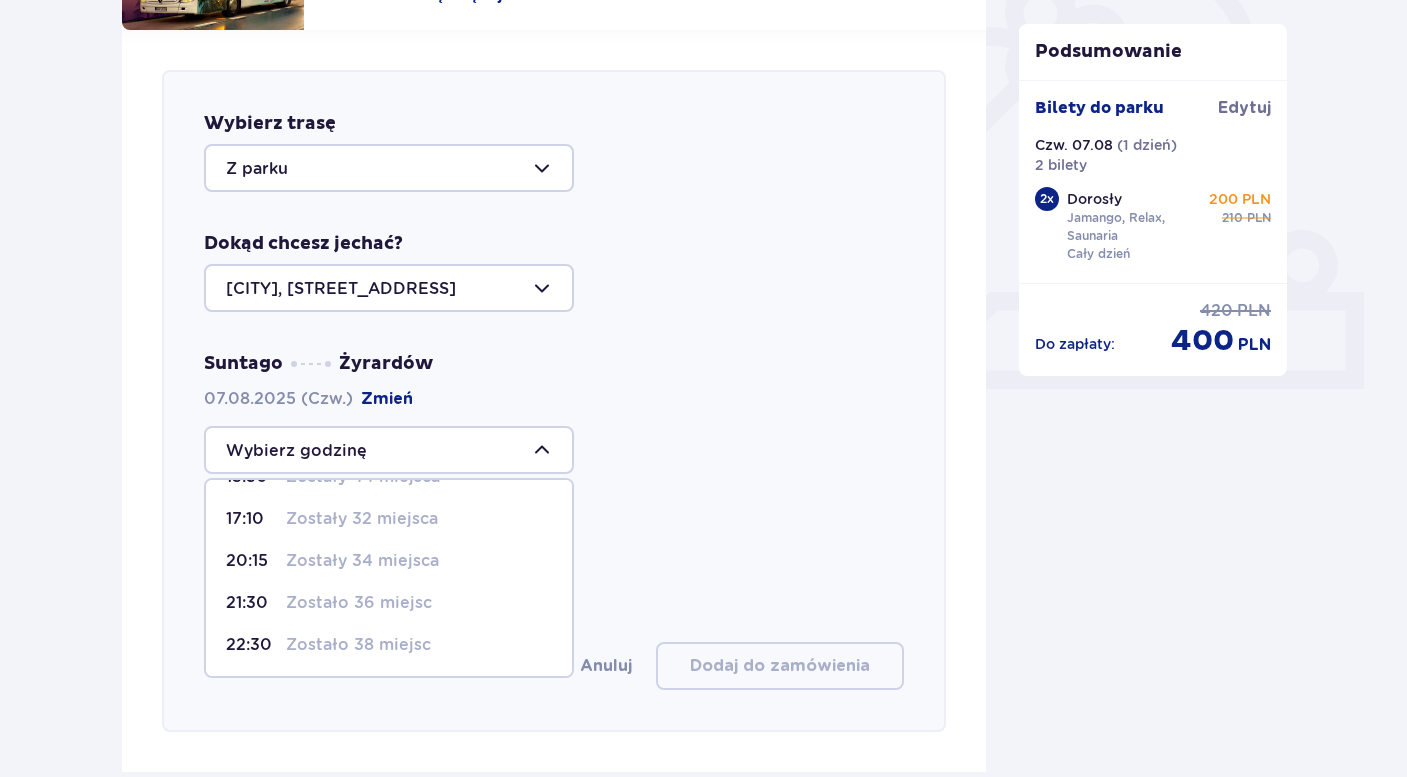 click on "Wybierz trasę Z parku Dokąd chcesz jechać? Żyrardów, Al. Partyzantów 3/1 Suntago Żyrardów 07.08.2025 (Czw.) Zmień 09:15 Zostały 44 miejsca 09:50 Zostały 44 miejsca 10:50 Zostały 42 miejsca 15:30 Zostały 44 miejsca 17:10 Zostały 32 miejsca 20:15 Zostały 34 miejsca 21:30 Zostało 36 miejsc 22:30 Zostało 38 miejsc Liczba osób 1 Anuluj Dodaj do zamówienia" at bounding box center [554, 401] 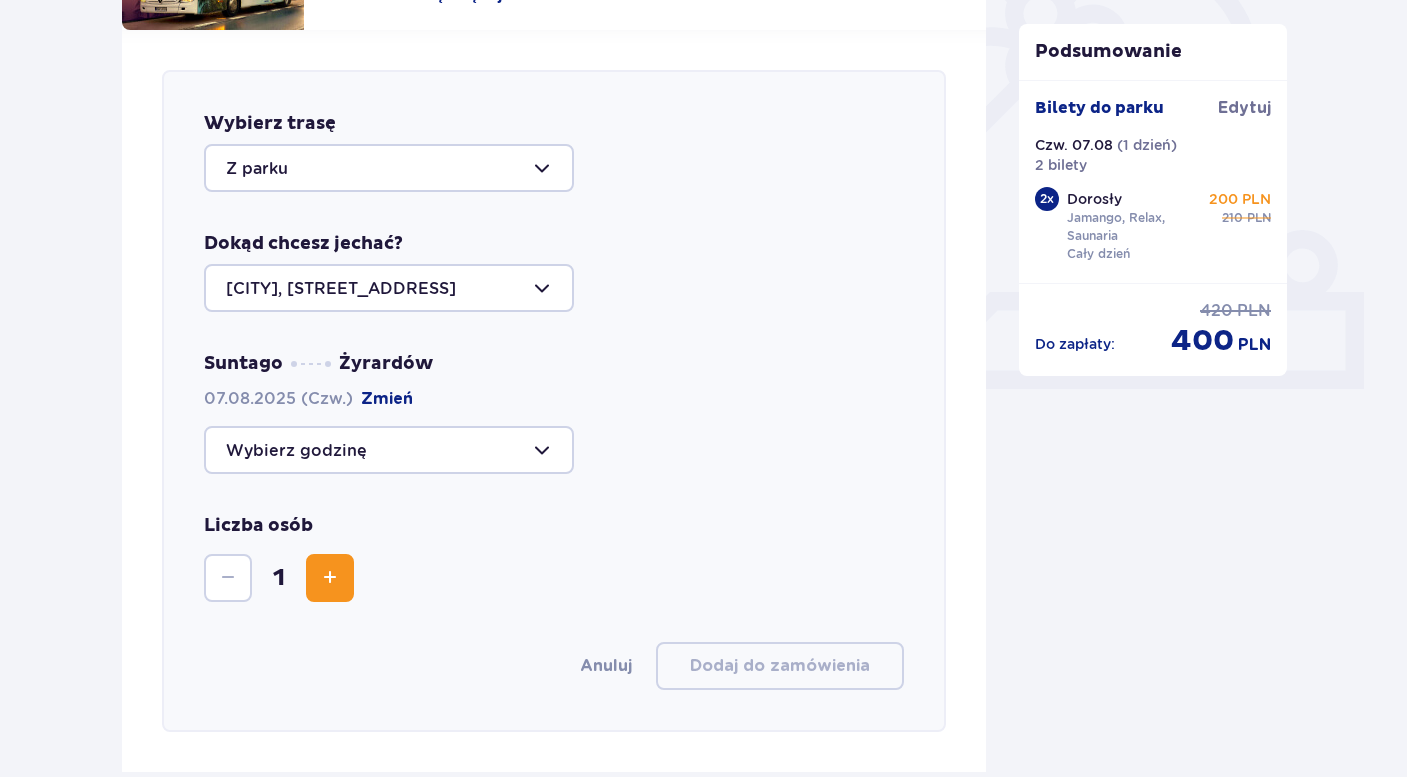 click at bounding box center [389, 450] 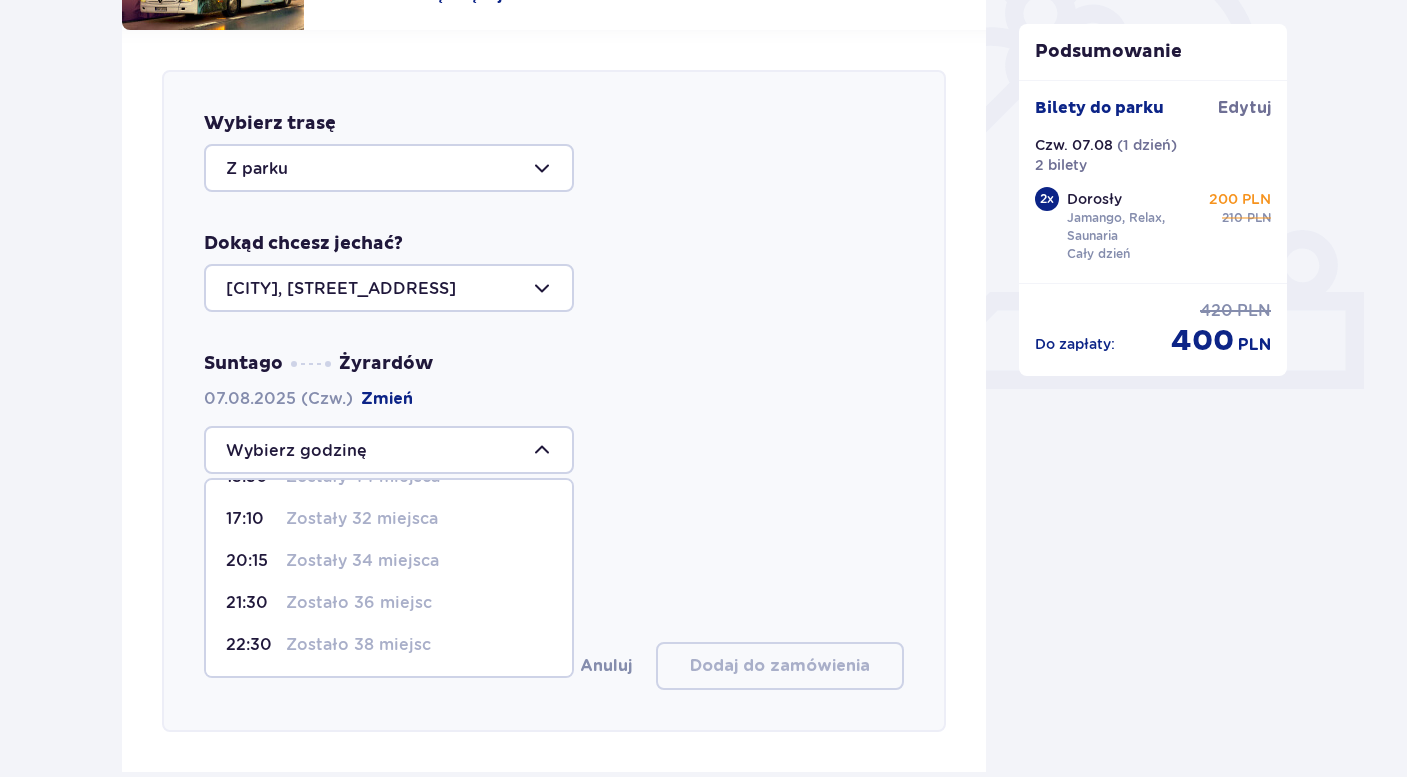 scroll, scrollTop: 160, scrollLeft: 0, axis: vertical 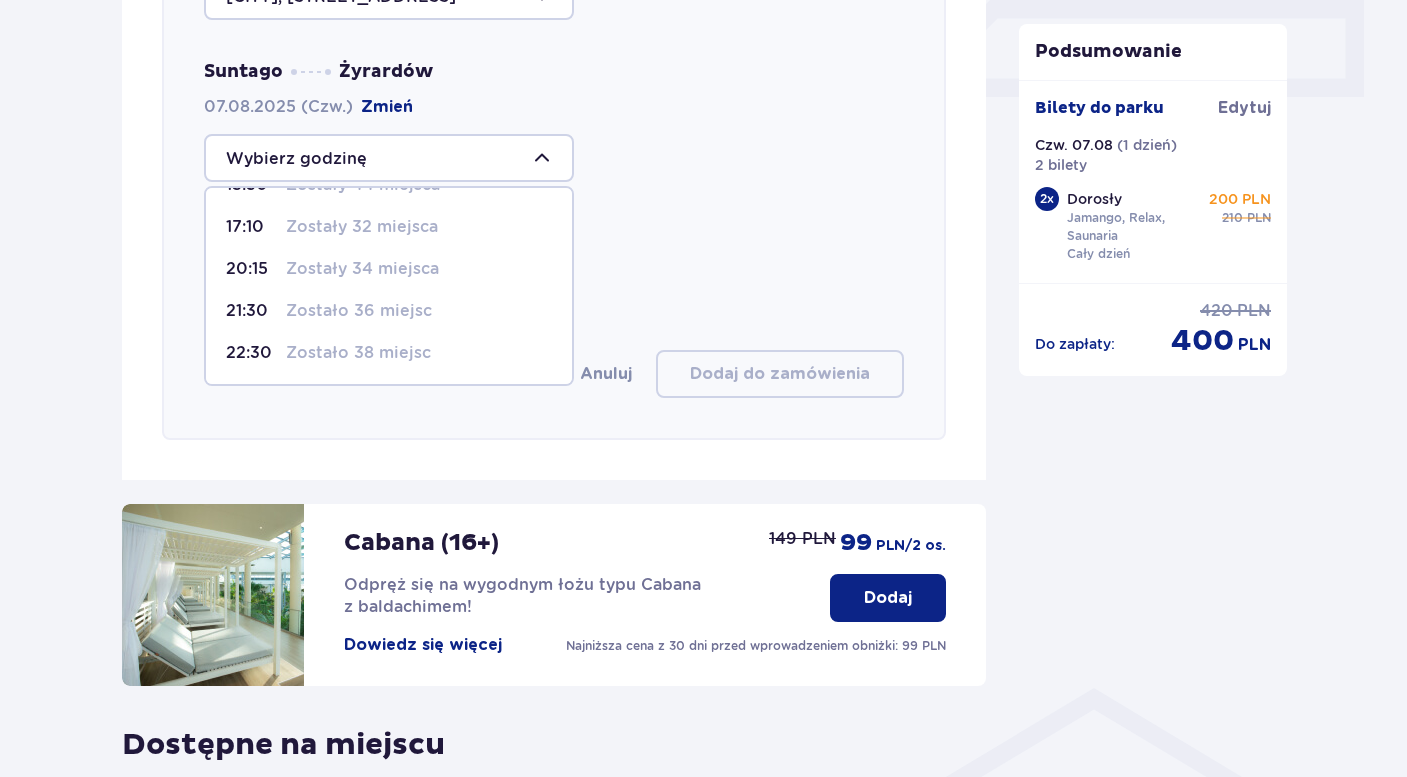 click on "Liczba osób 1" at bounding box center [554, 266] 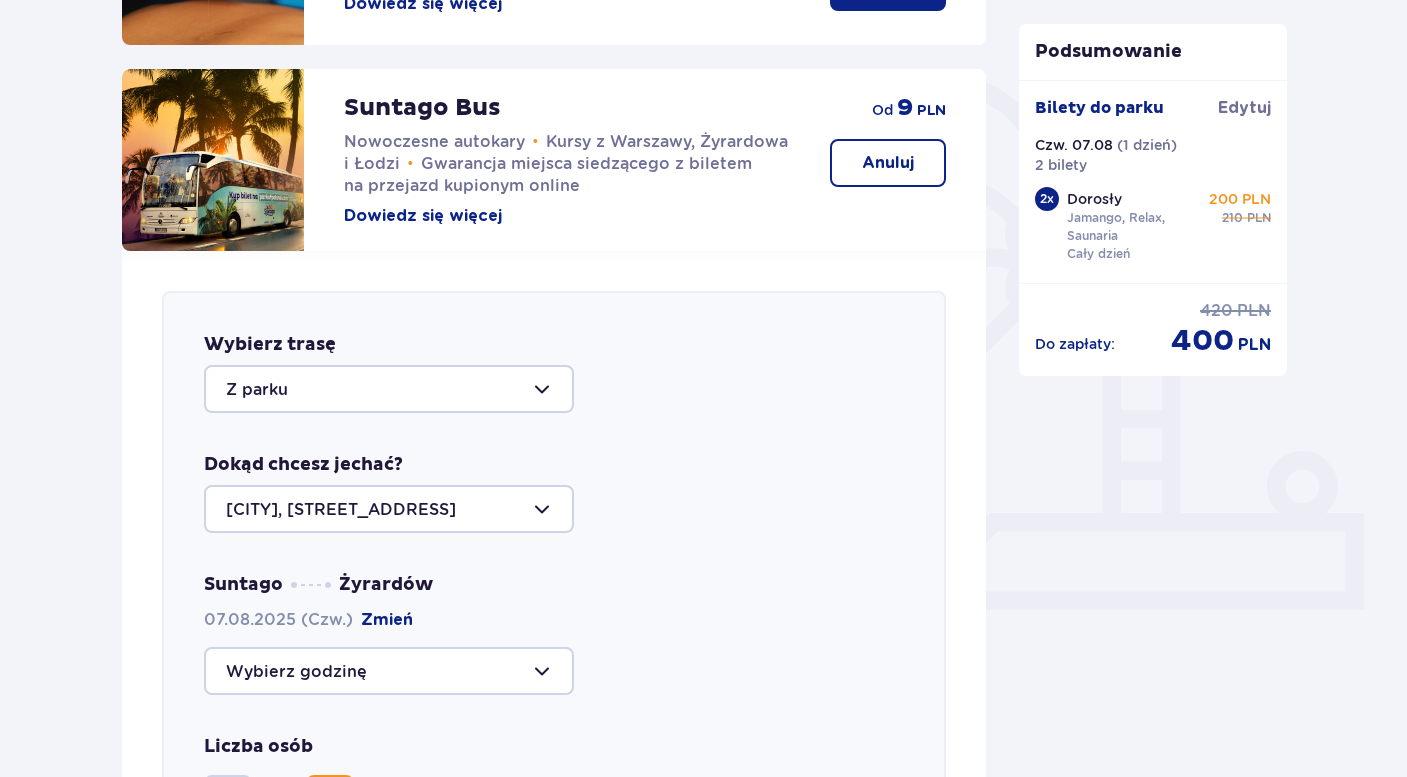scroll, scrollTop: 418, scrollLeft: 0, axis: vertical 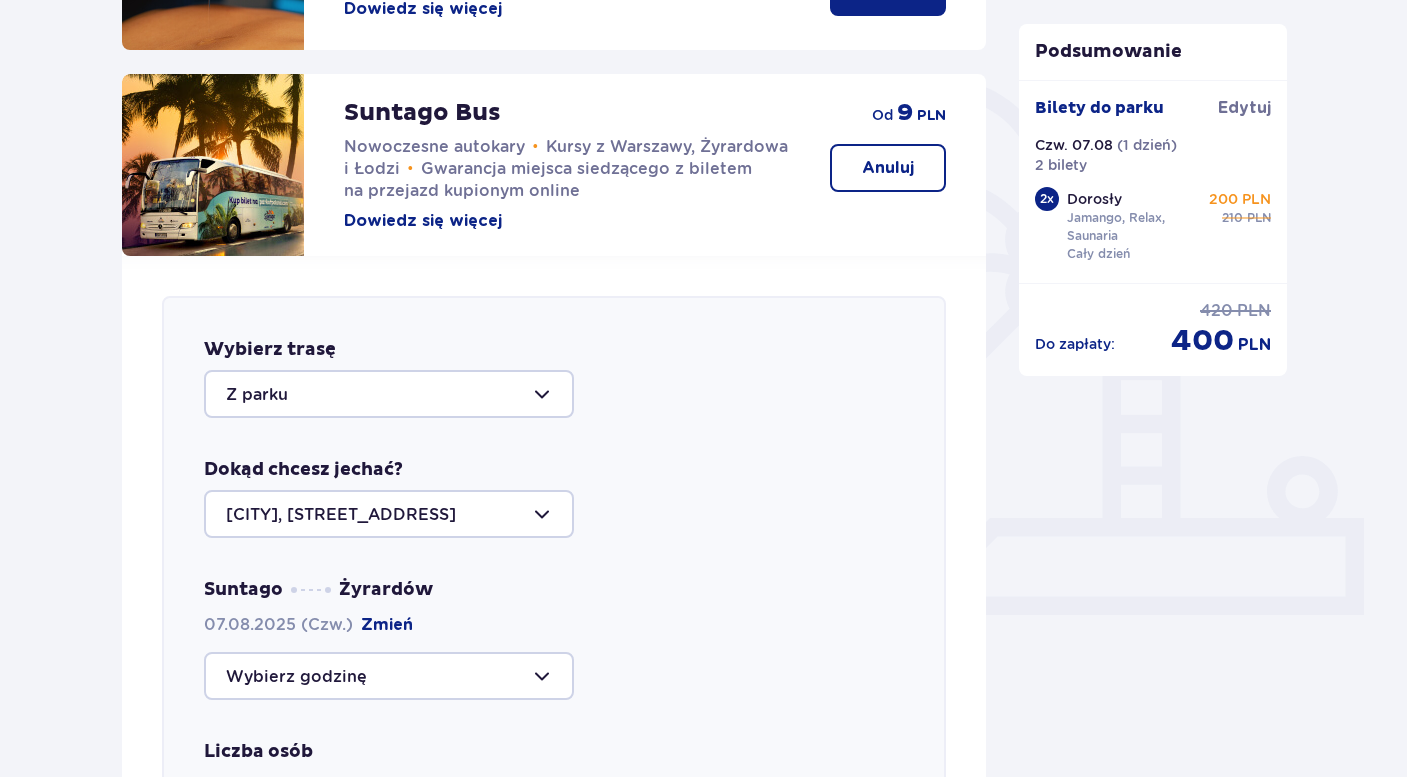 click on "Anuluj" at bounding box center (888, 168) 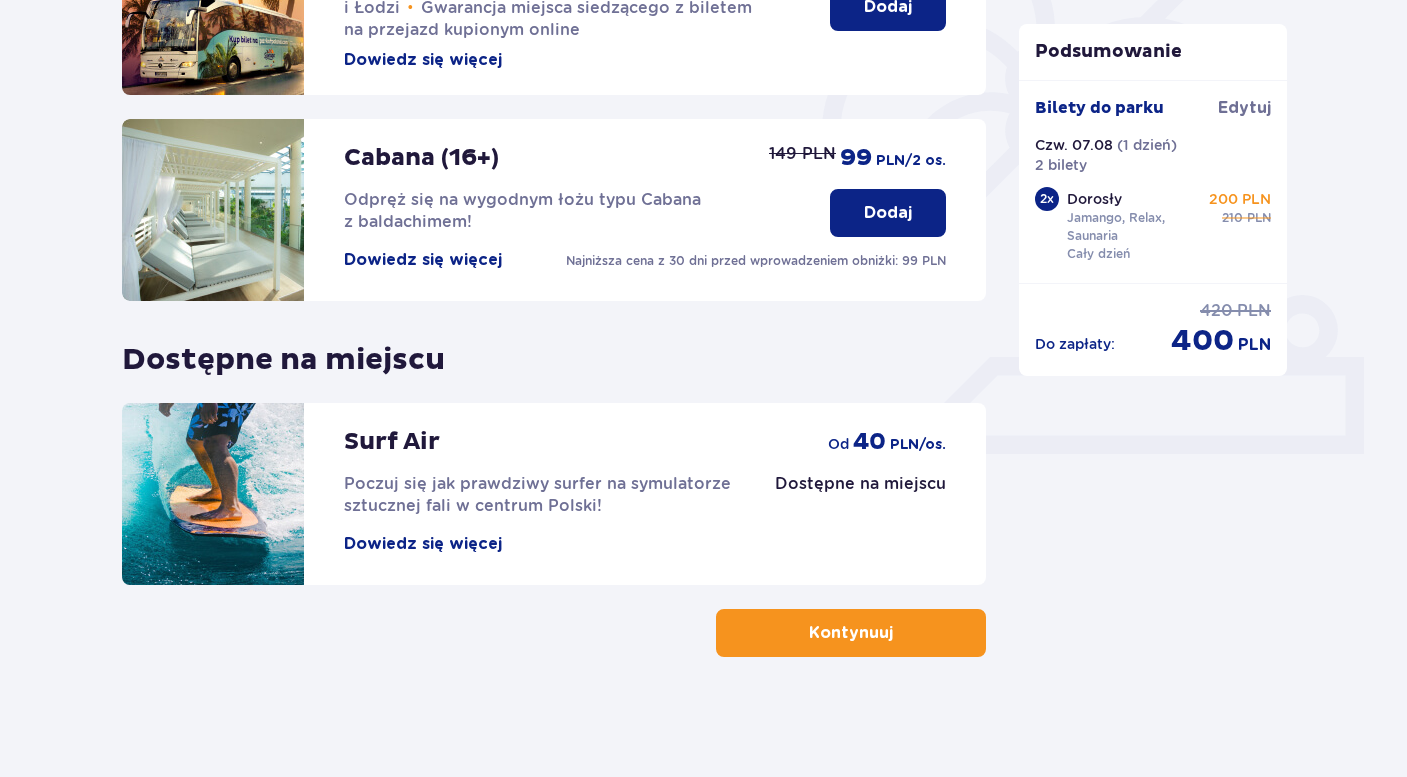scroll, scrollTop: 579, scrollLeft: 0, axis: vertical 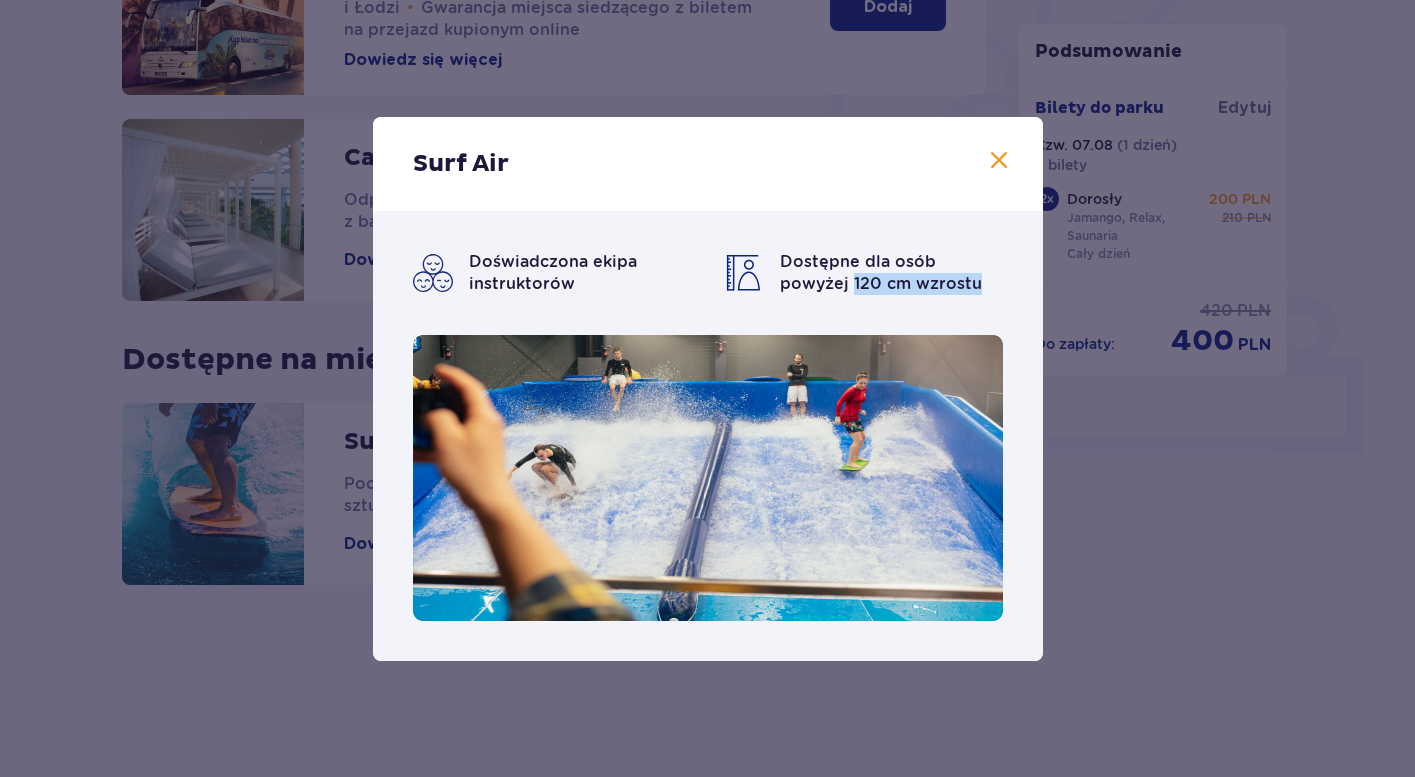 drag, startPoint x: 940, startPoint y: 292, endPoint x: 777, endPoint y: 284, distance: 163.1962 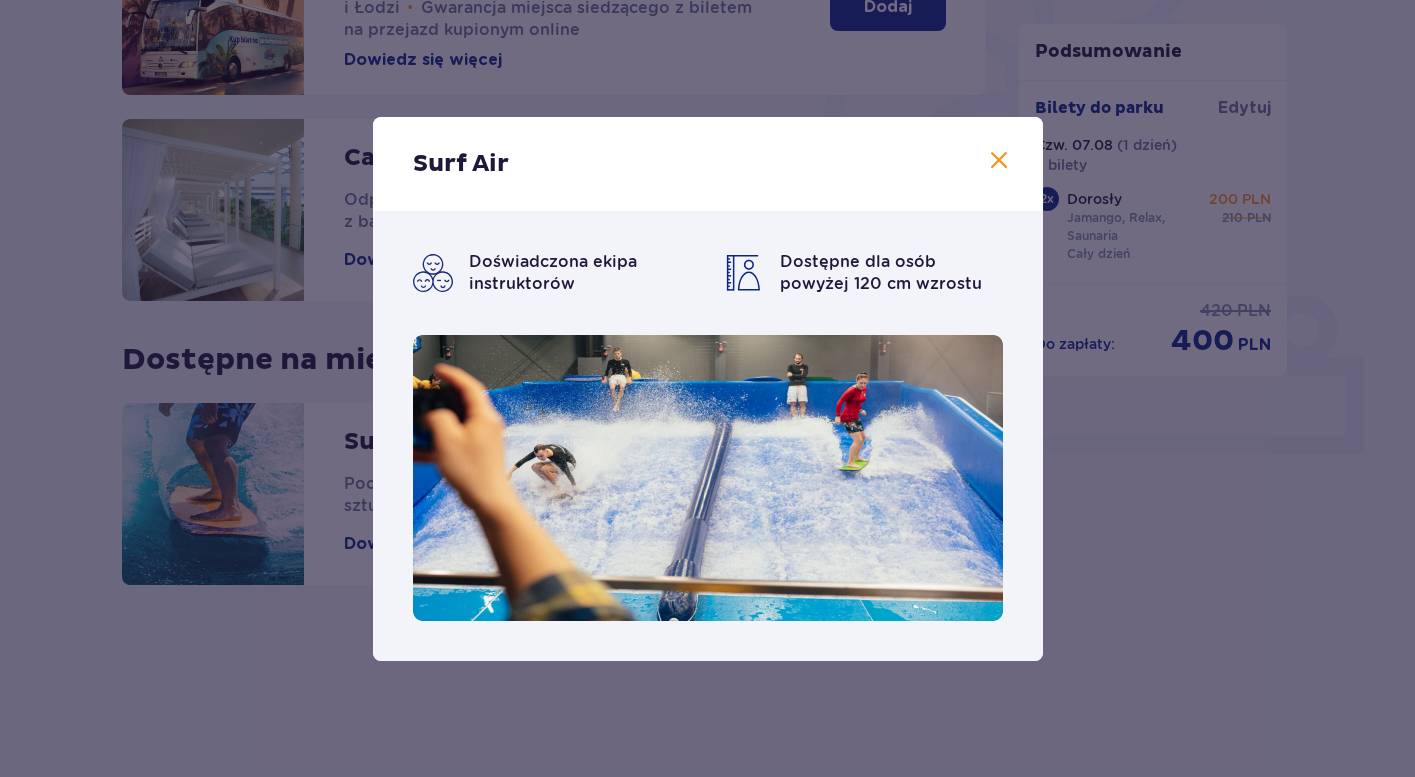 click on "Surf Air" at bounding box center (708, 164) 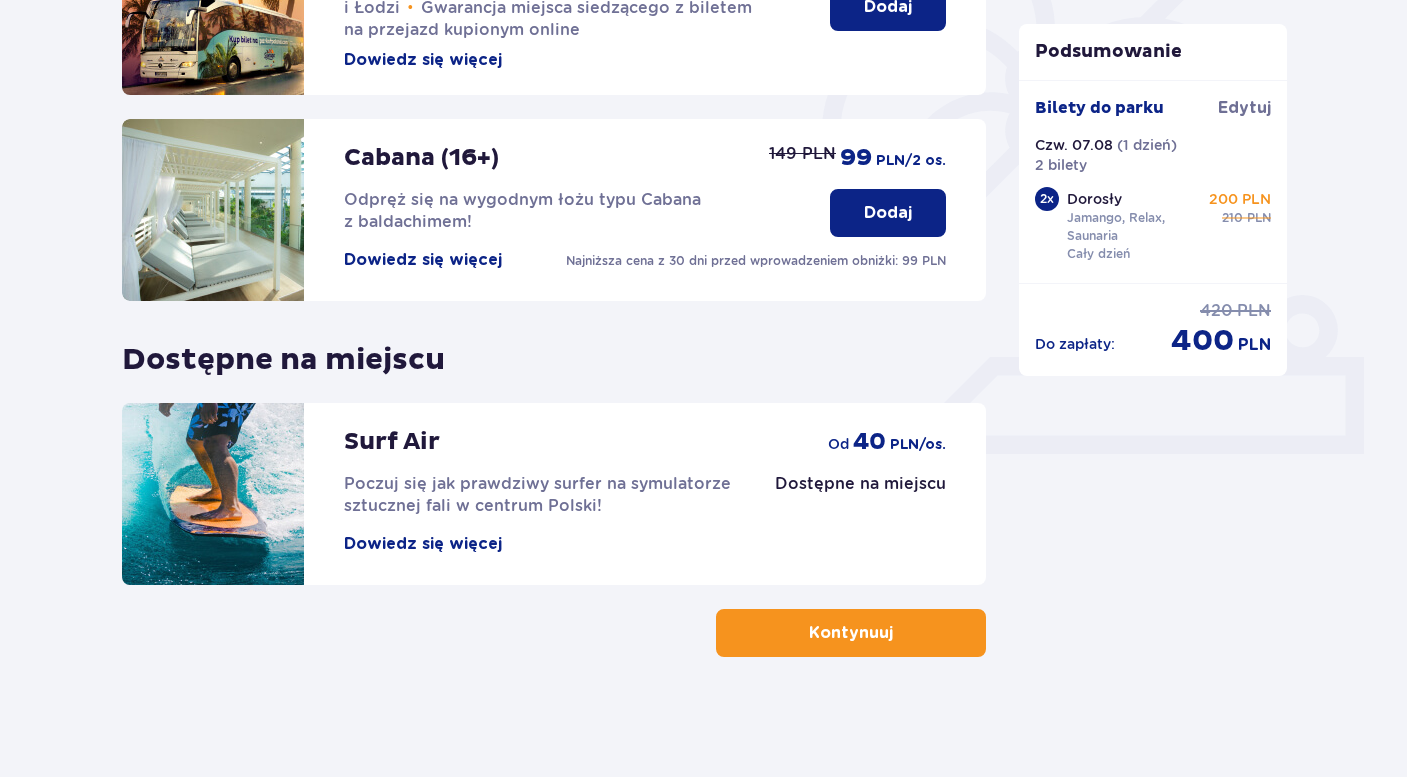 click at bounding box center [897, 633] 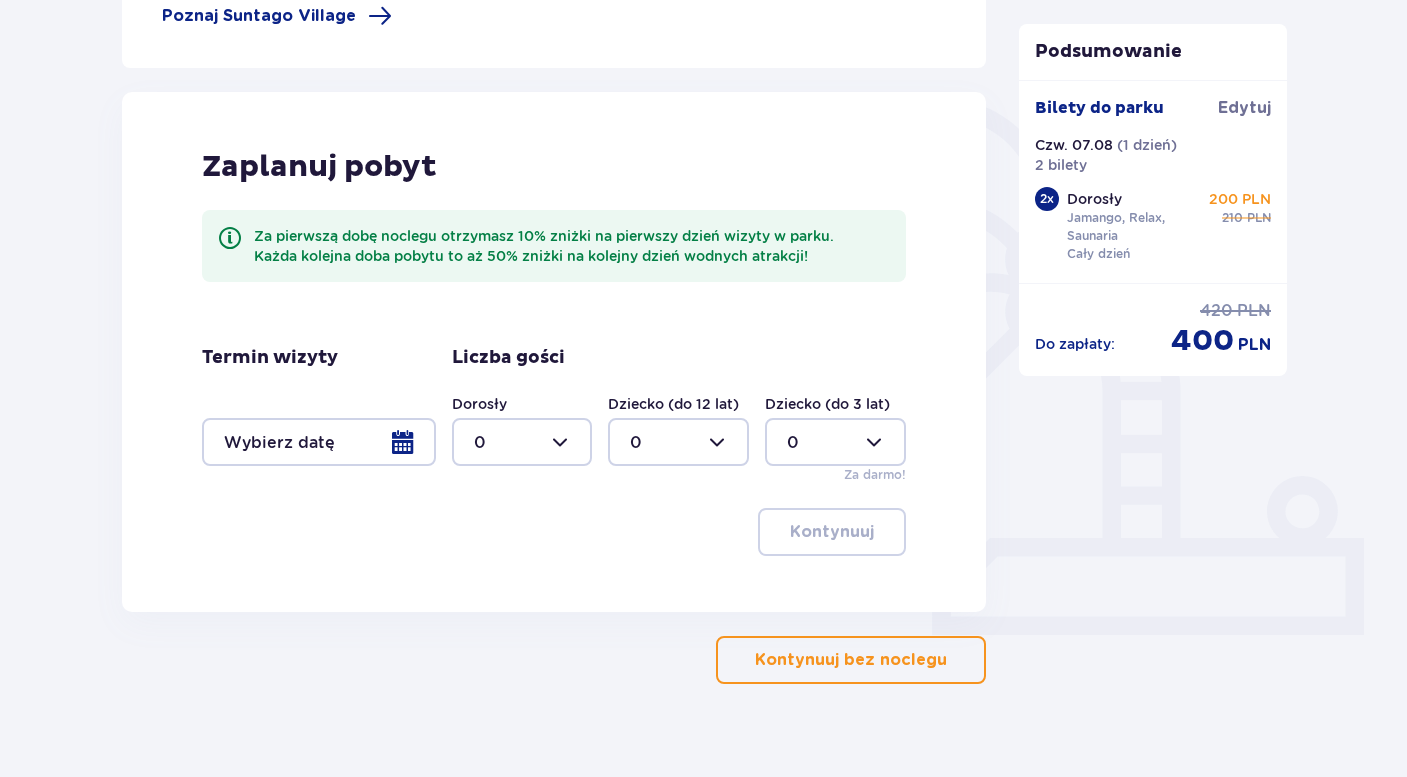 scroll, scrollTop: 399, scrollLeft: 0, axis: vertical 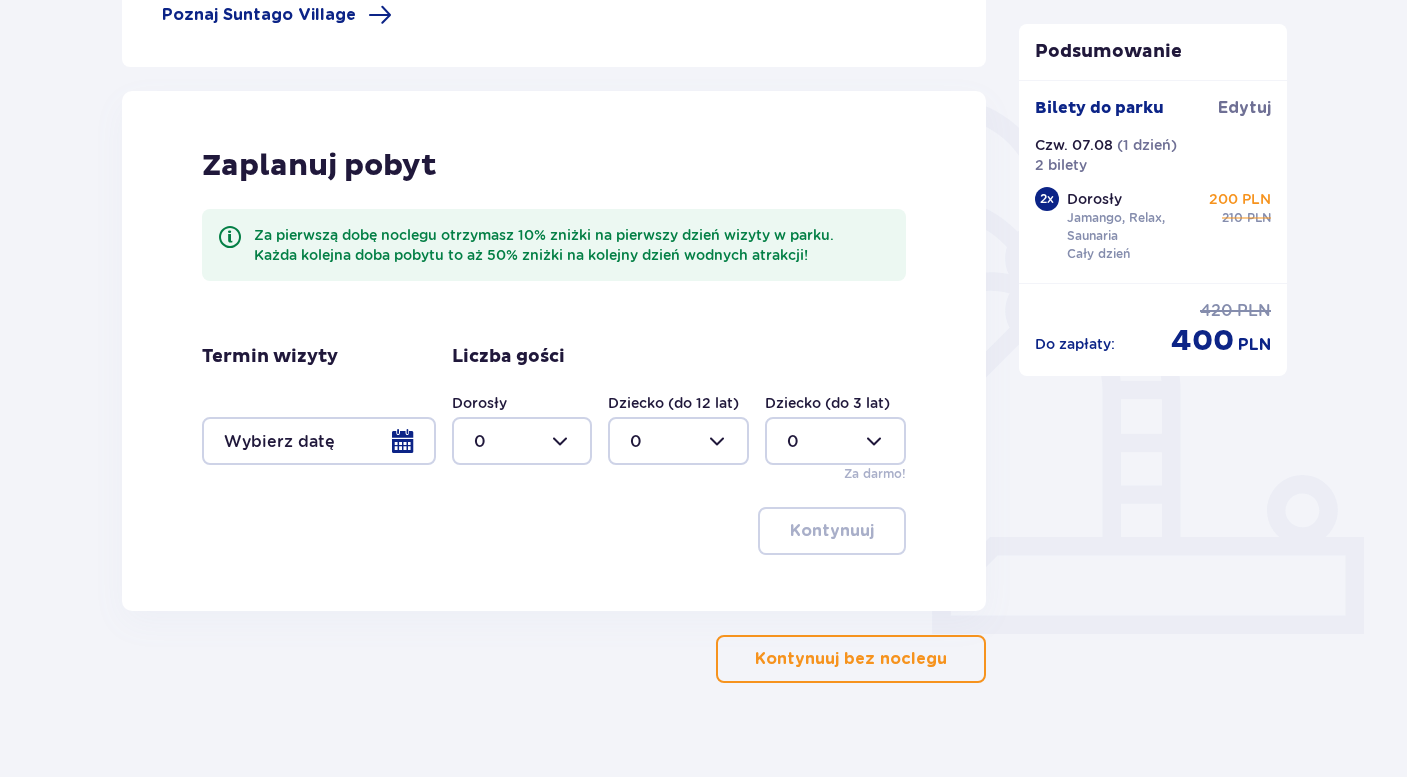 click at bounding box center [319, 441] 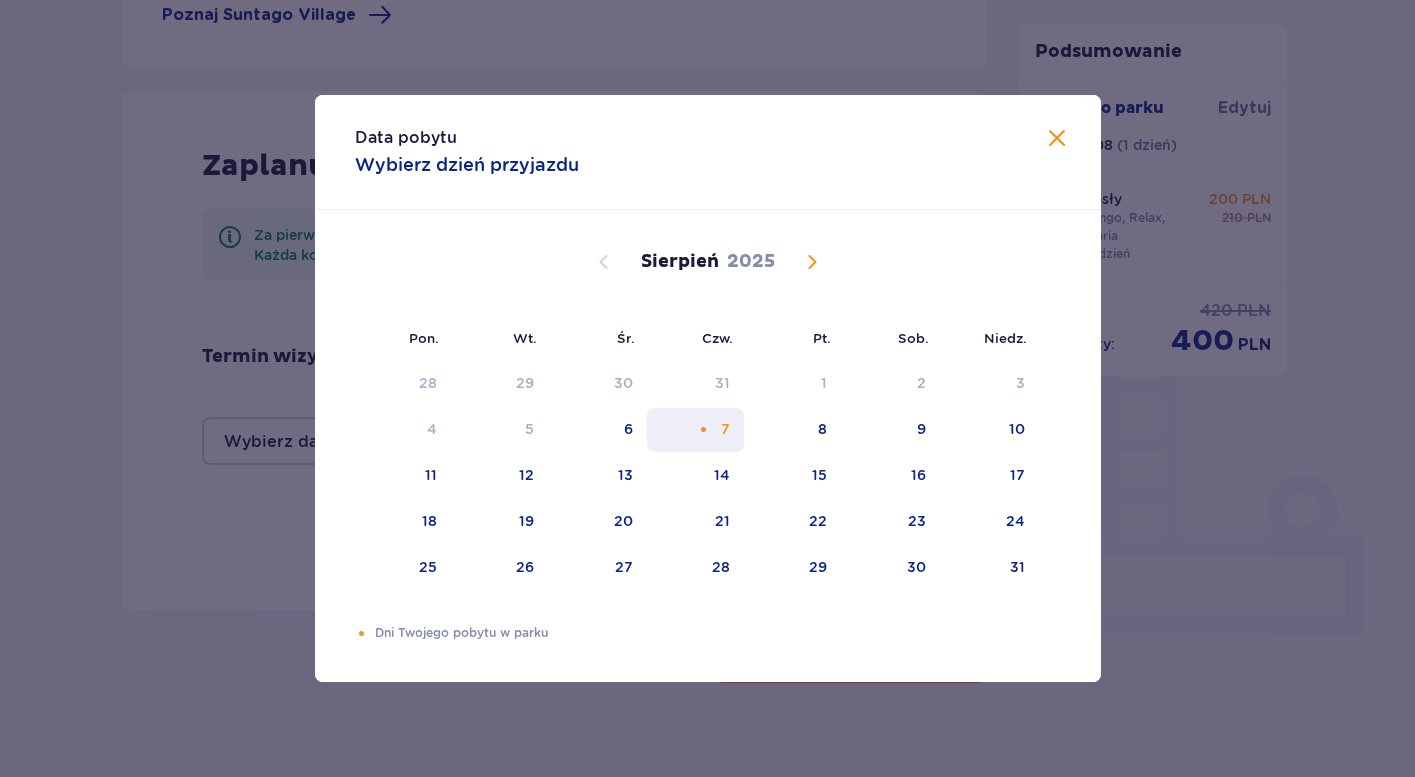 click on "7" at bounding box center (695, 430) 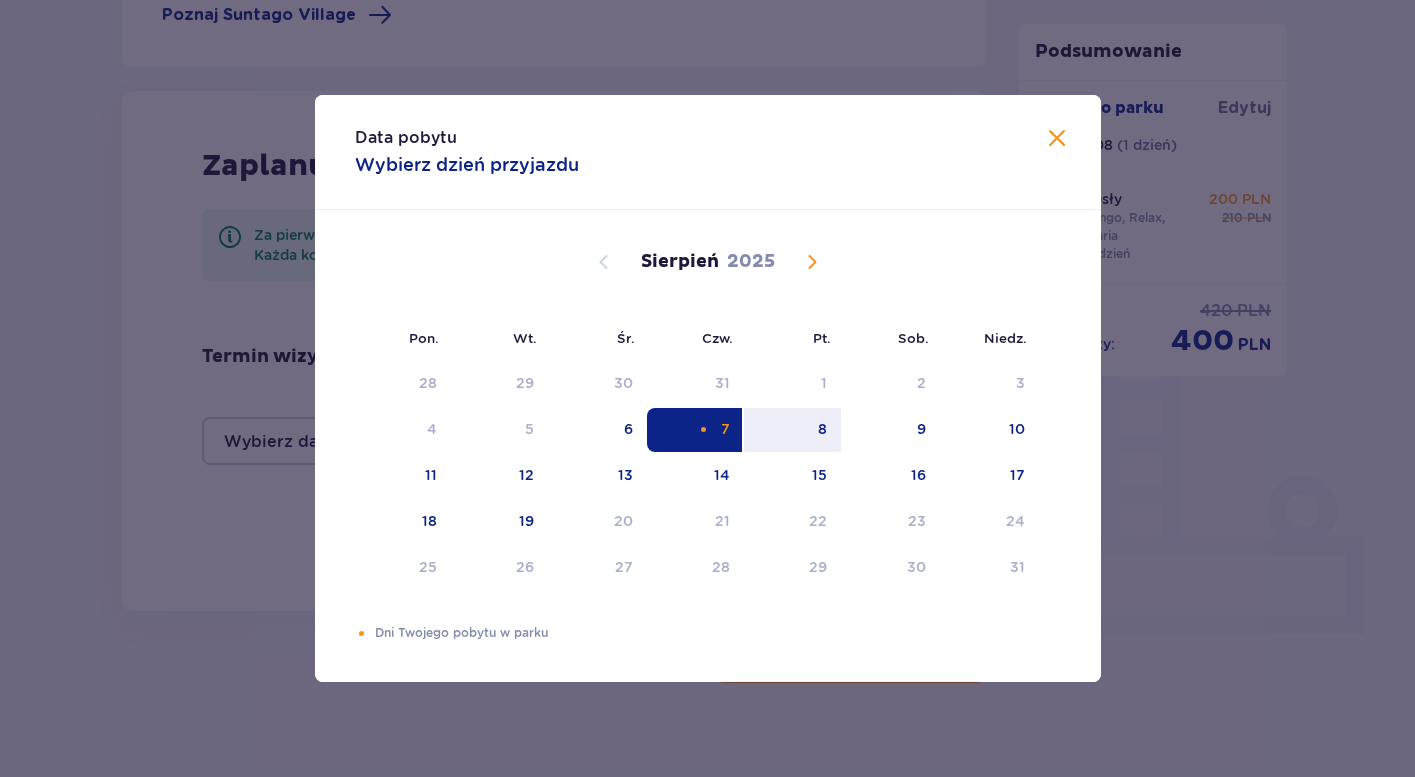 click at bounding box center [703, 429] 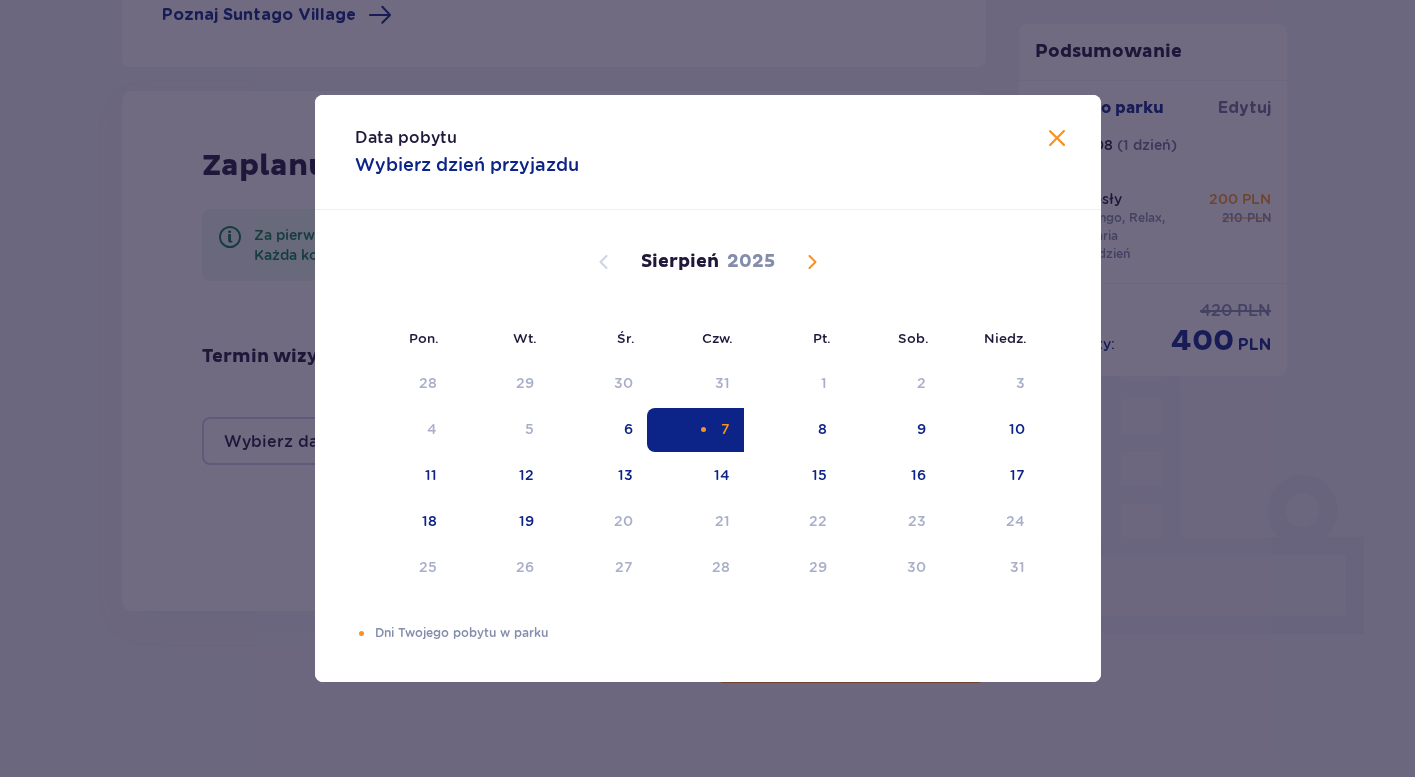 click at bounding box center (1057, 139) 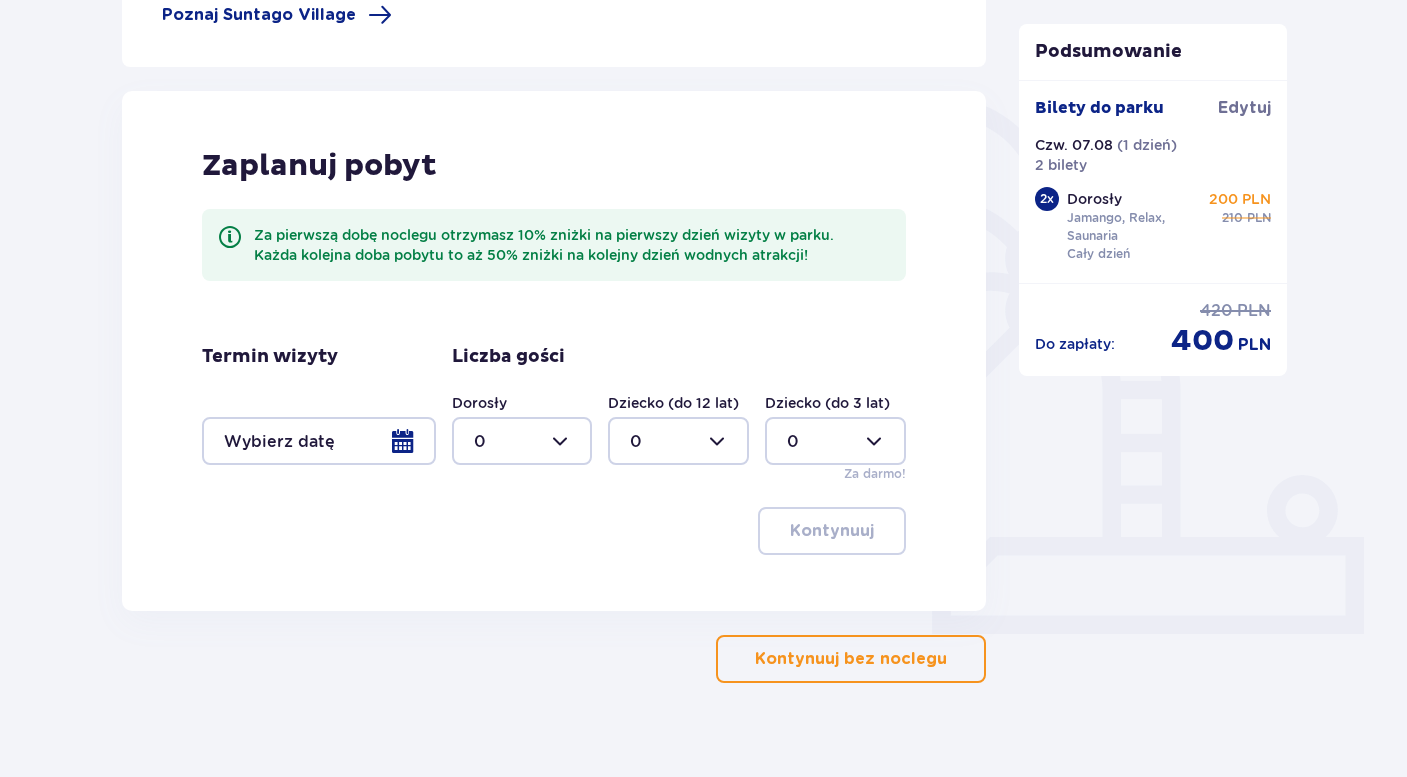 click on "Kontynuuj bez noclegu" at bounding box center (851, 659) 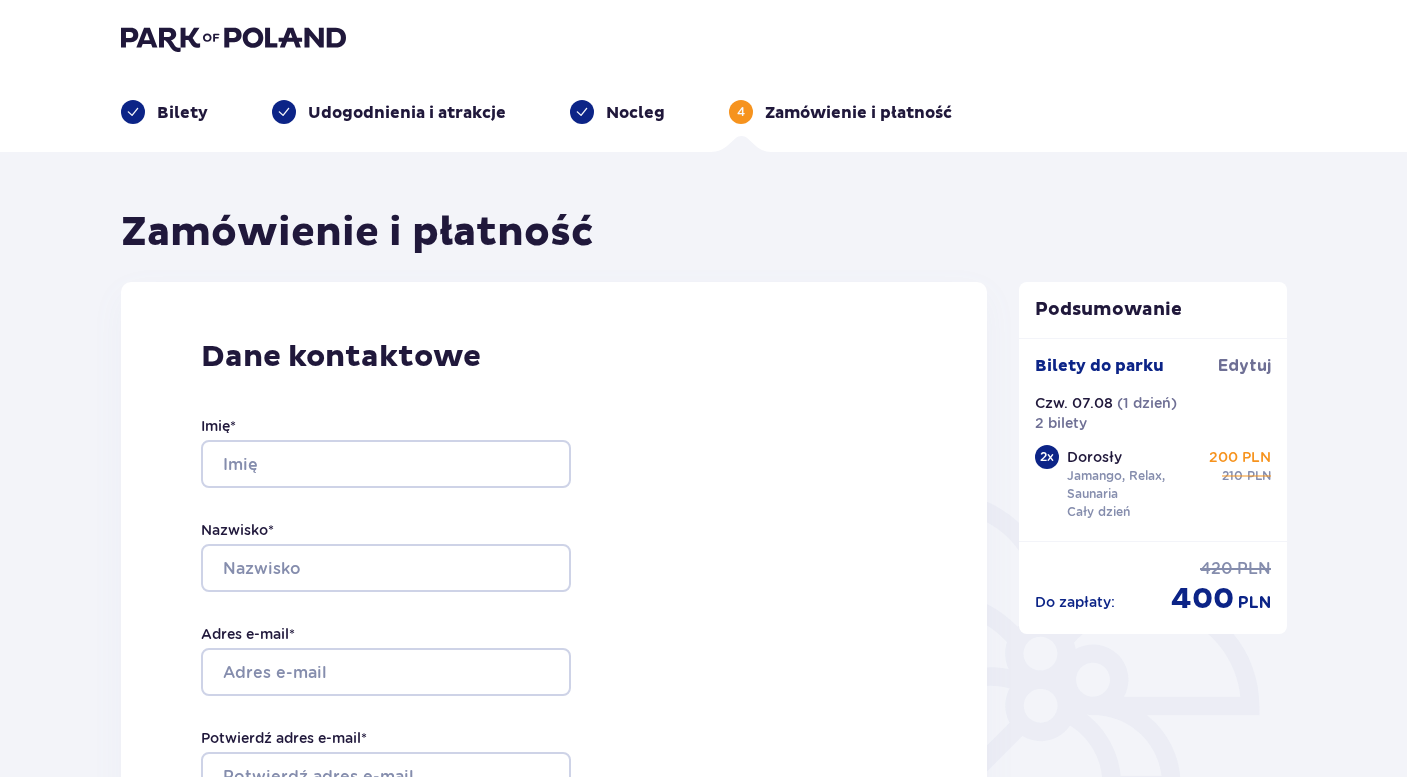 scroll, scrollTop: 0, scrollLeft: 0, axis: both 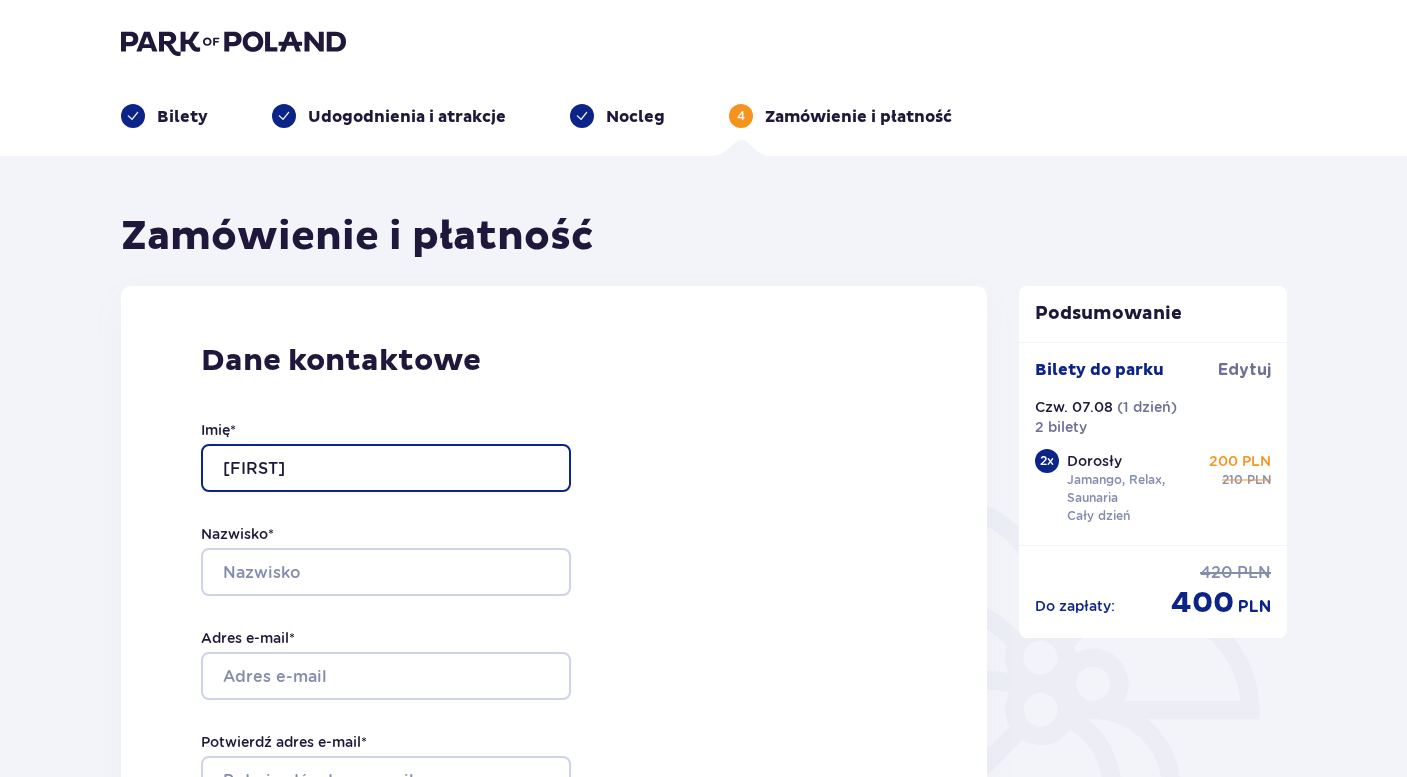 type on "Joanna" 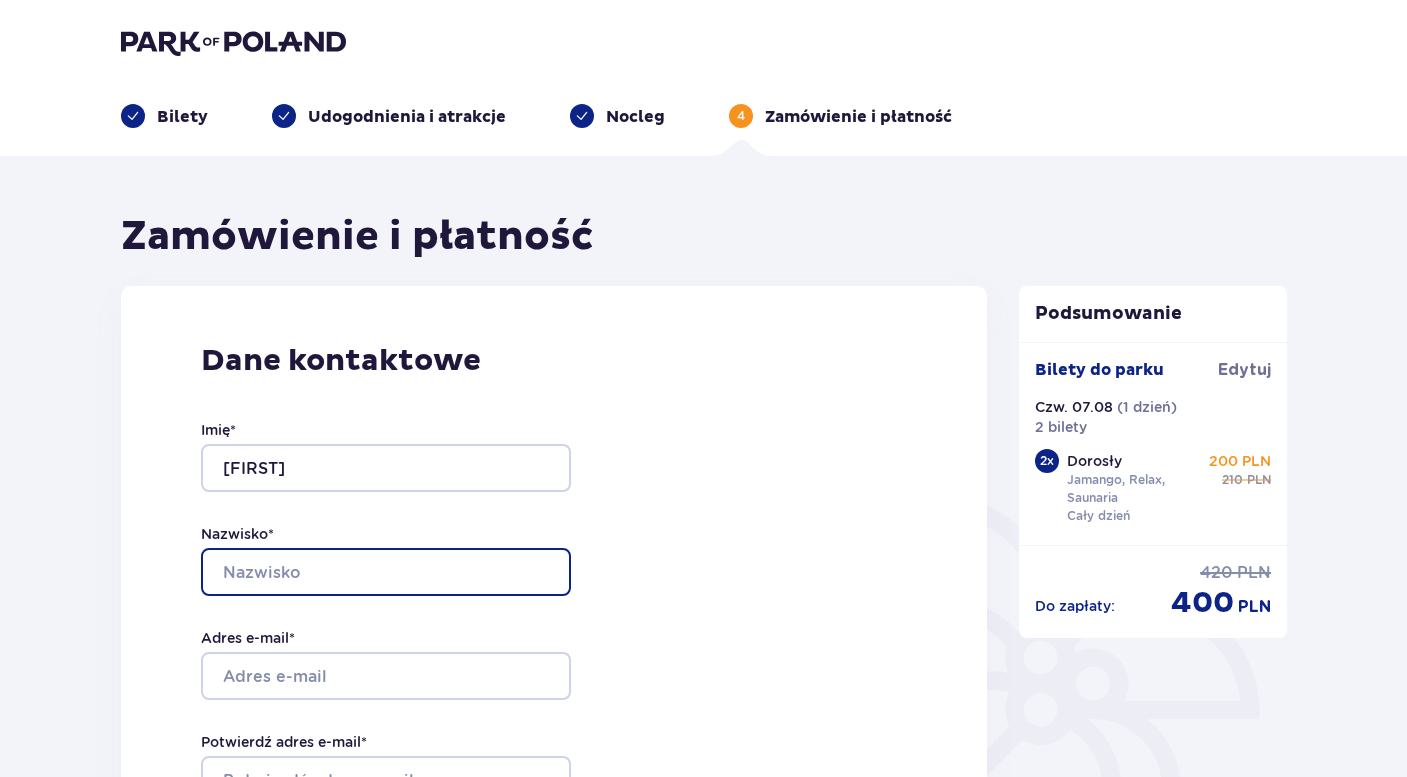 type on "`" 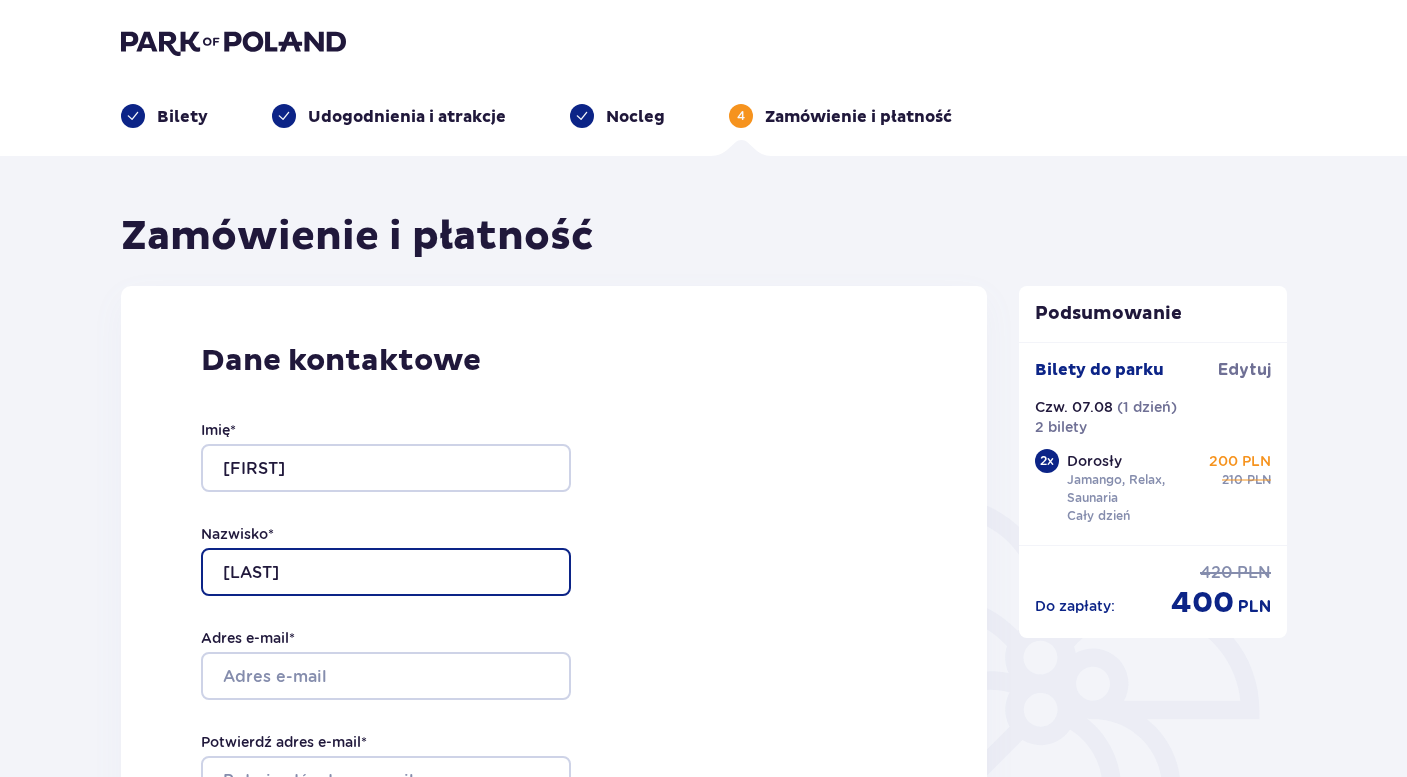 type on "Dudek" 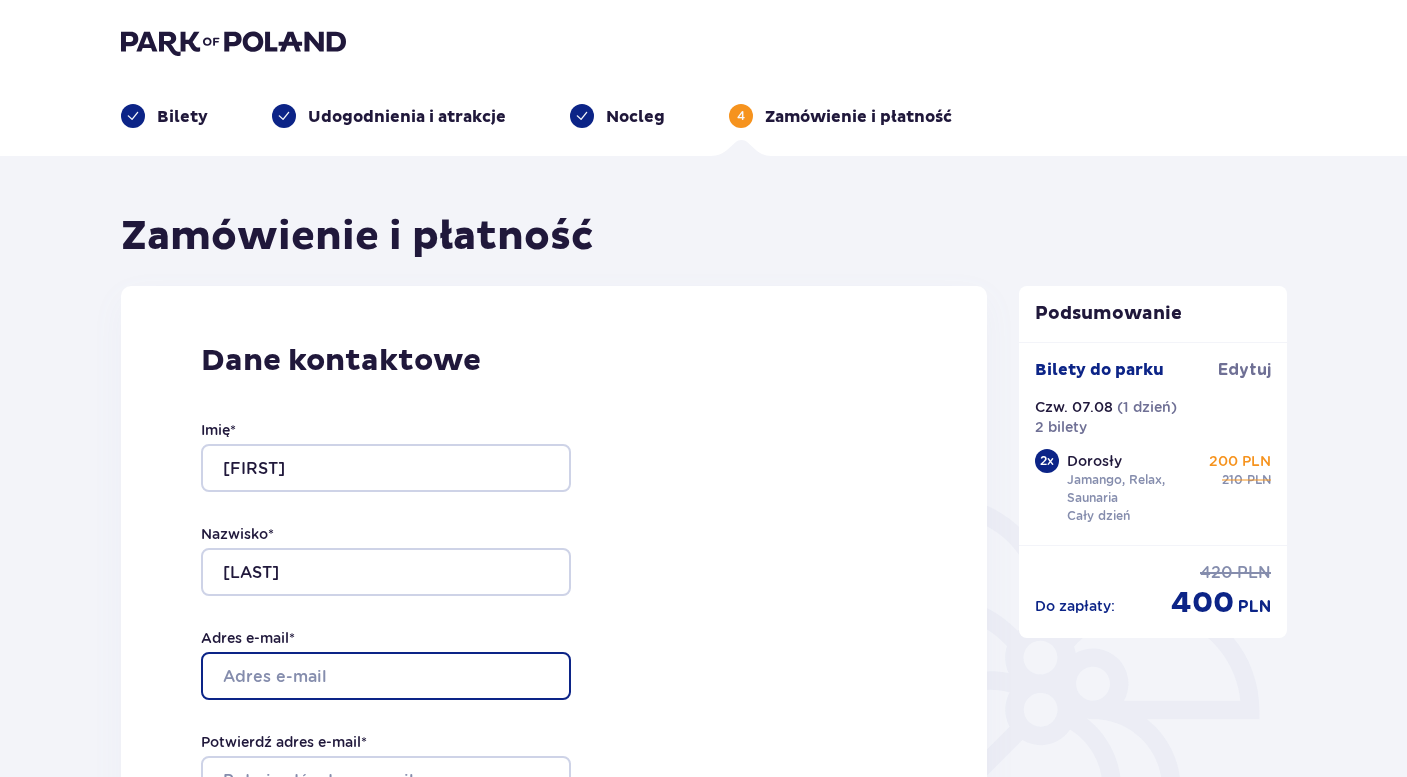 type on "j" 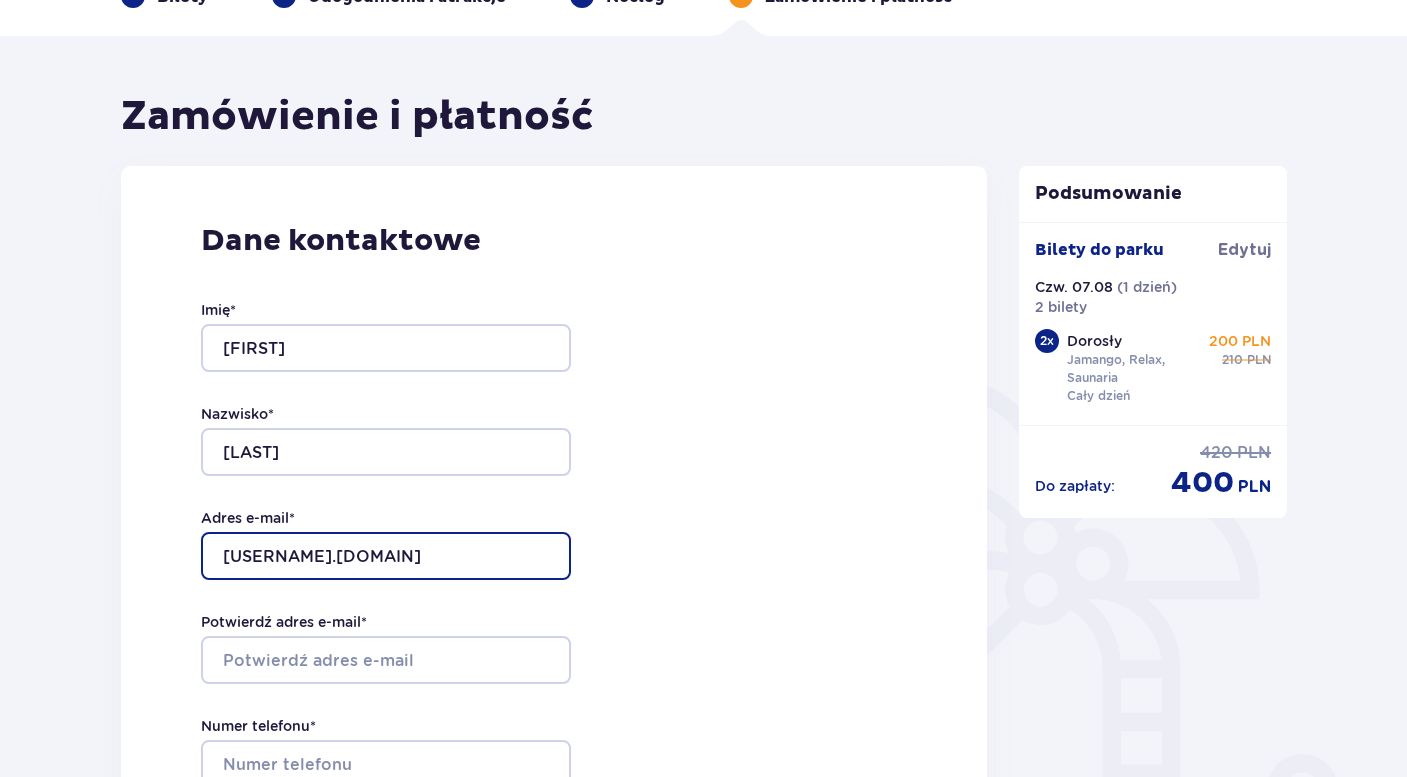 scroll, scrollTop: 121, scrollLeft: 0, axis: vertical 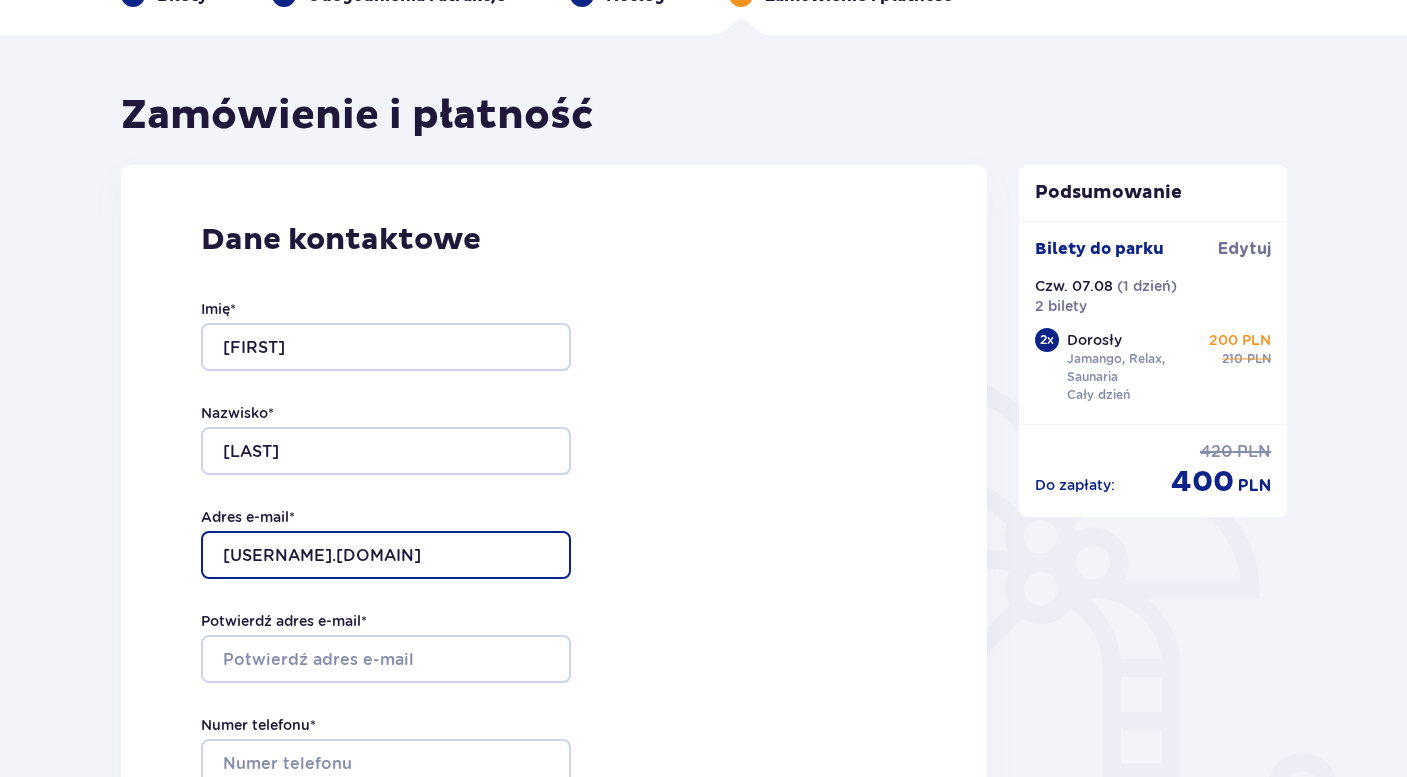 type on "jdudek.dietetyk@gmail.com" 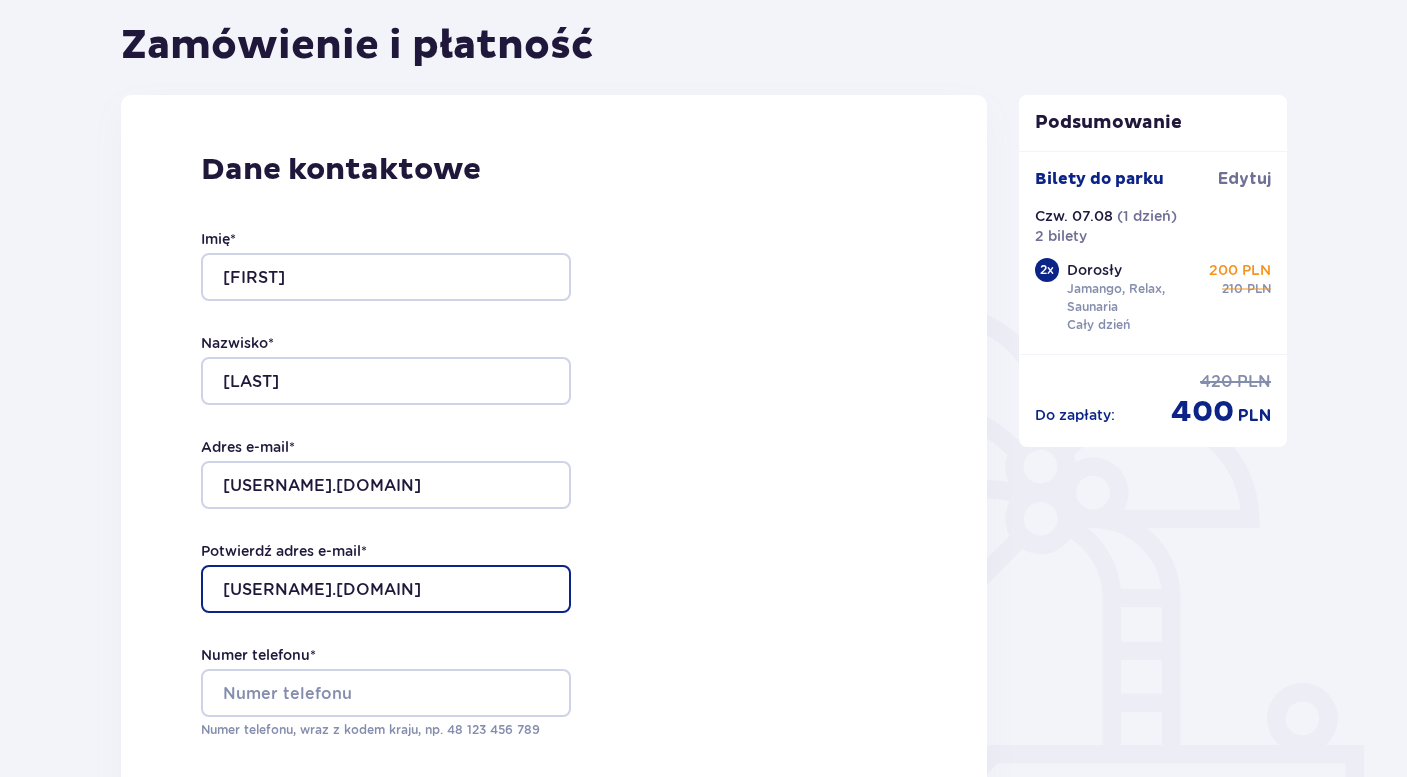 scroll, scrollTop: 245, scrollLeft: 0, axis: vertical 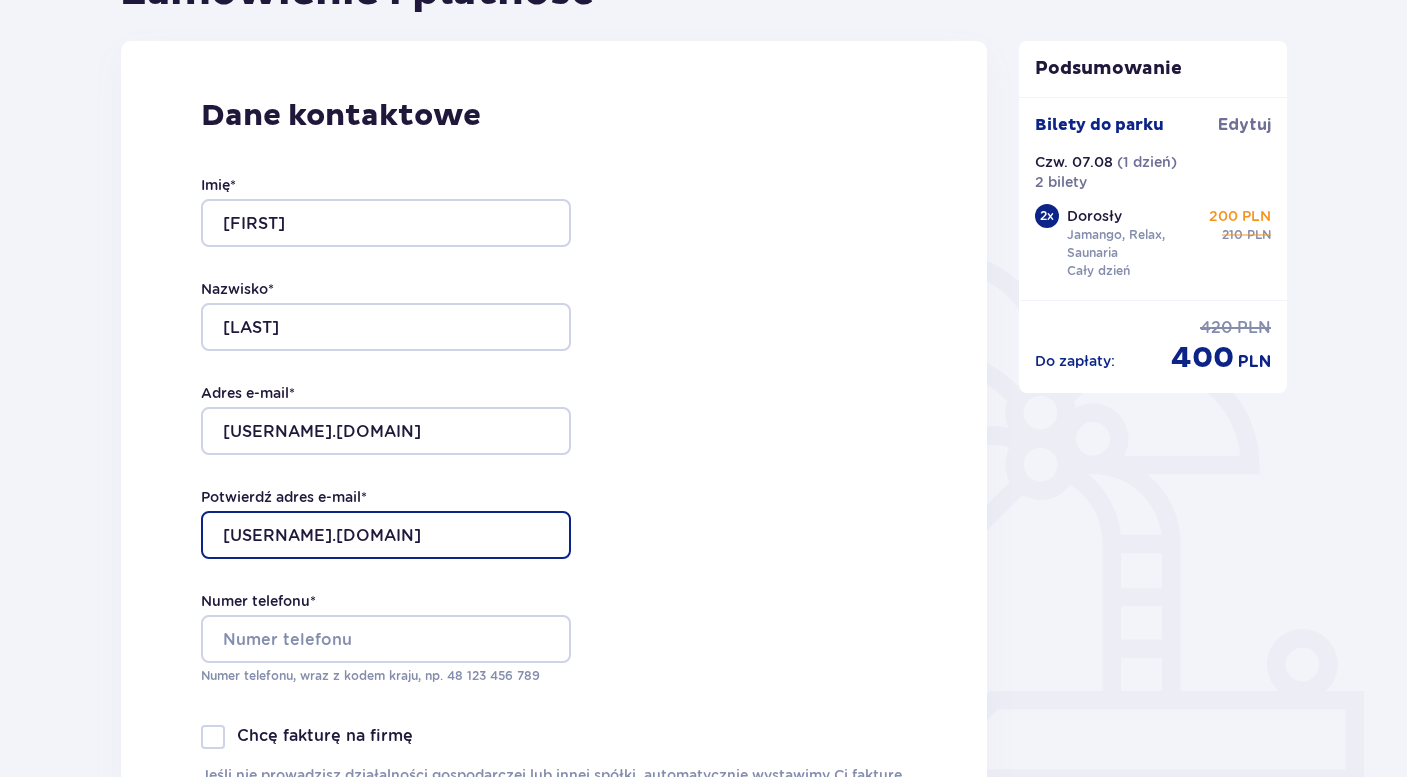 type on "jdudek.dietetyk@gmail.com" 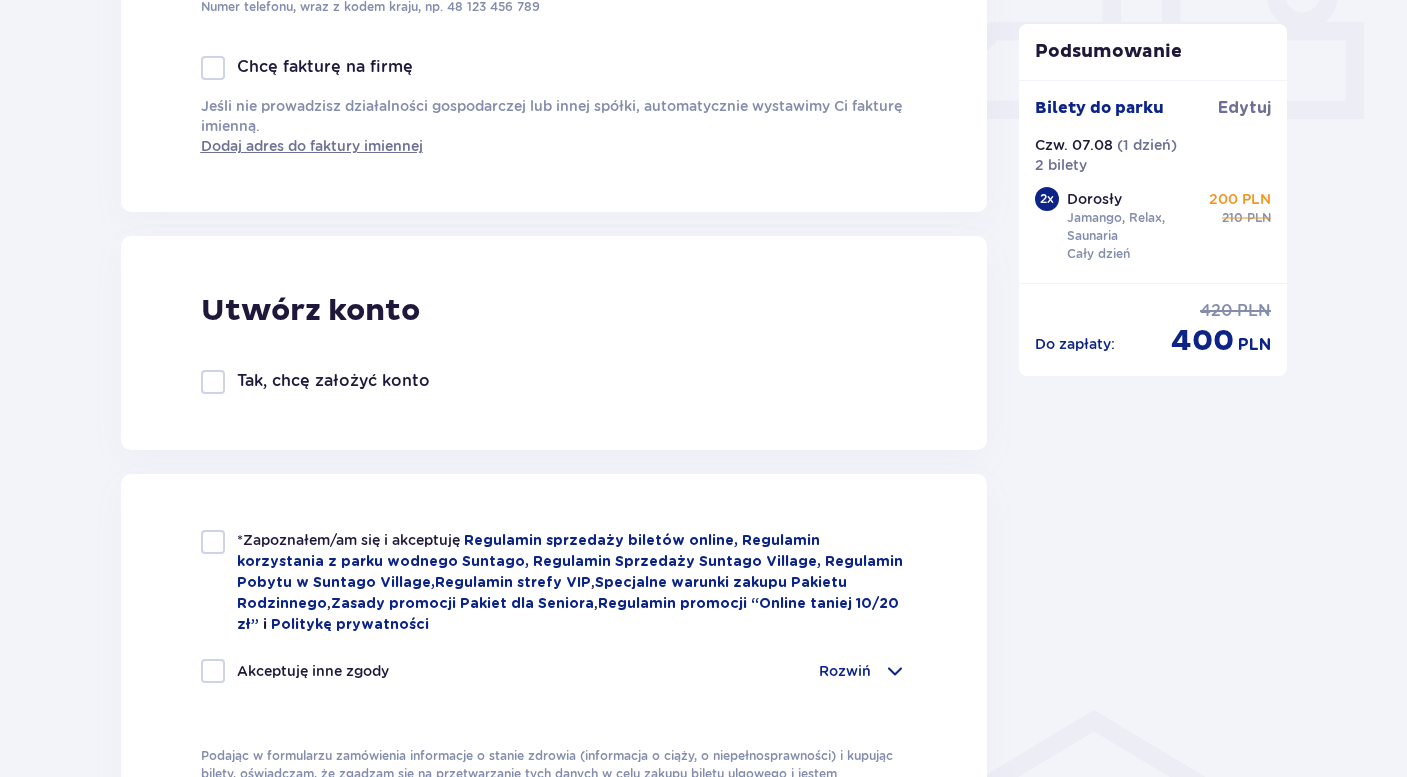 scroll, scrollTop: 947, scrollLeft: 0, axis: vertical 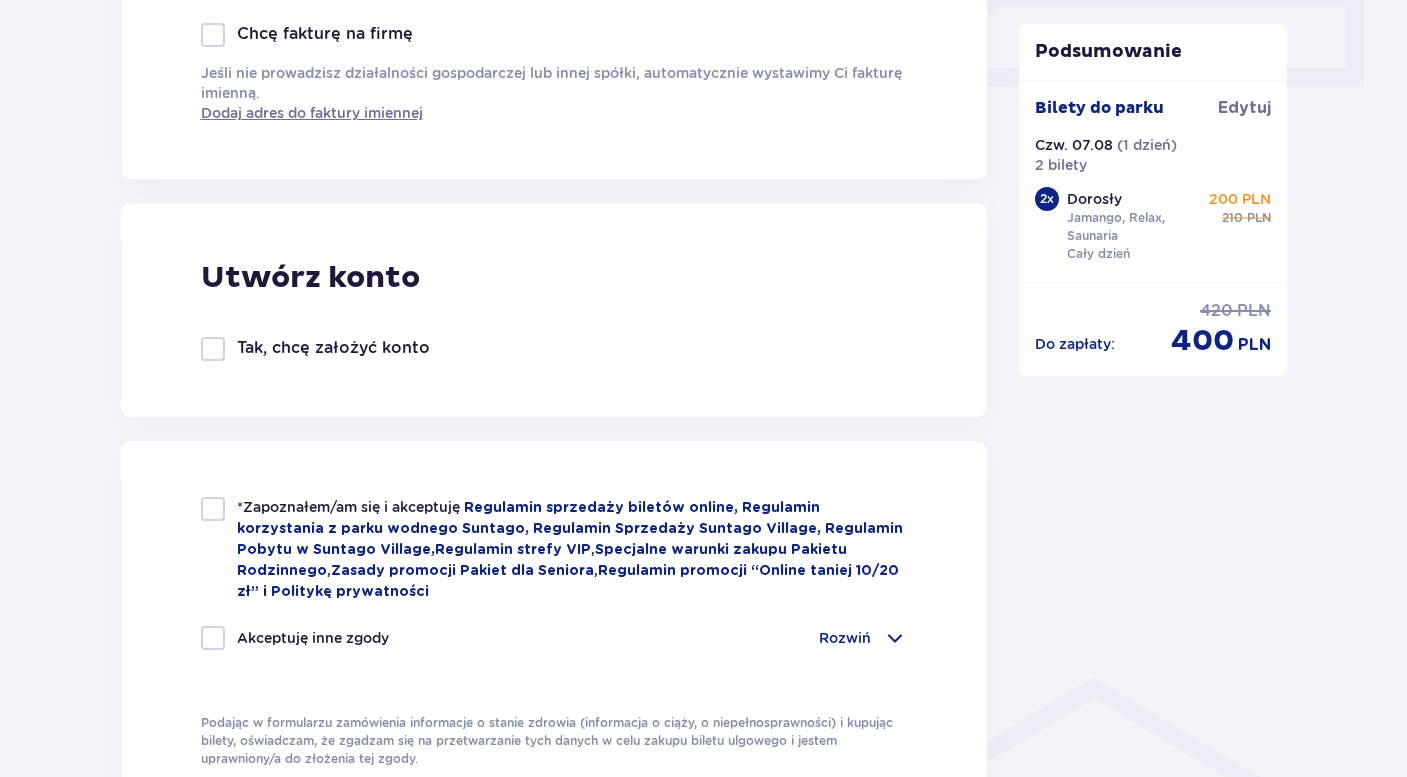 type on "668165805" 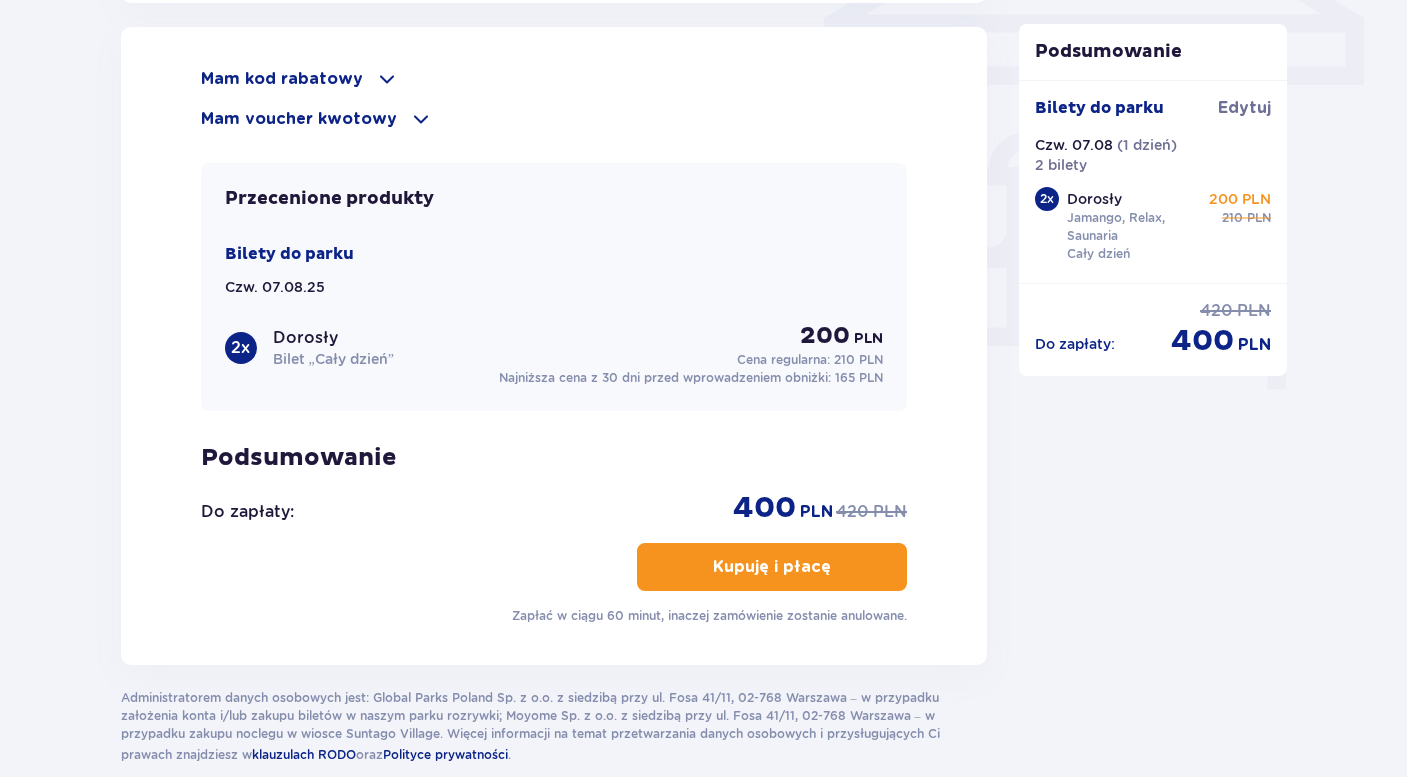 scroll, scrollTop: 1769, scrollLeft: 0, axis: vertical 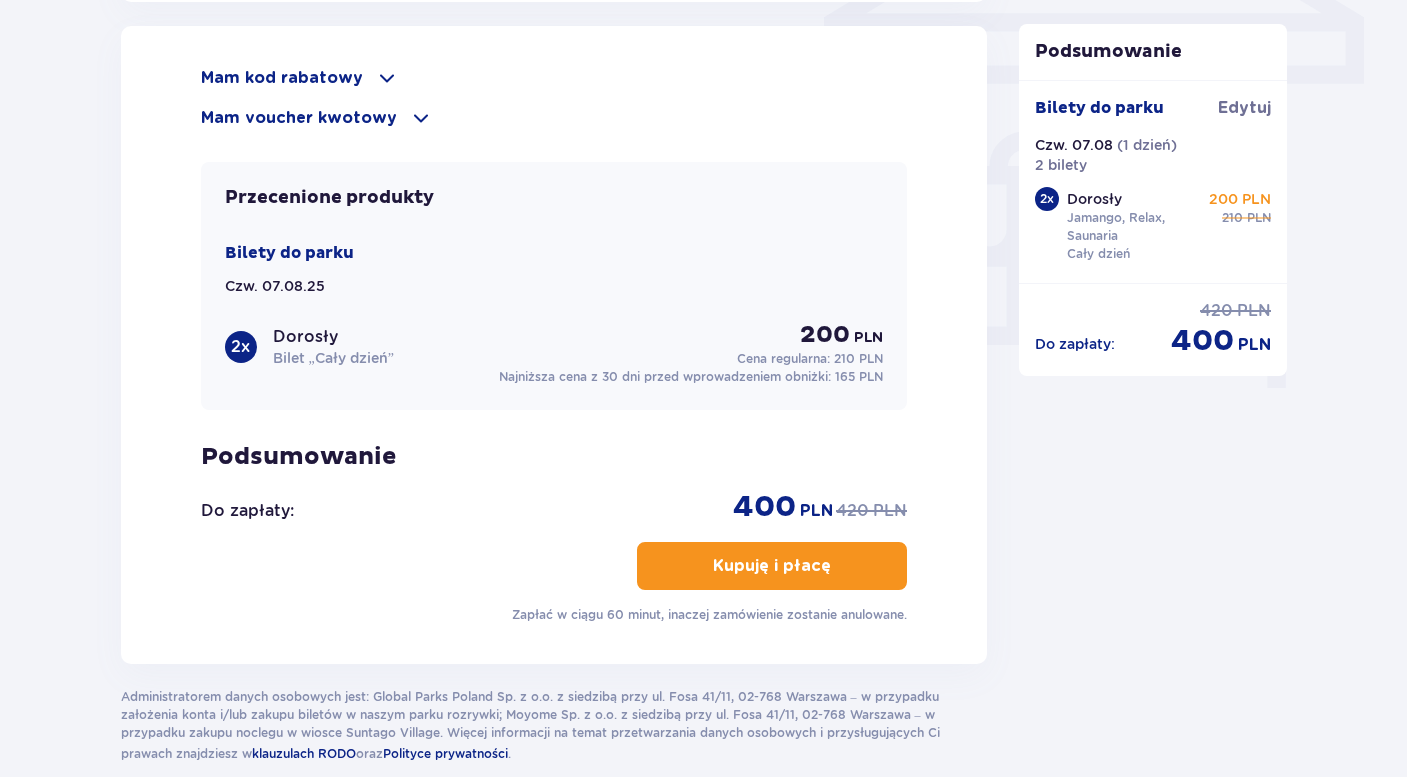 click on "Kupuję i płacę" at bounding box center [772, 566] 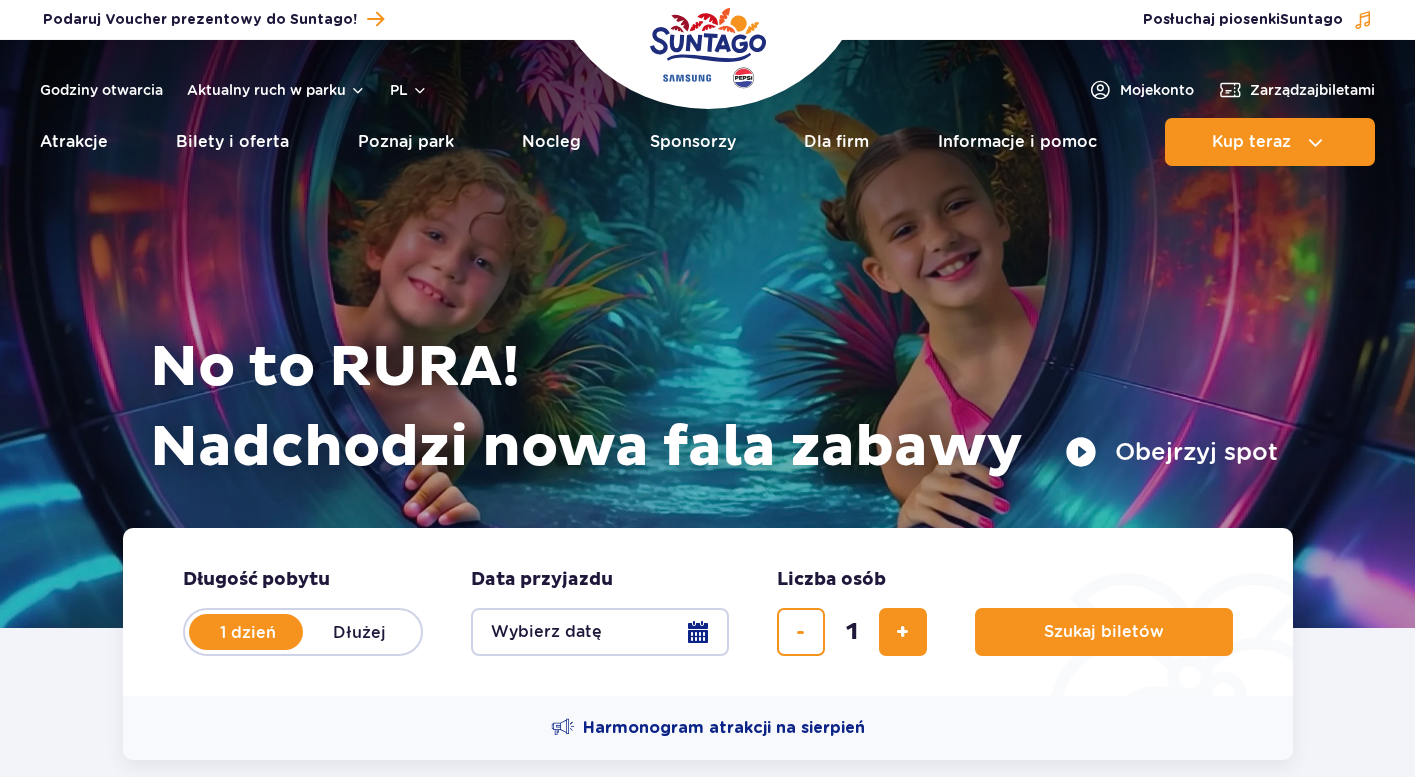 scroll, scrollTop: 0, scrollLeft: 0, axis: both 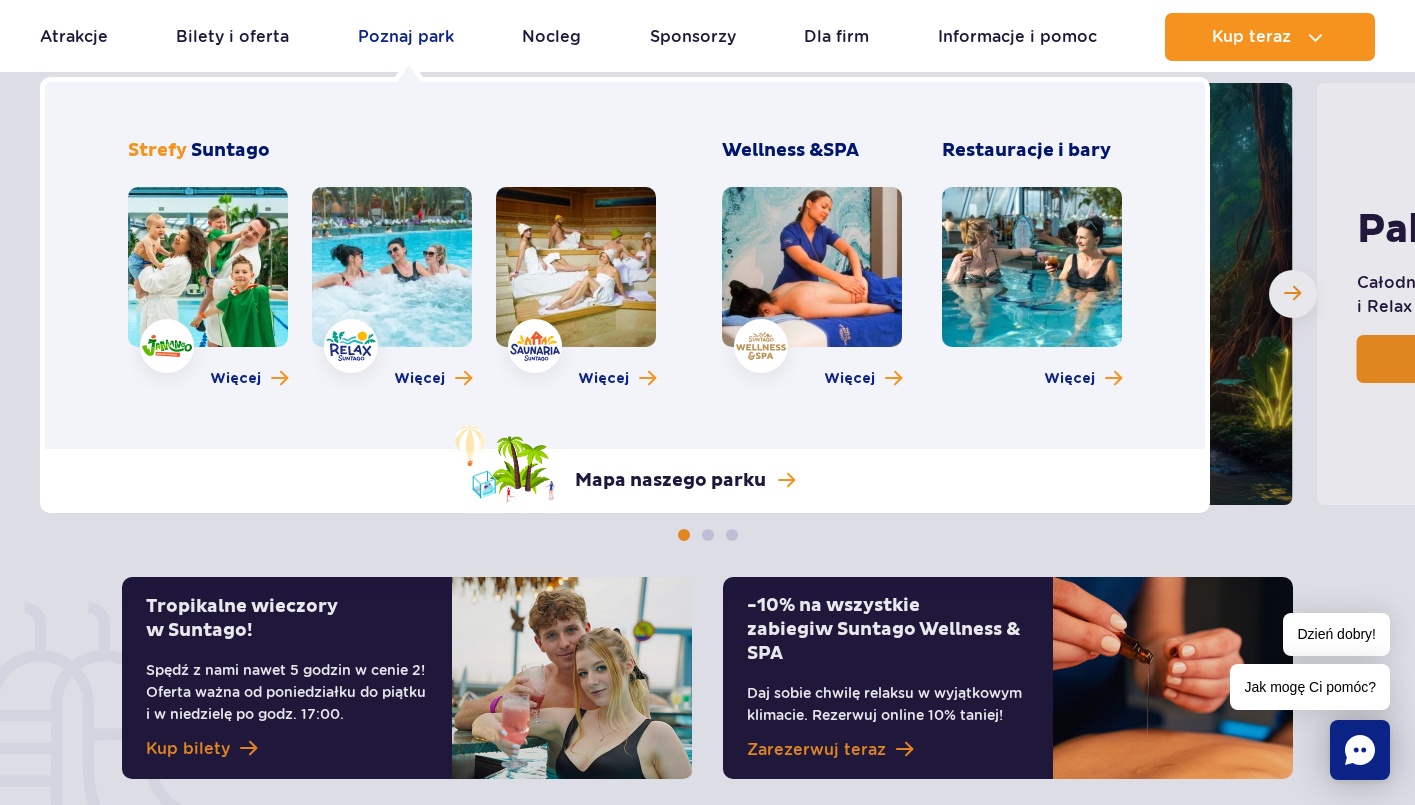 click on "Poznaj park" at bounding box center [406, 37] 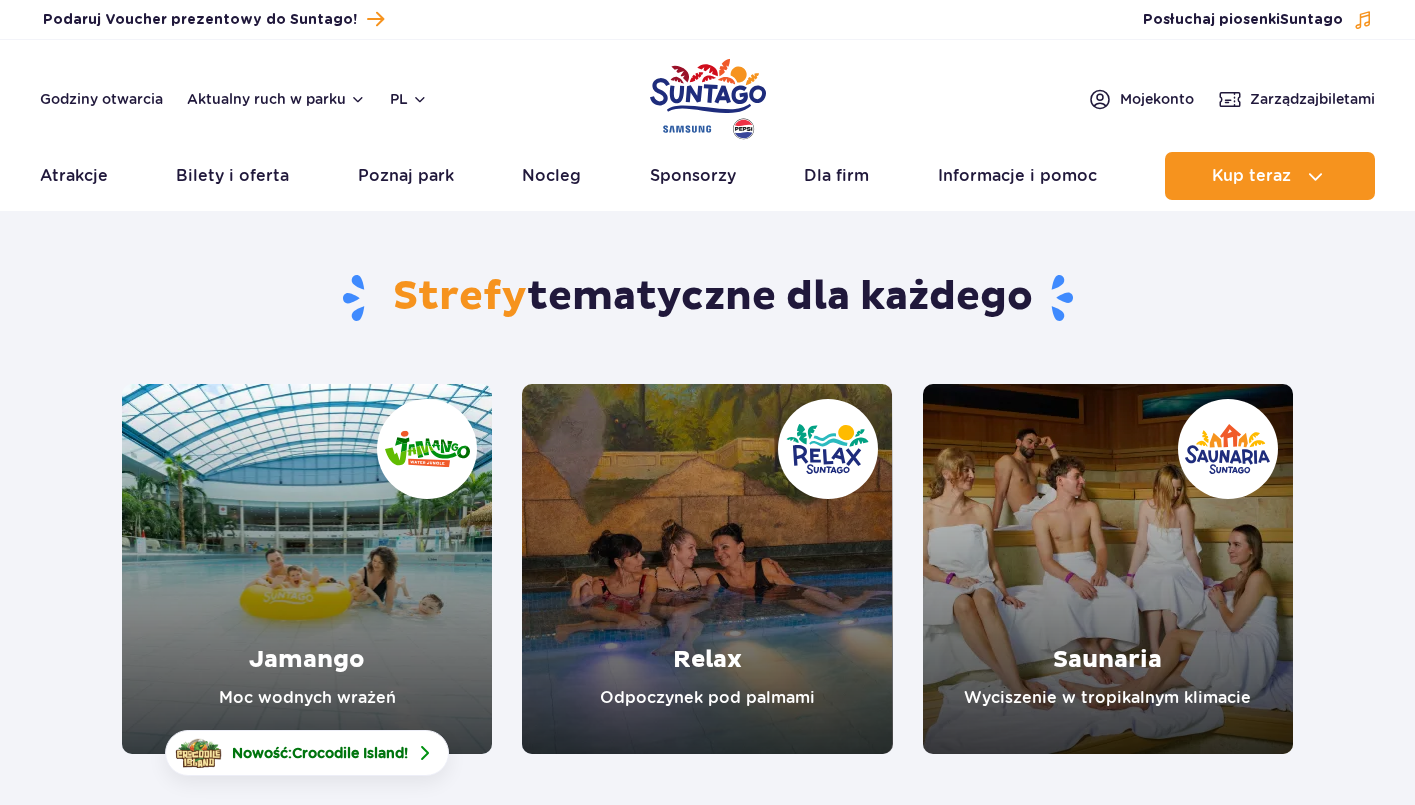 scroll, scrollTop: 0, scrollLeft: 0, axis: both 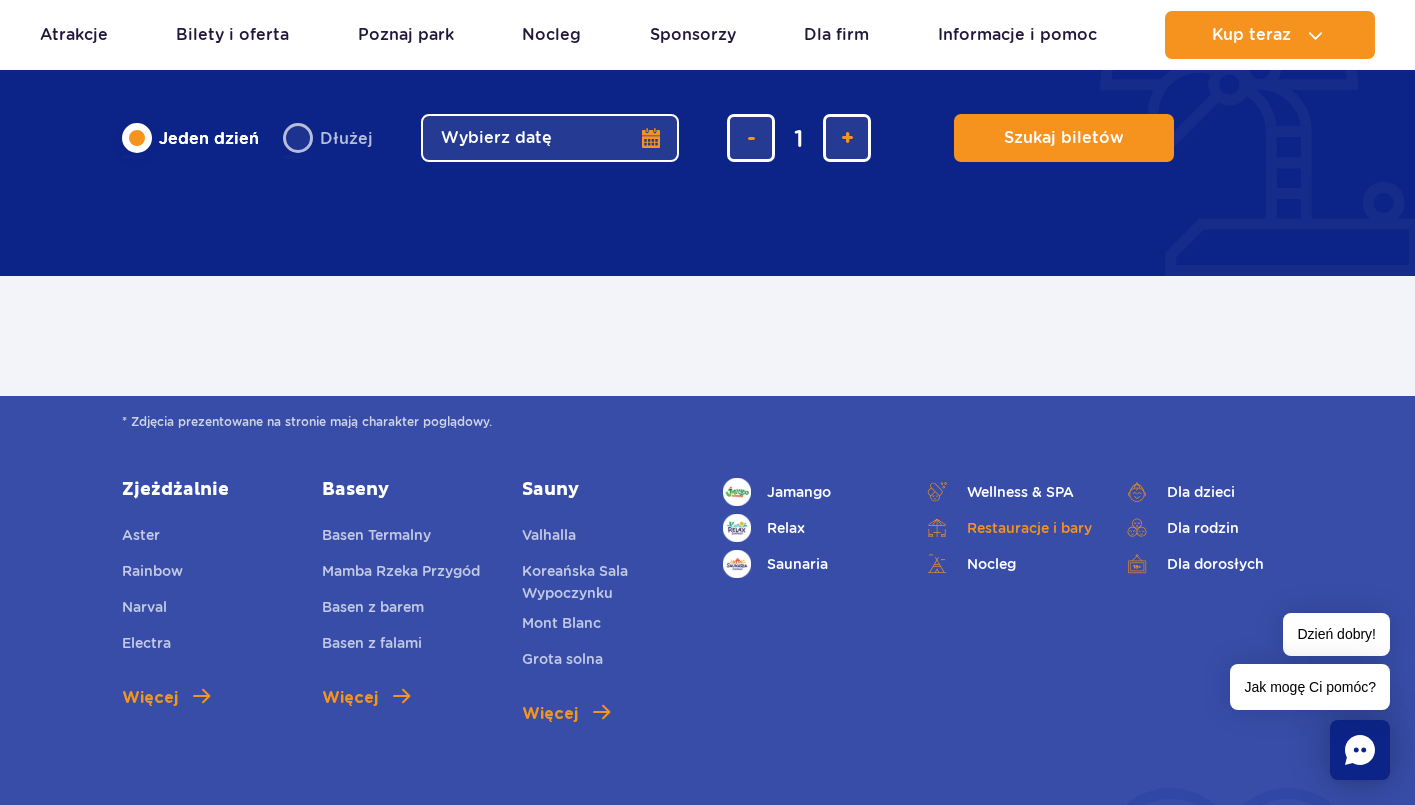 click on "Restauracje i bary" at bounding box center (1008, 528) 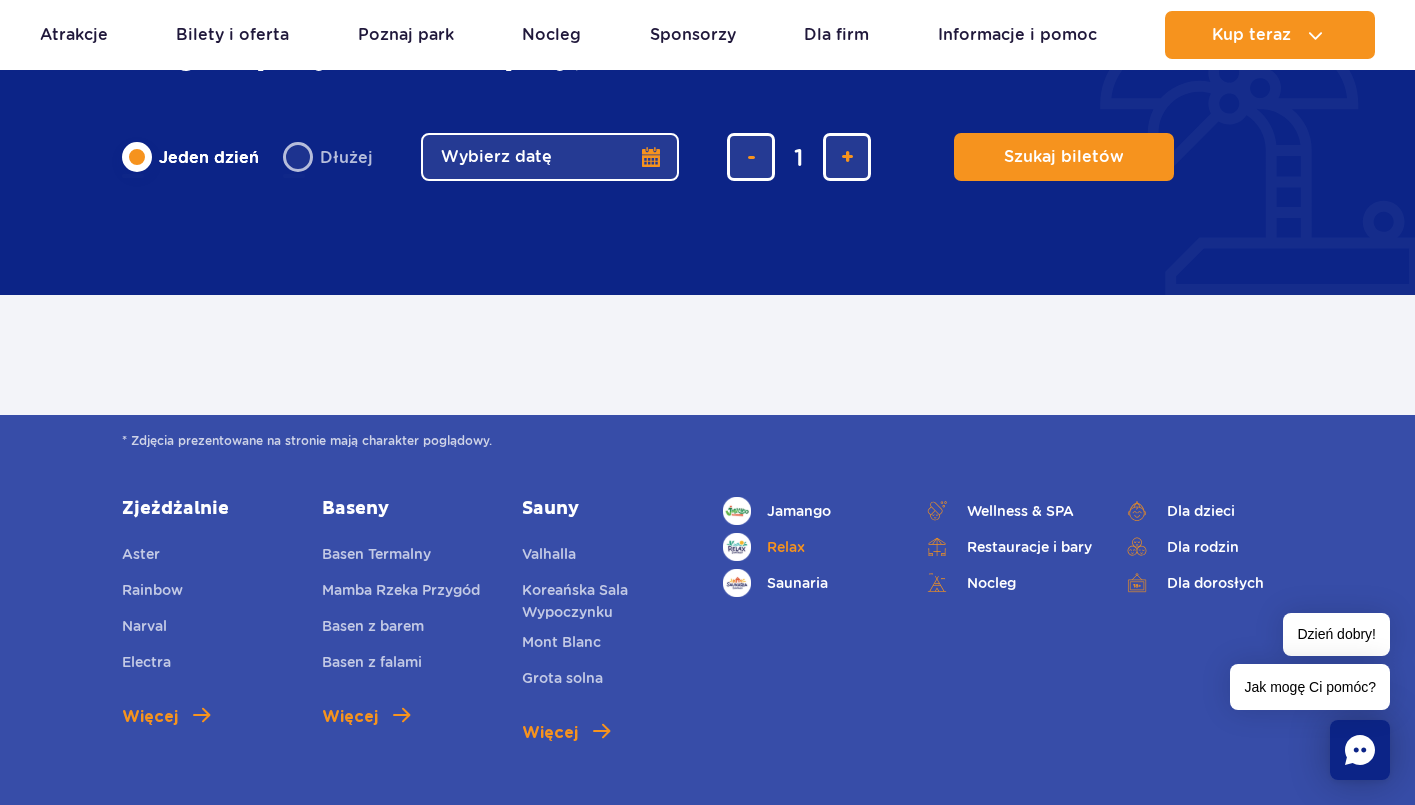 scroll, scrollTop: 1053, scrollLeft: 0, axis: vertical 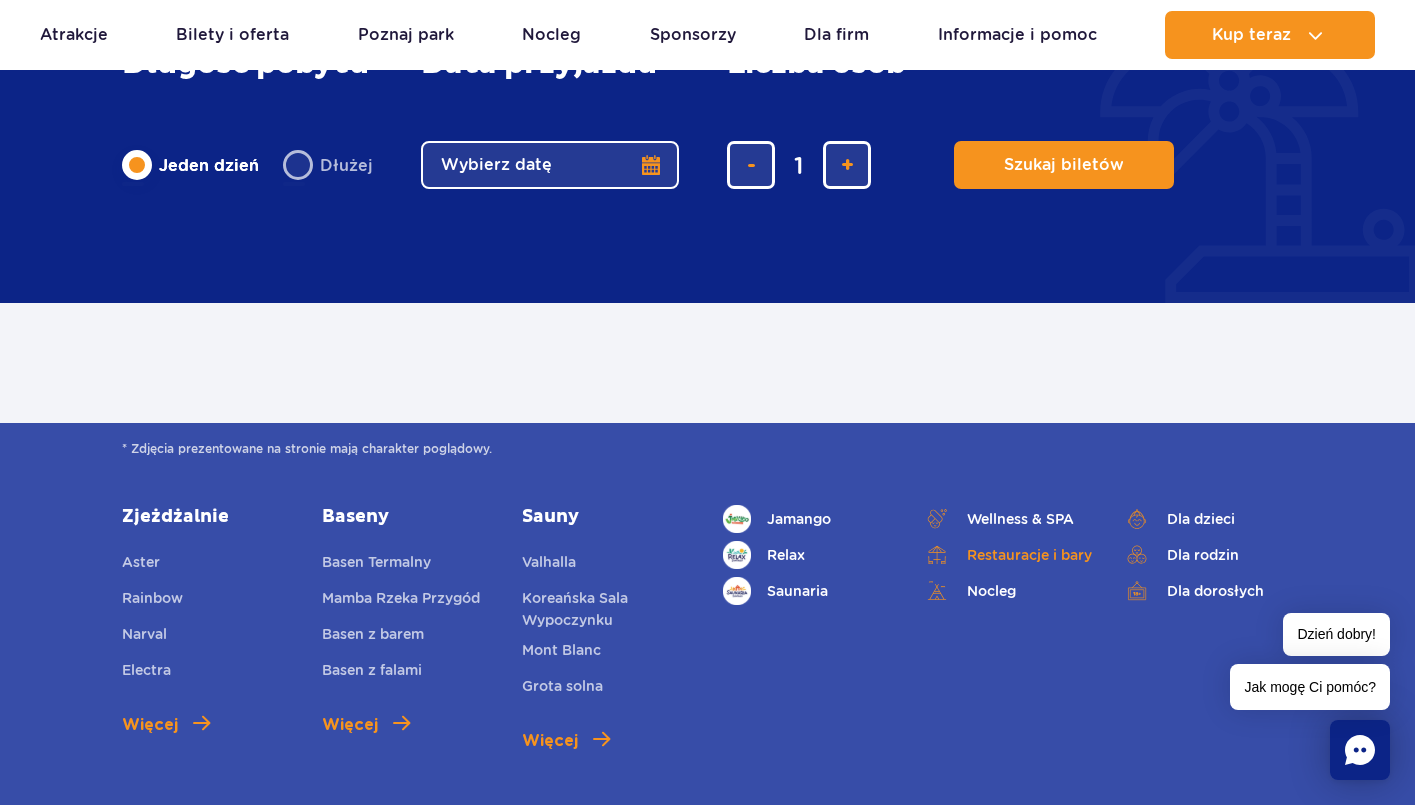 click on "Restauracje i bary" at bounding box center [1008, 555] 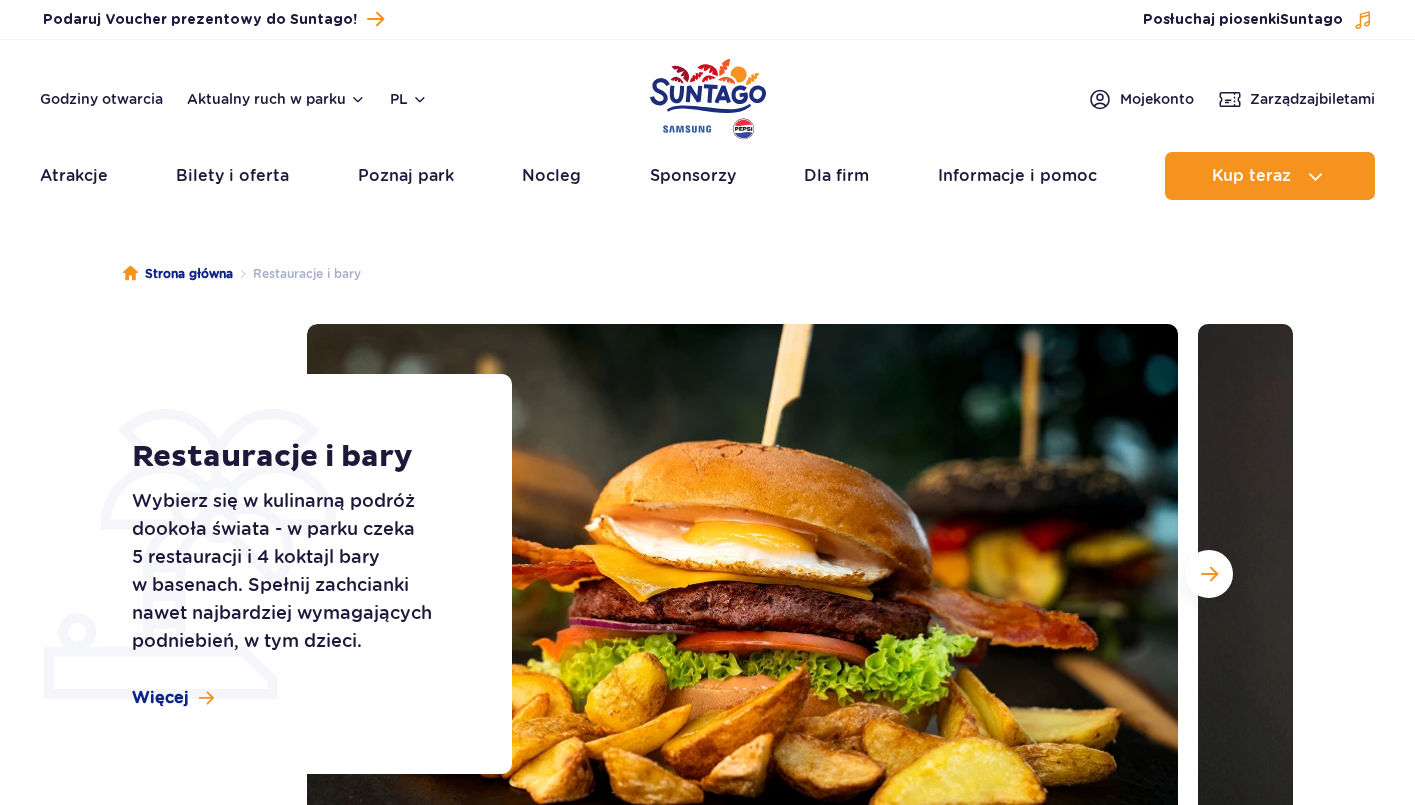 scroll, scrollTop: 0, scrollLeft: 0, axis: both 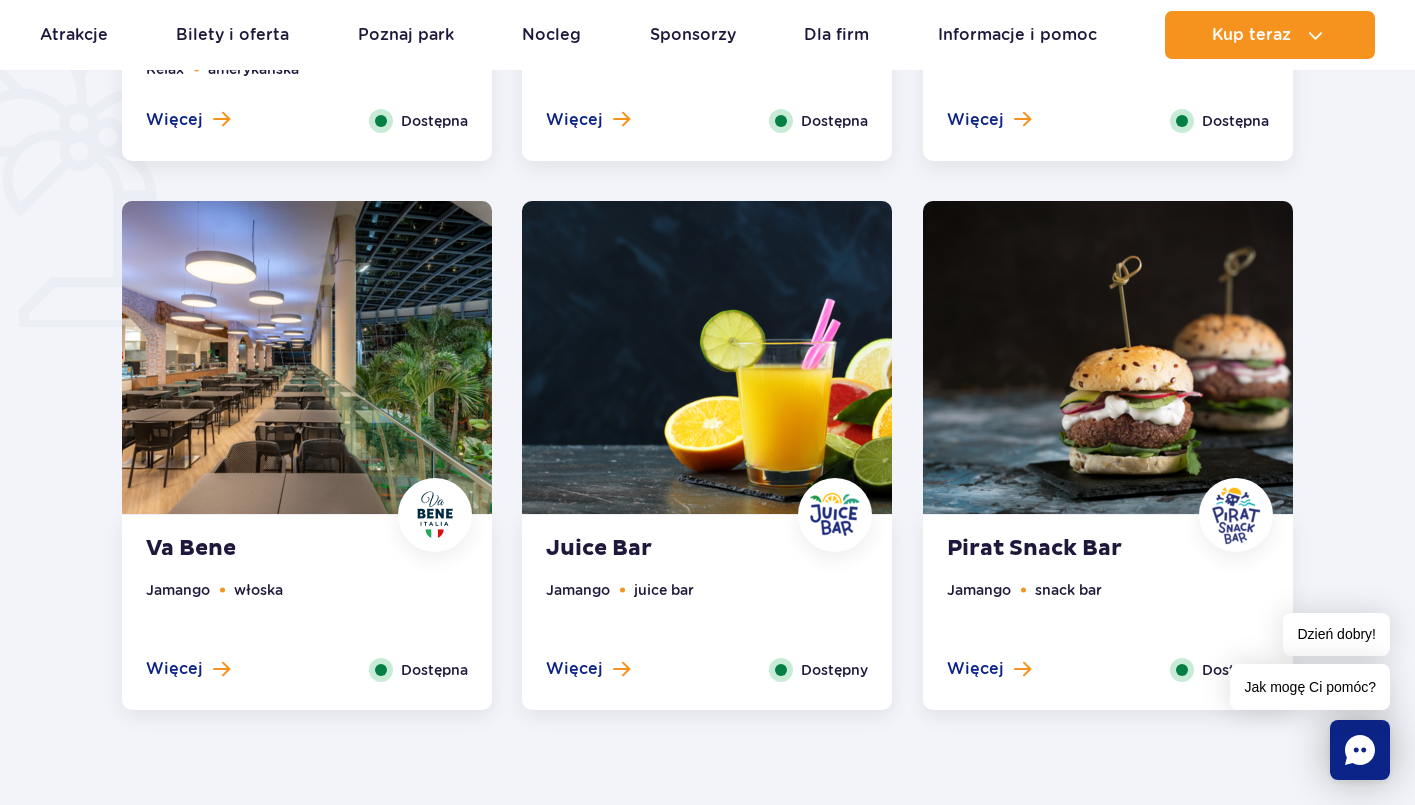 click on "Juice Bar" at bounding box center [667, 549] 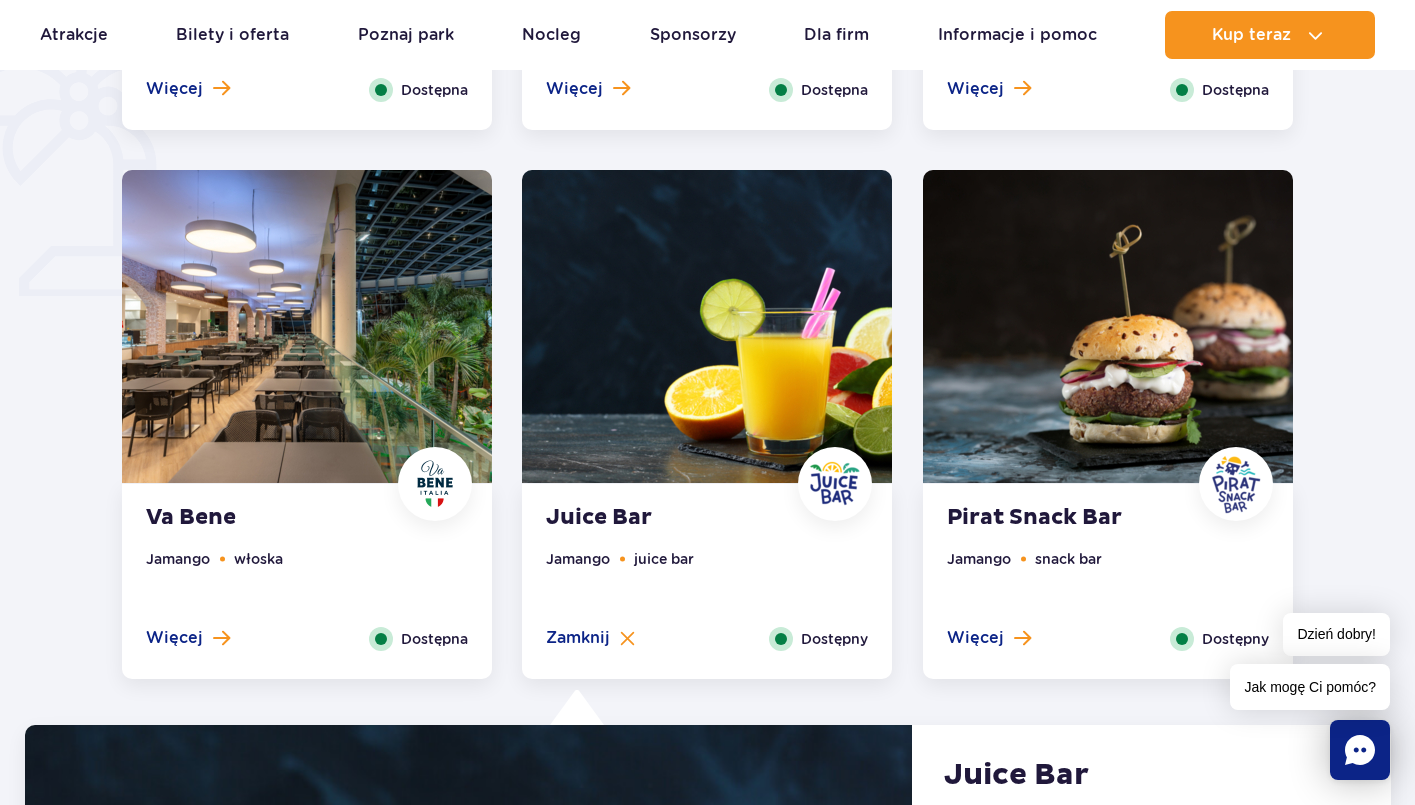 scroll, scrollTop: 1399, scrollLeft: 0, axis: vertical 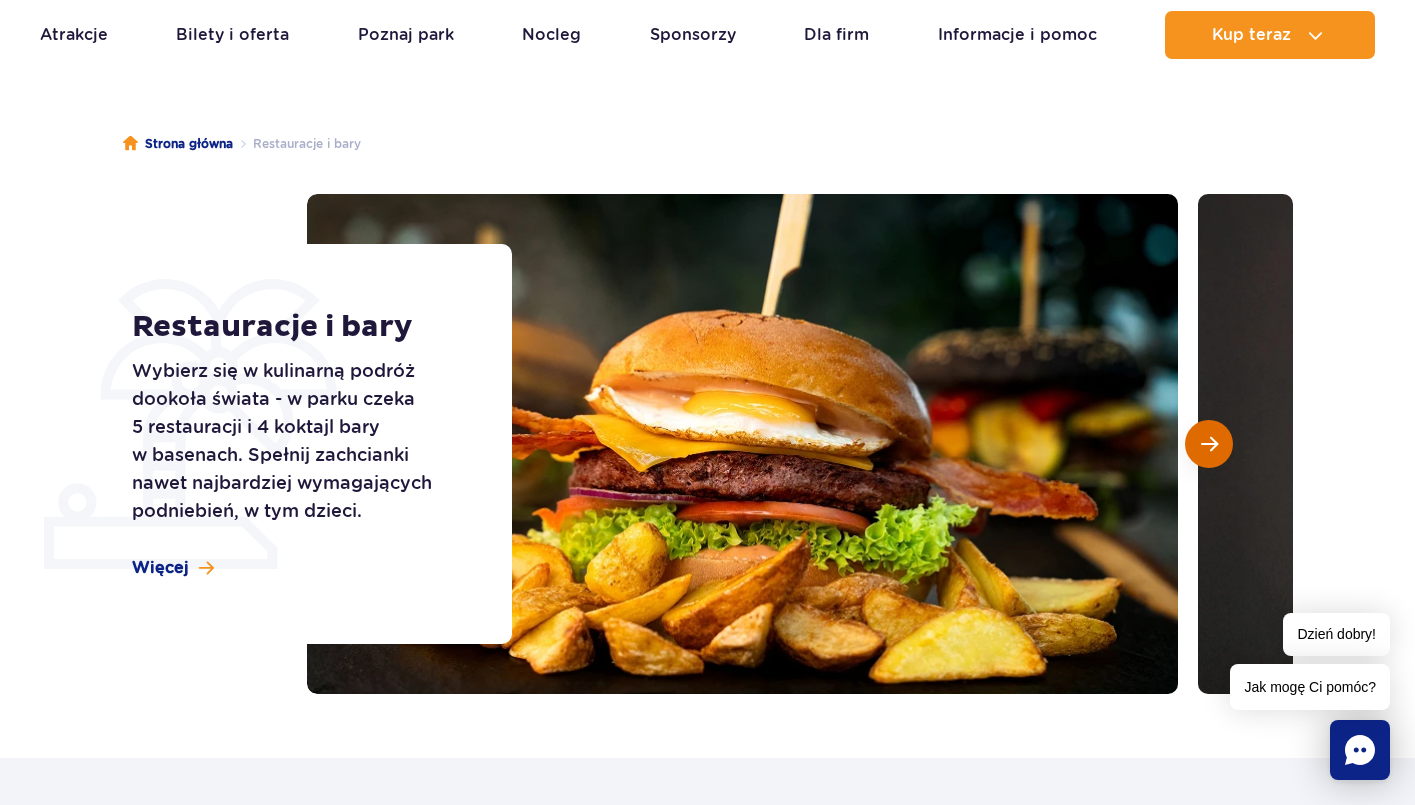 click at bounding box center [1209, 444] 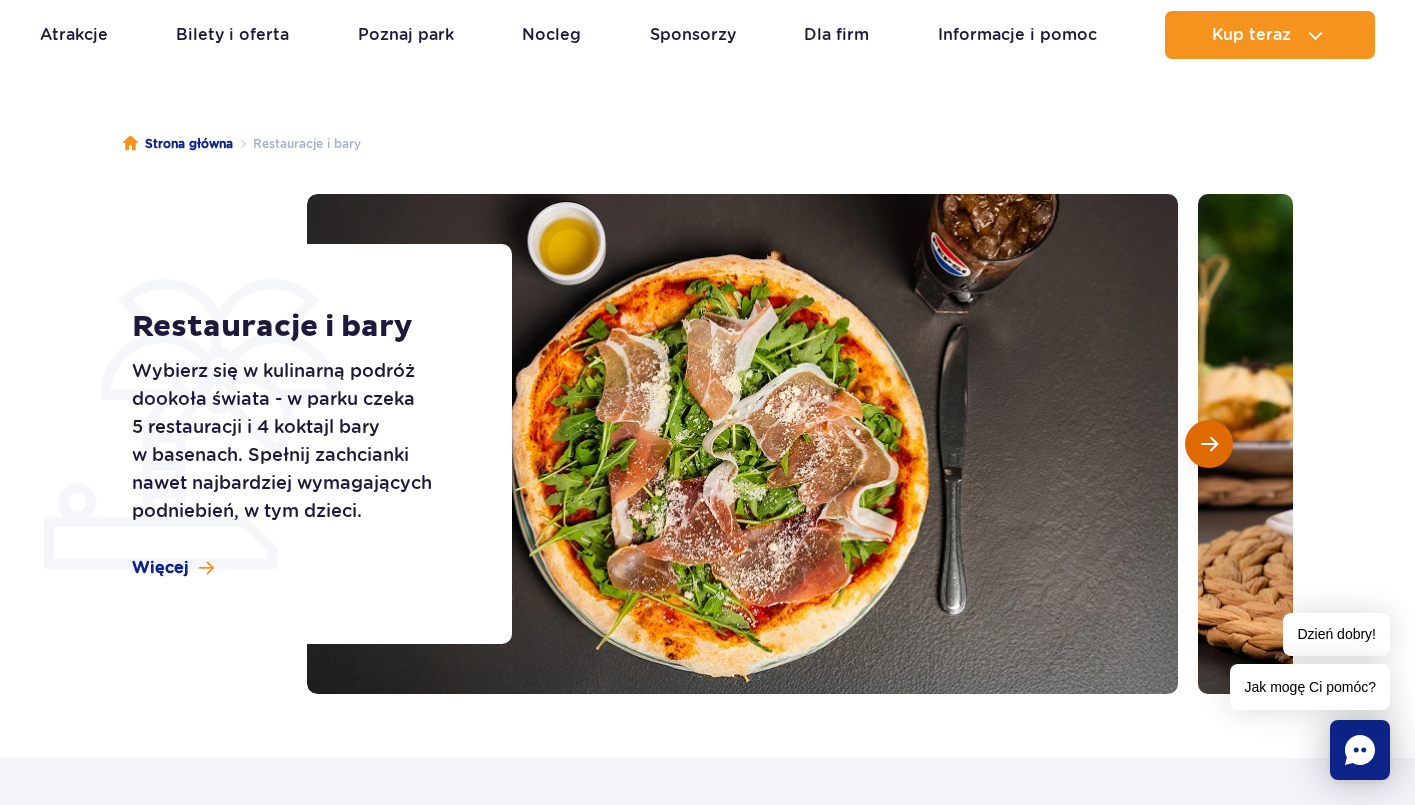 click at bounding box center [1209, 444] 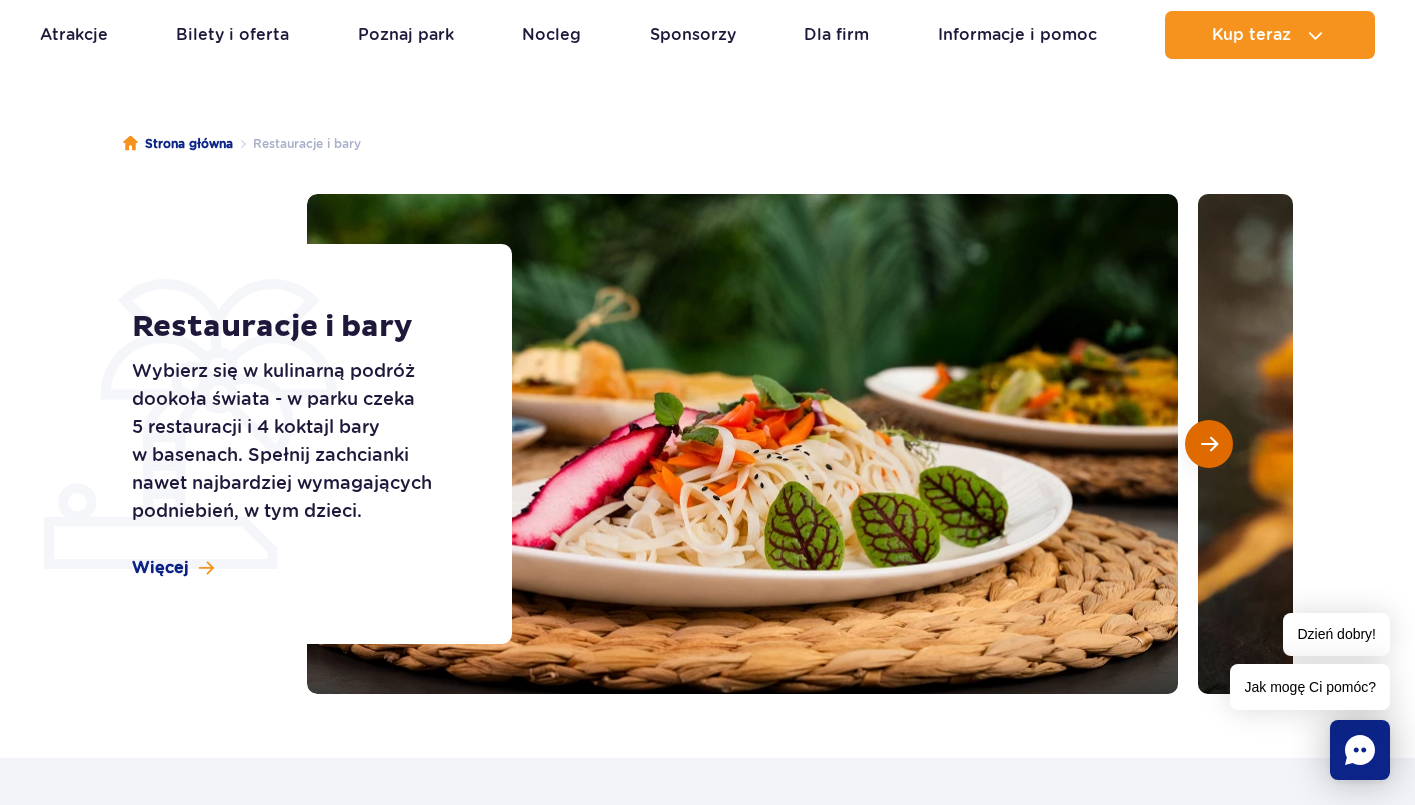 click at bounding box center [1209, 444] 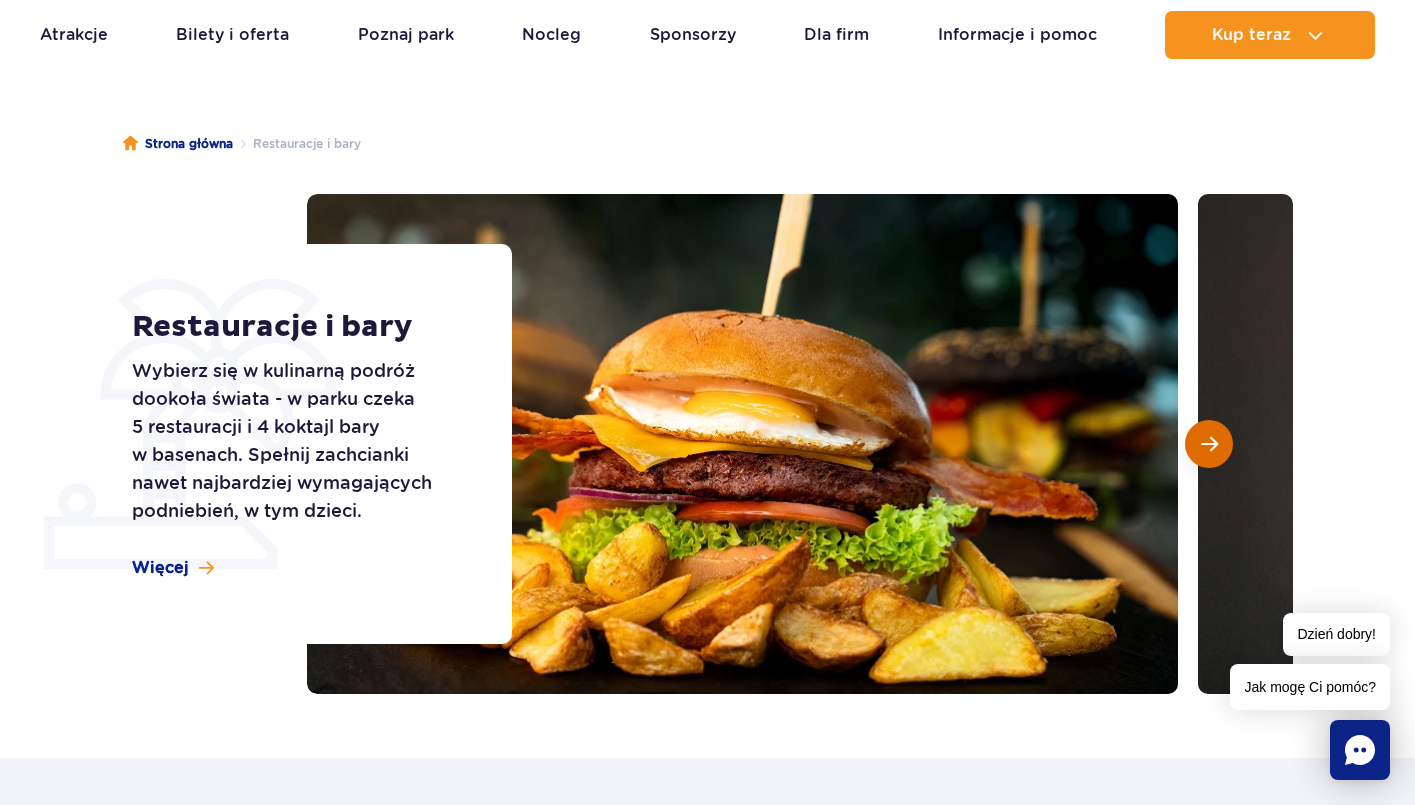 click at bounding box center [1209, 444] 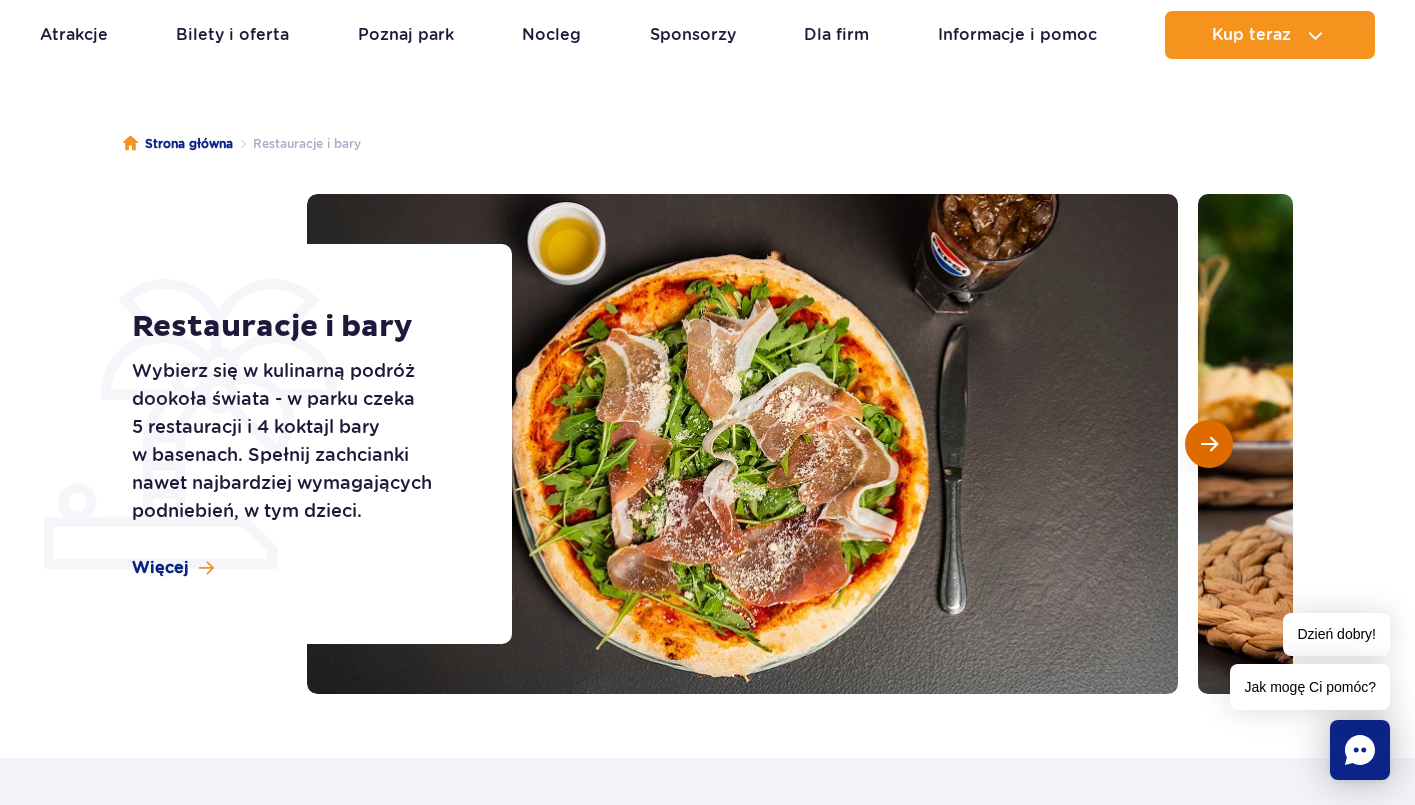click at bounding box center (1209, 444) 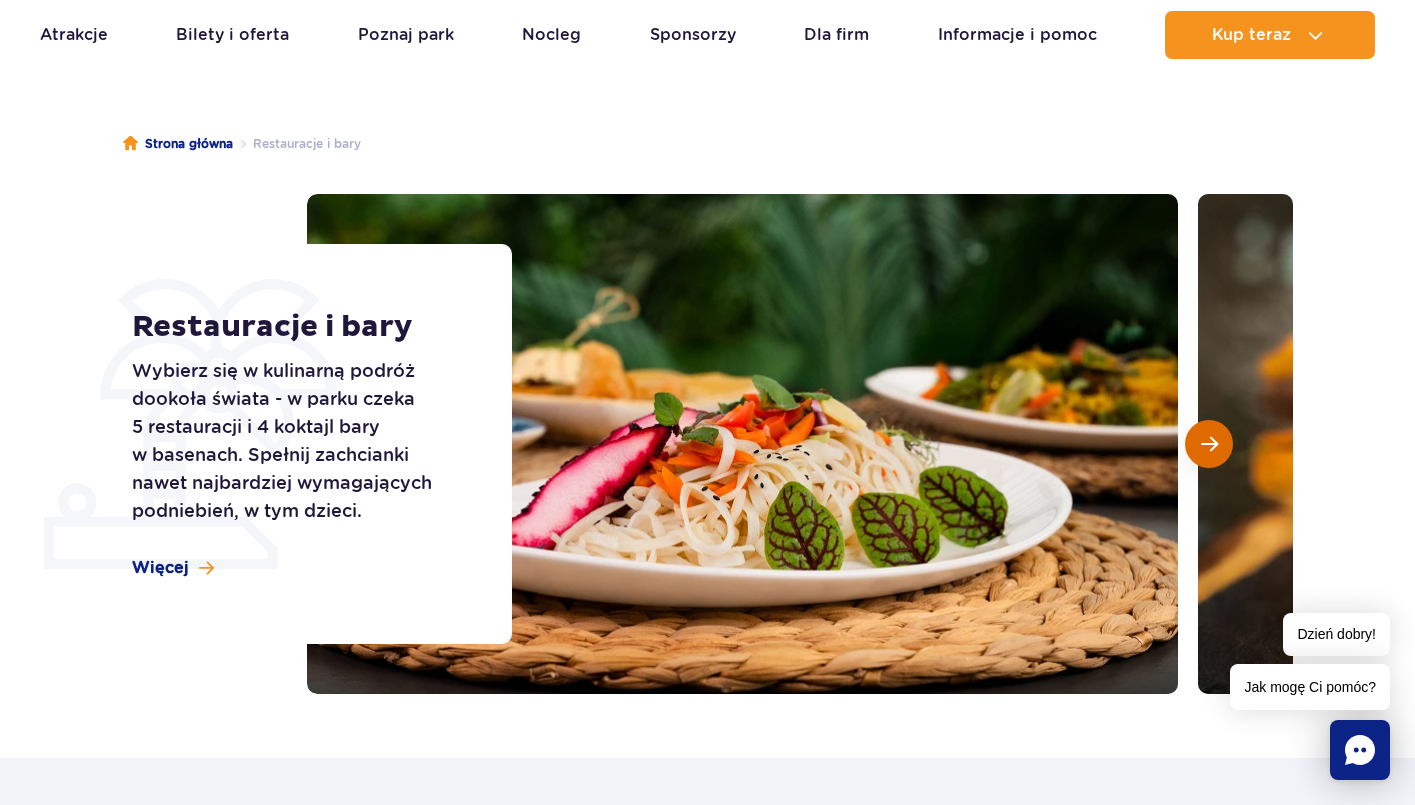 click at bounding box center (1209, 444) 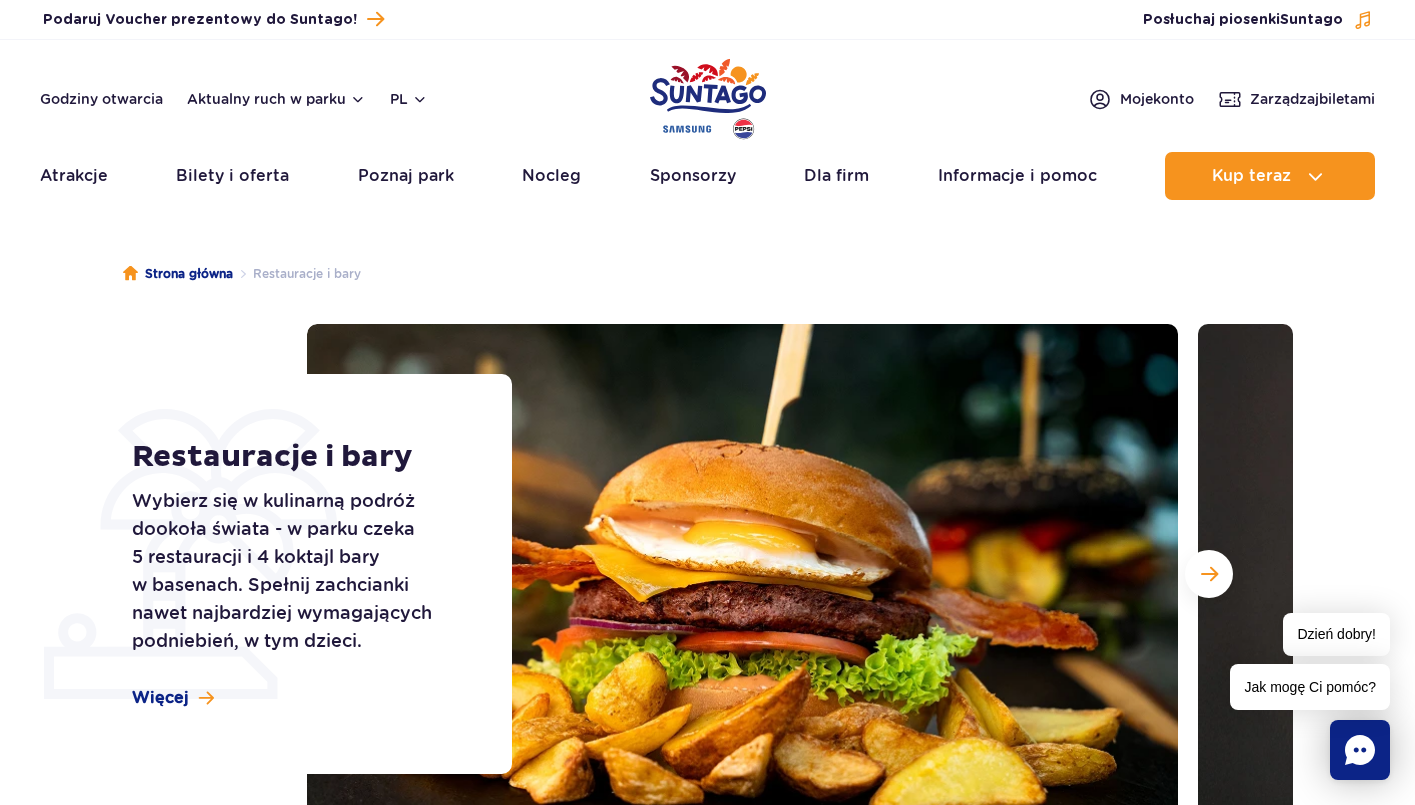 scroll, scrollTop: 0, scrollLeft: 0, axis: both 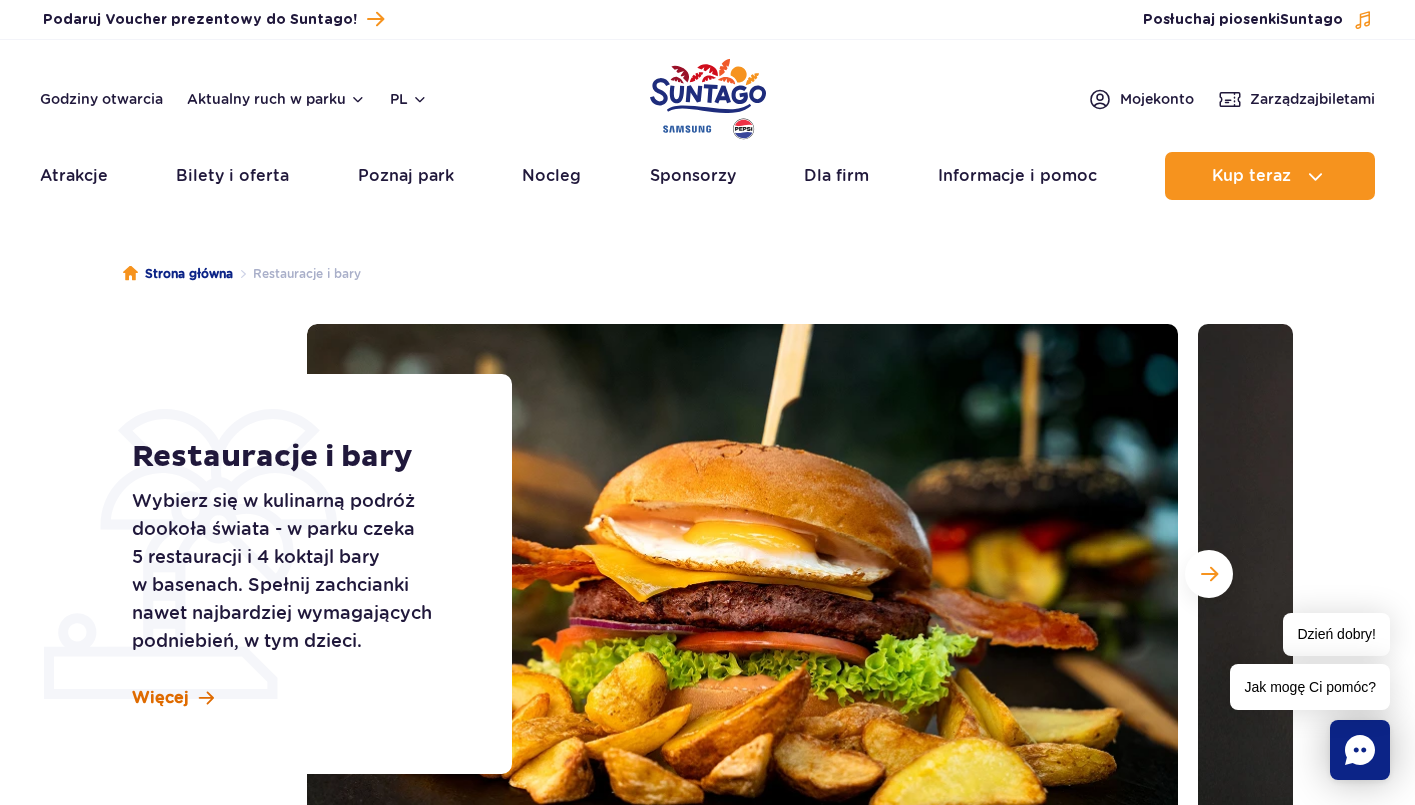 click on "Więcej" at bounding box center (160, 698) 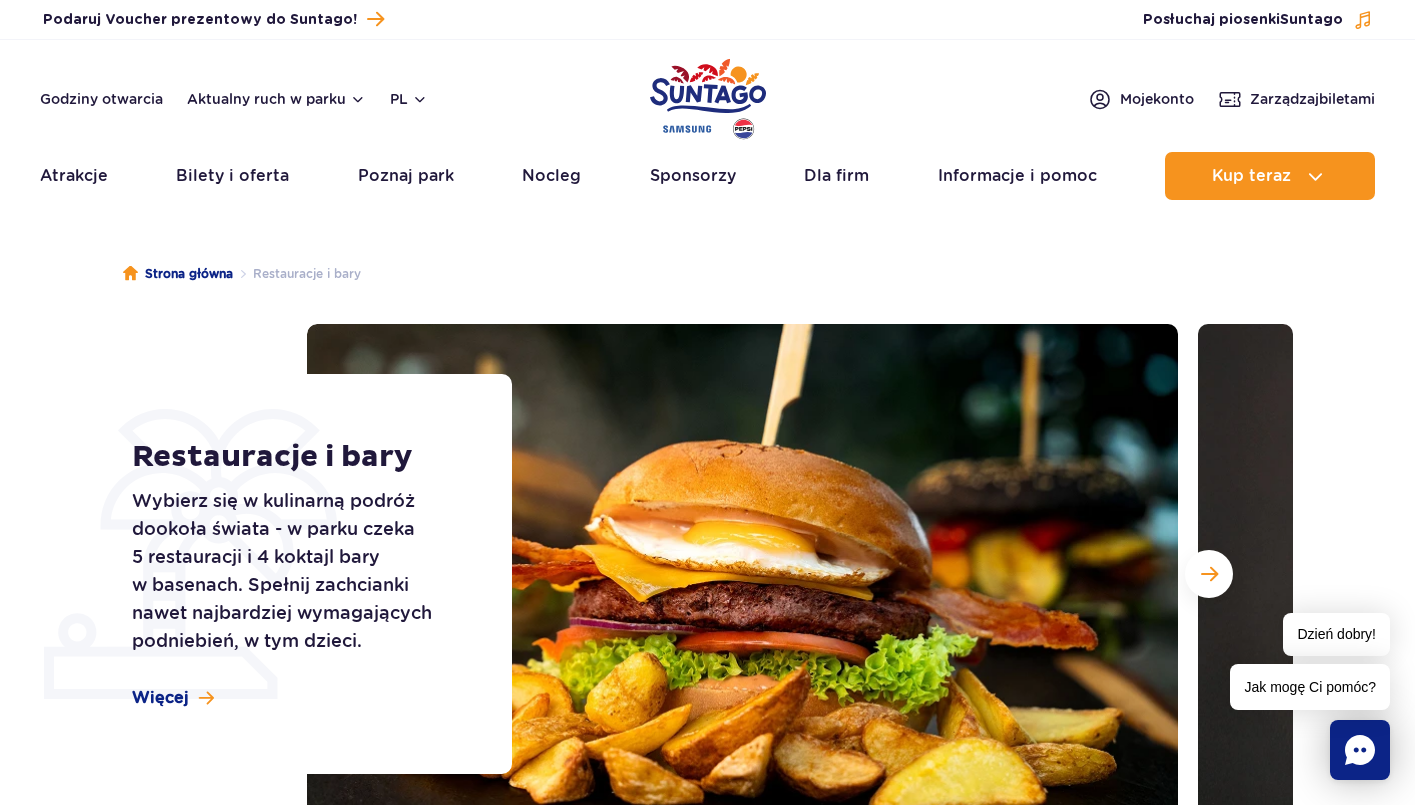scroll, scrollTop: 0, scrollLeft: 0, axis: both 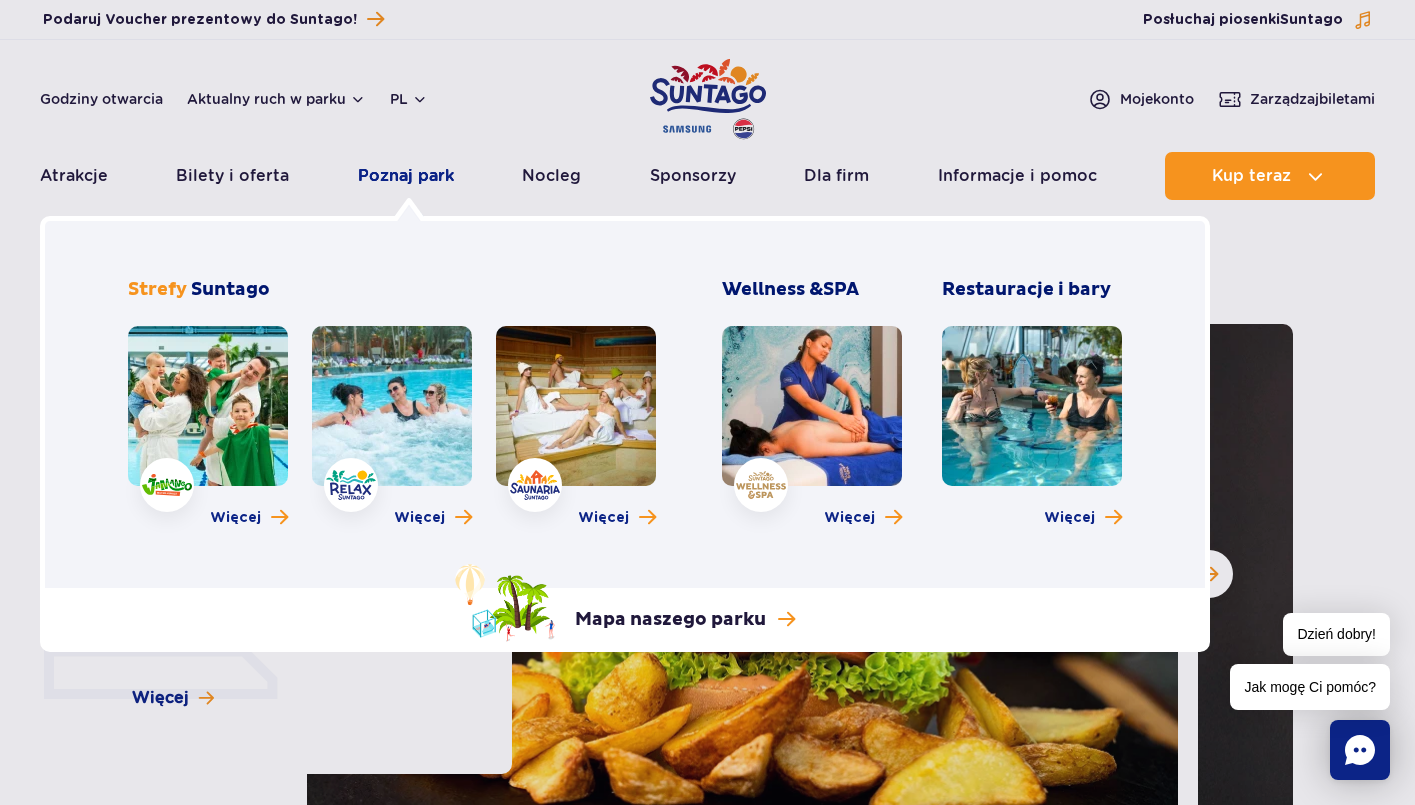 click on "Poznaj park" at bounding box center (406, 176) 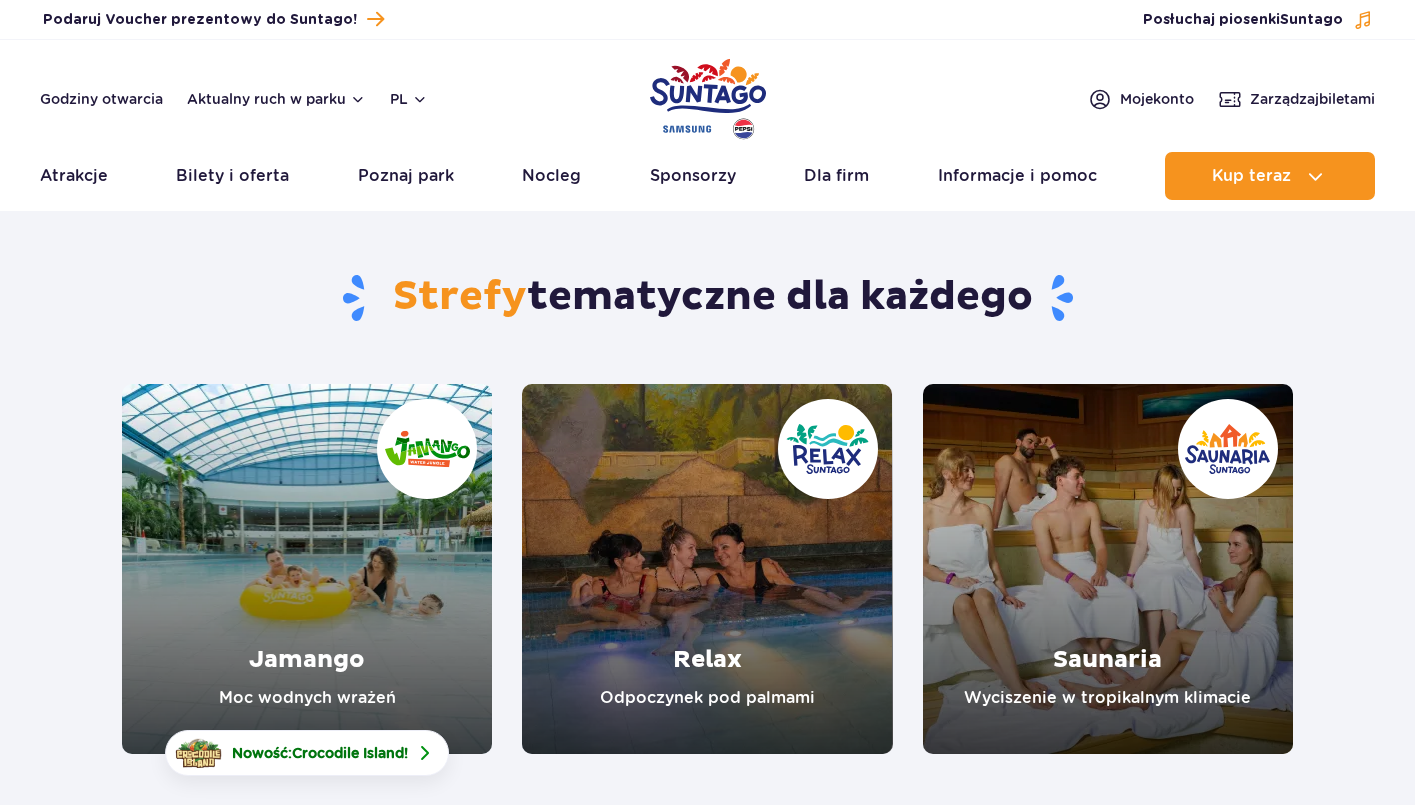 scroll, scrollTop: 0, scrollLeft: 0, axis: both 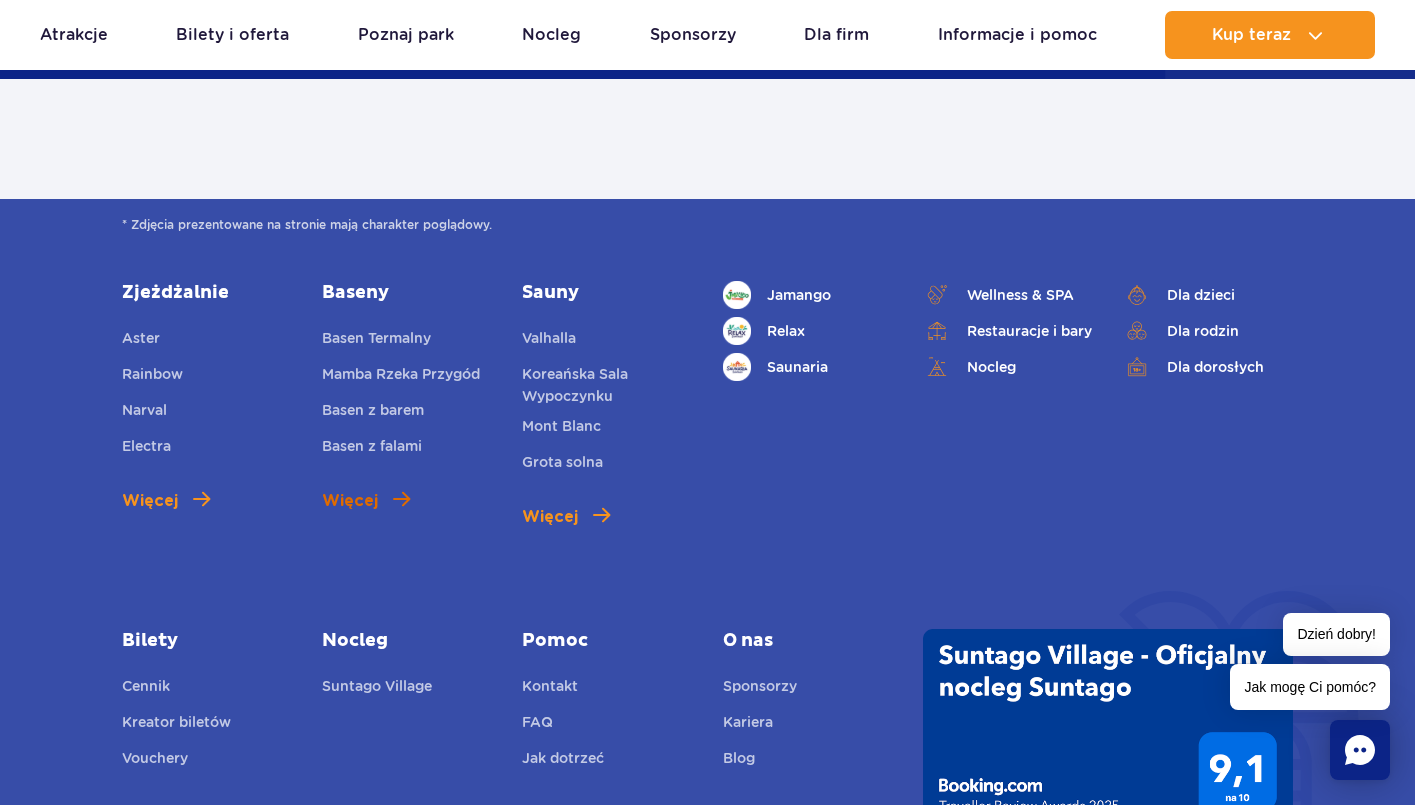 click on "Więcej" at bounding box center [366, 501] 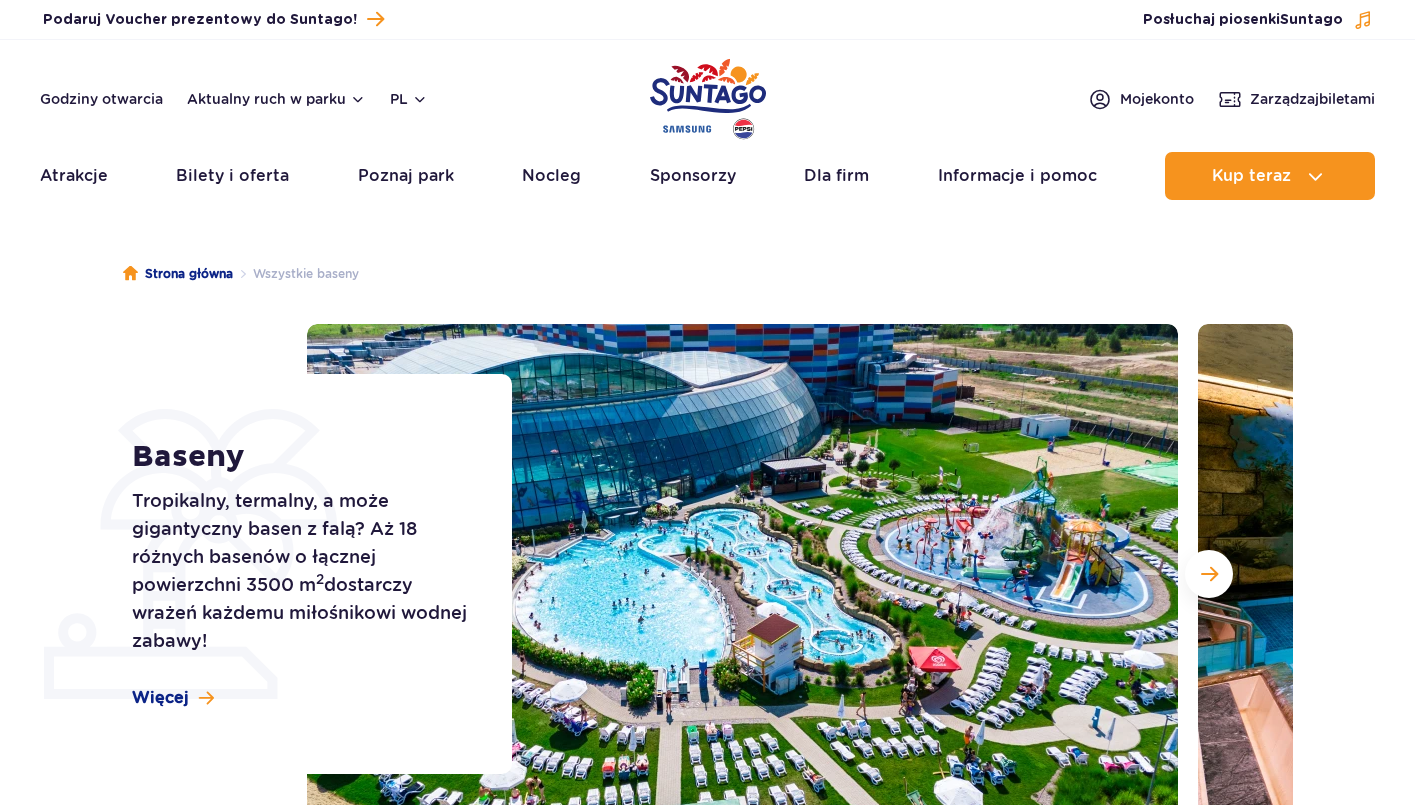 scroll, scrollTop: 0, scrollLeft: 0, axis: both 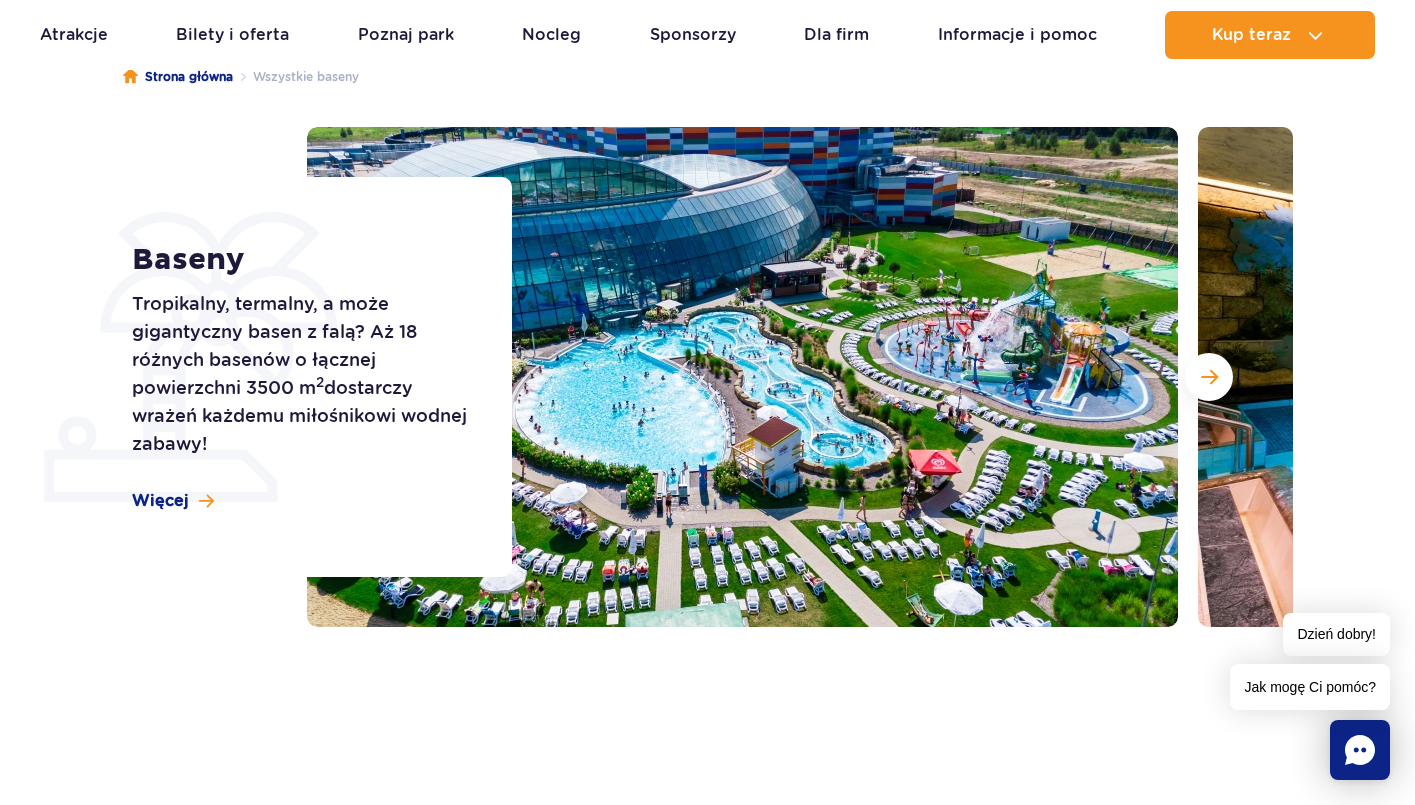 click at bounding box center [742, 377] 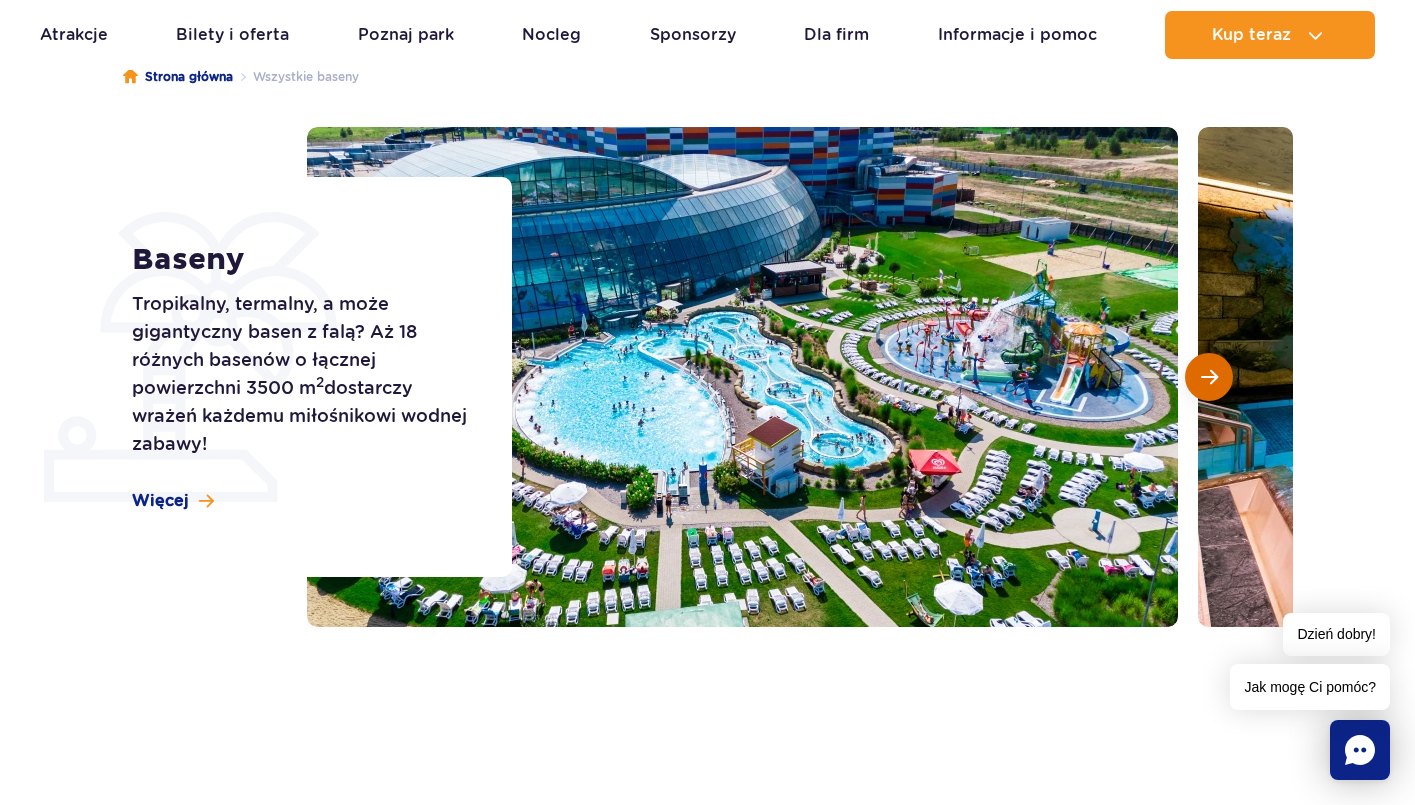click at bounding box center [1209, 377] 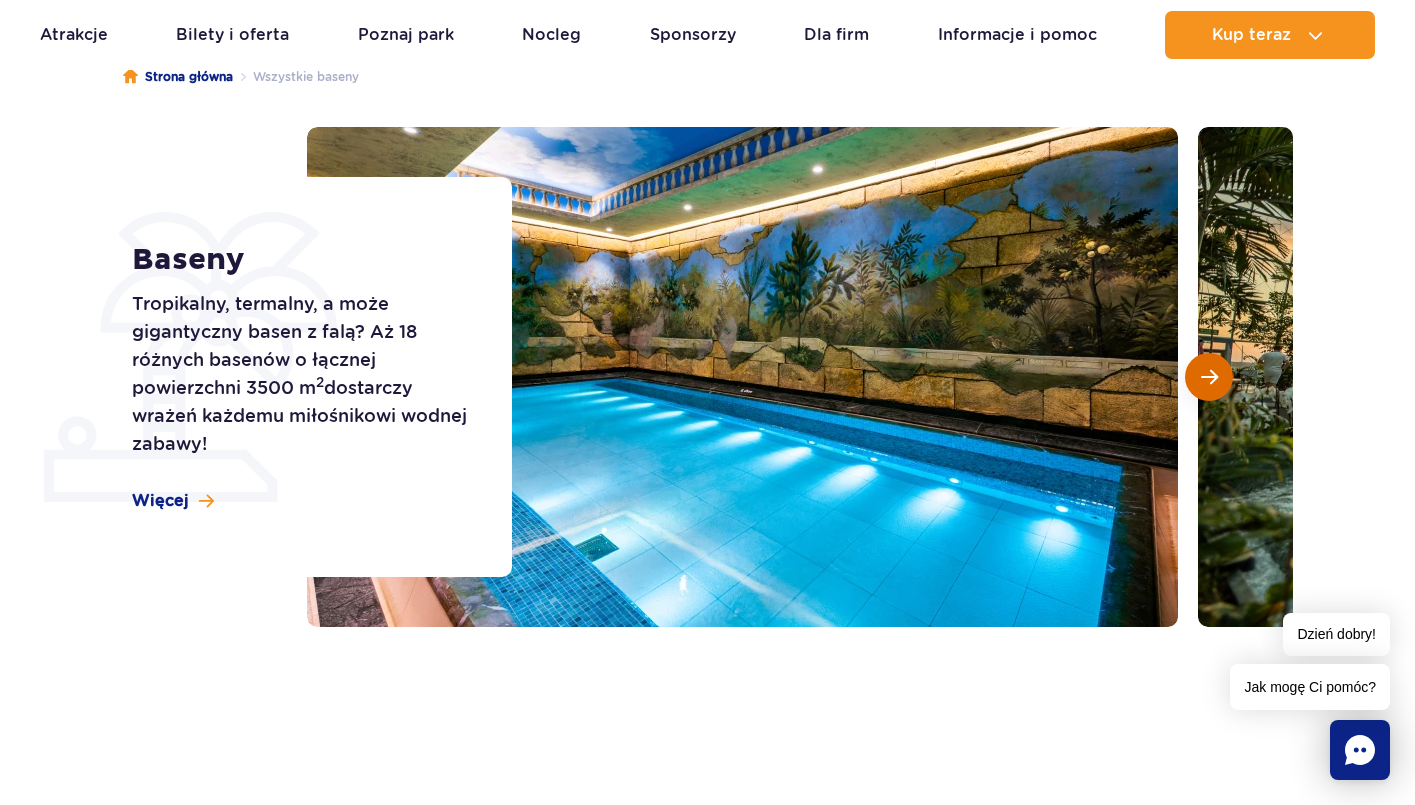 click at bounding box center [1209, 377] 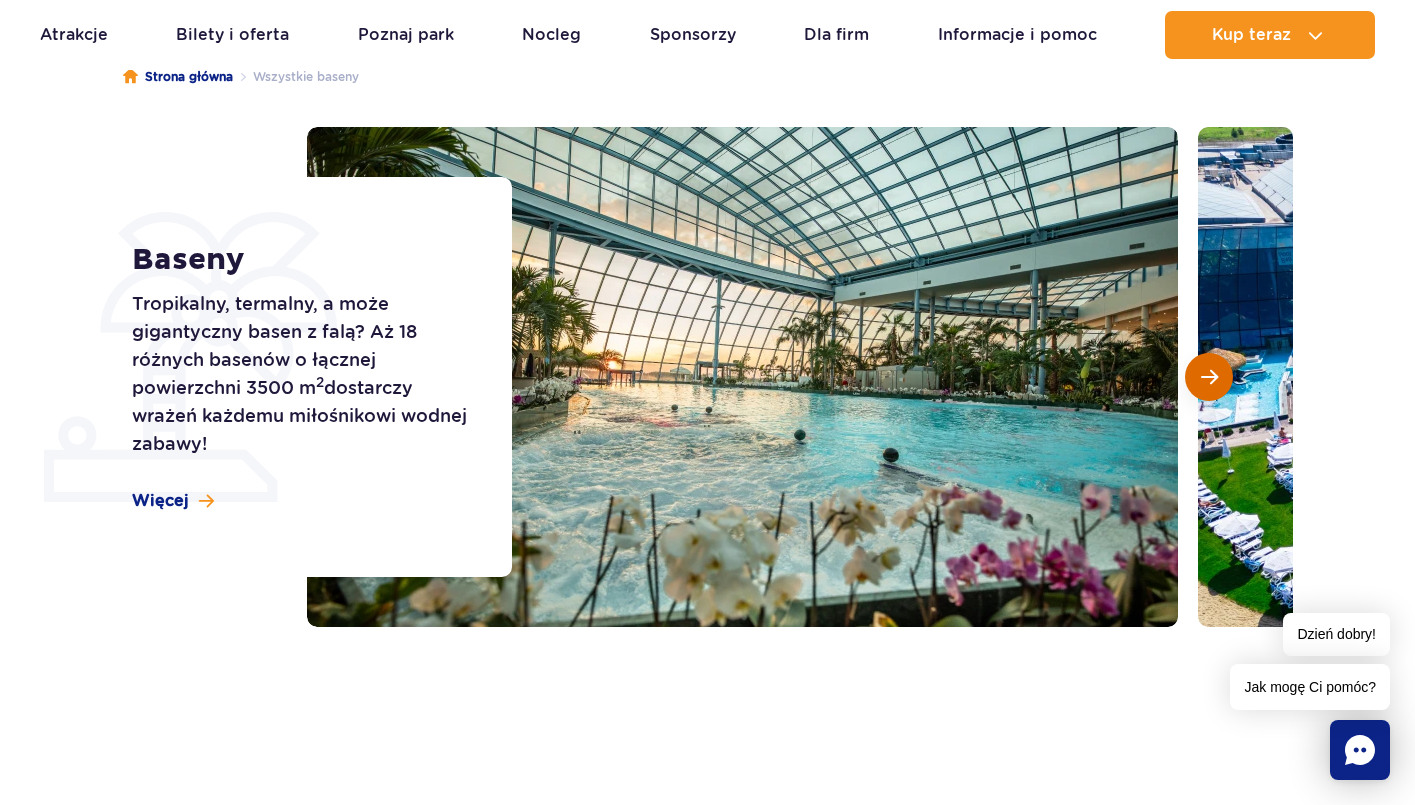 click at bounding box center (1209, 377) 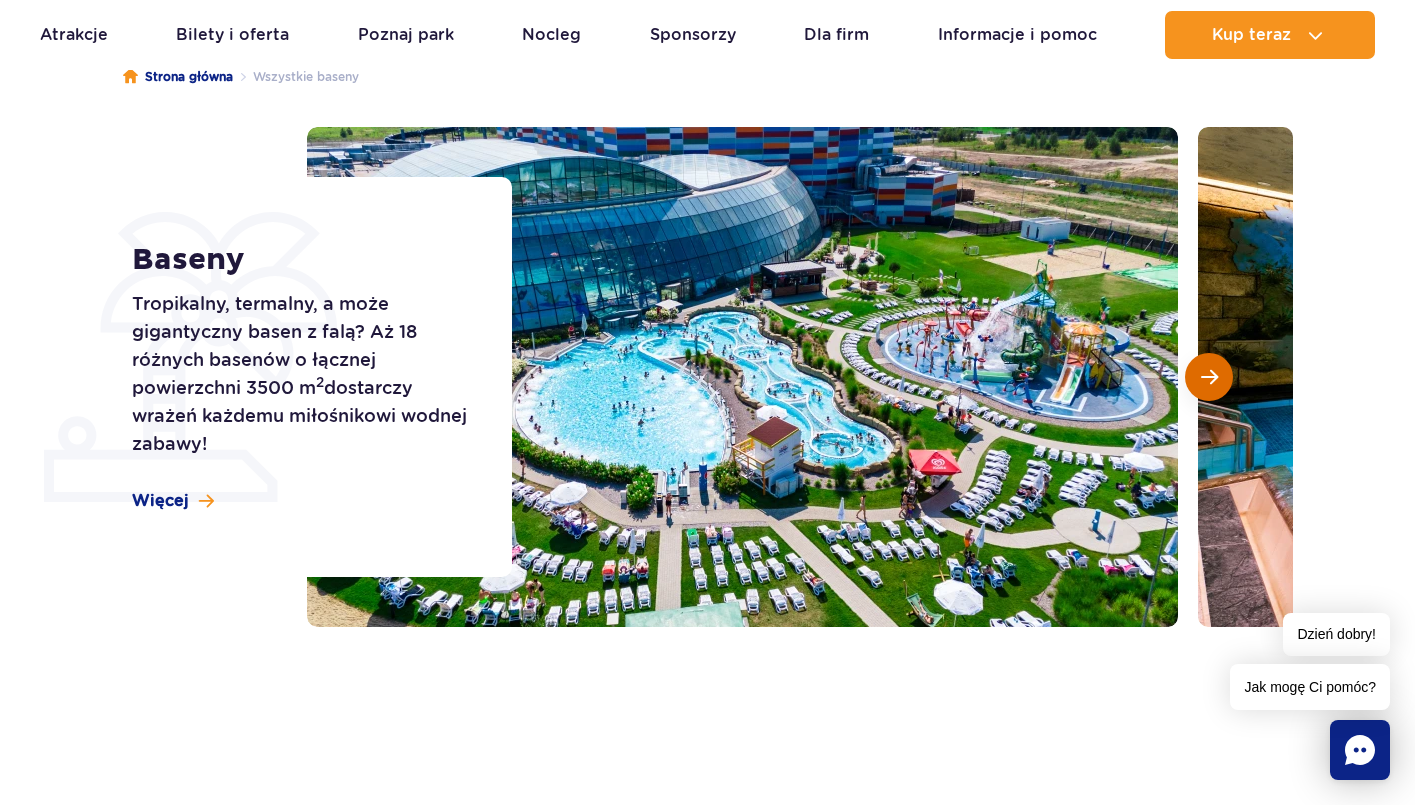 click at bounding box center [1209, 377] 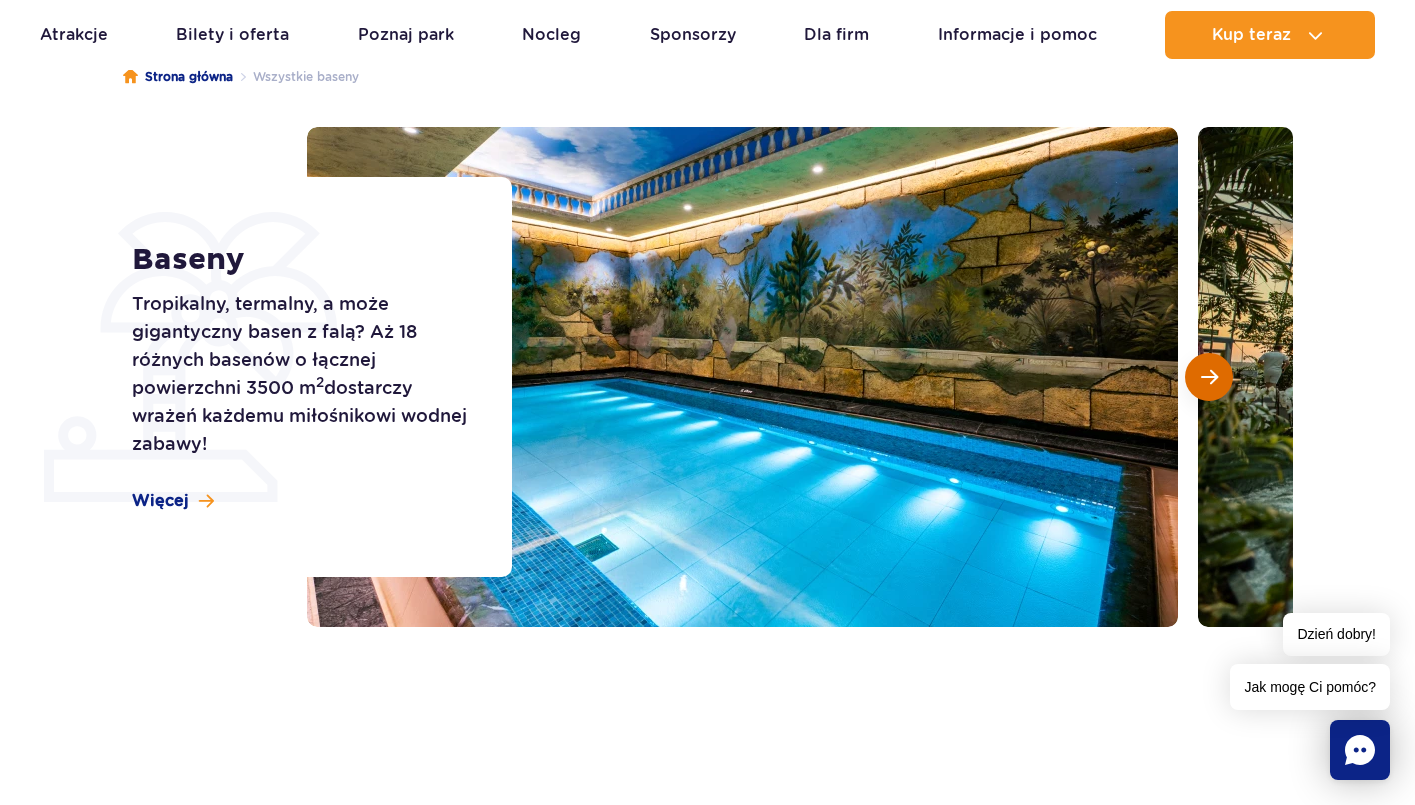 click at bounding box center (1209, 377) 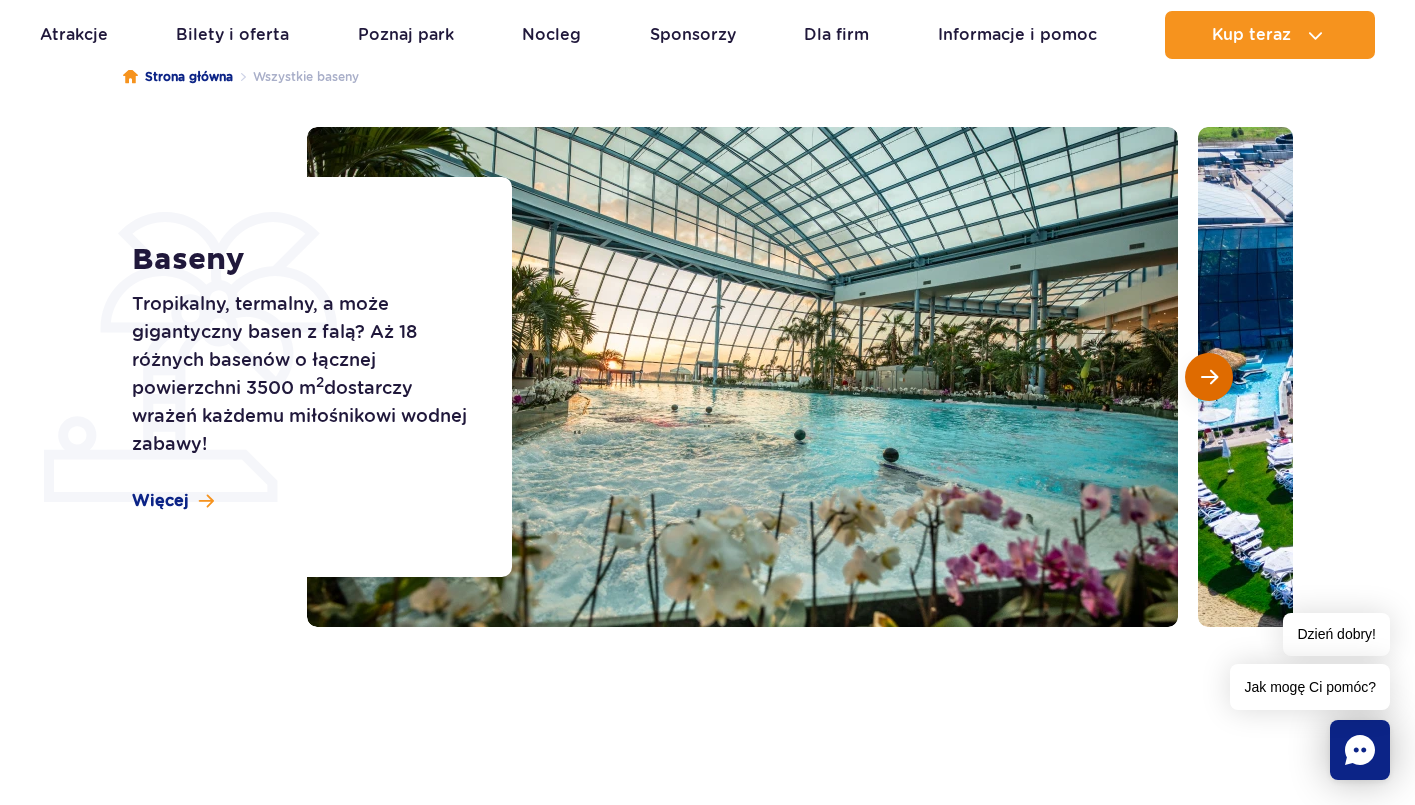 click at bounding box center [1209, 377] 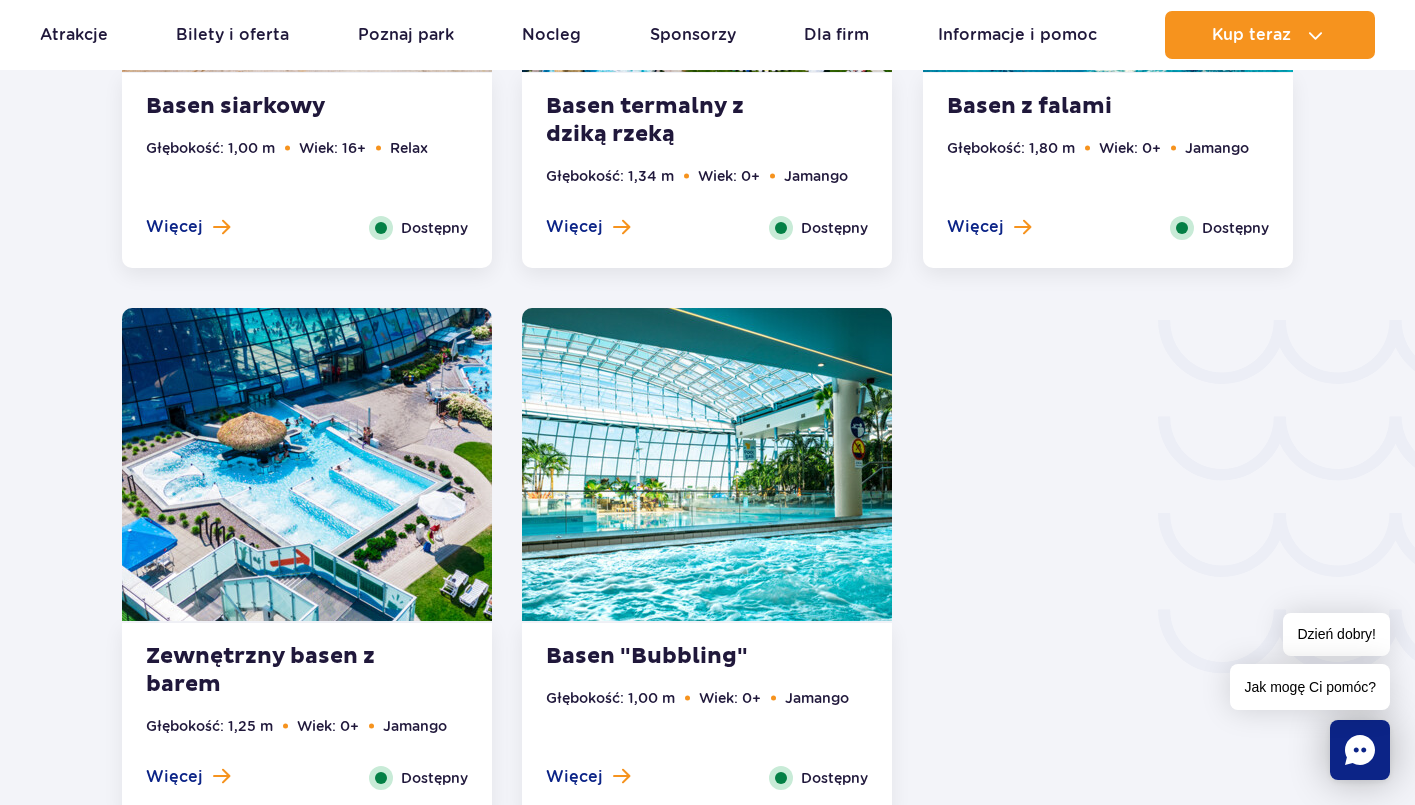 scroll, scrollTop: 3122, scrollLeft: 1, axis: both 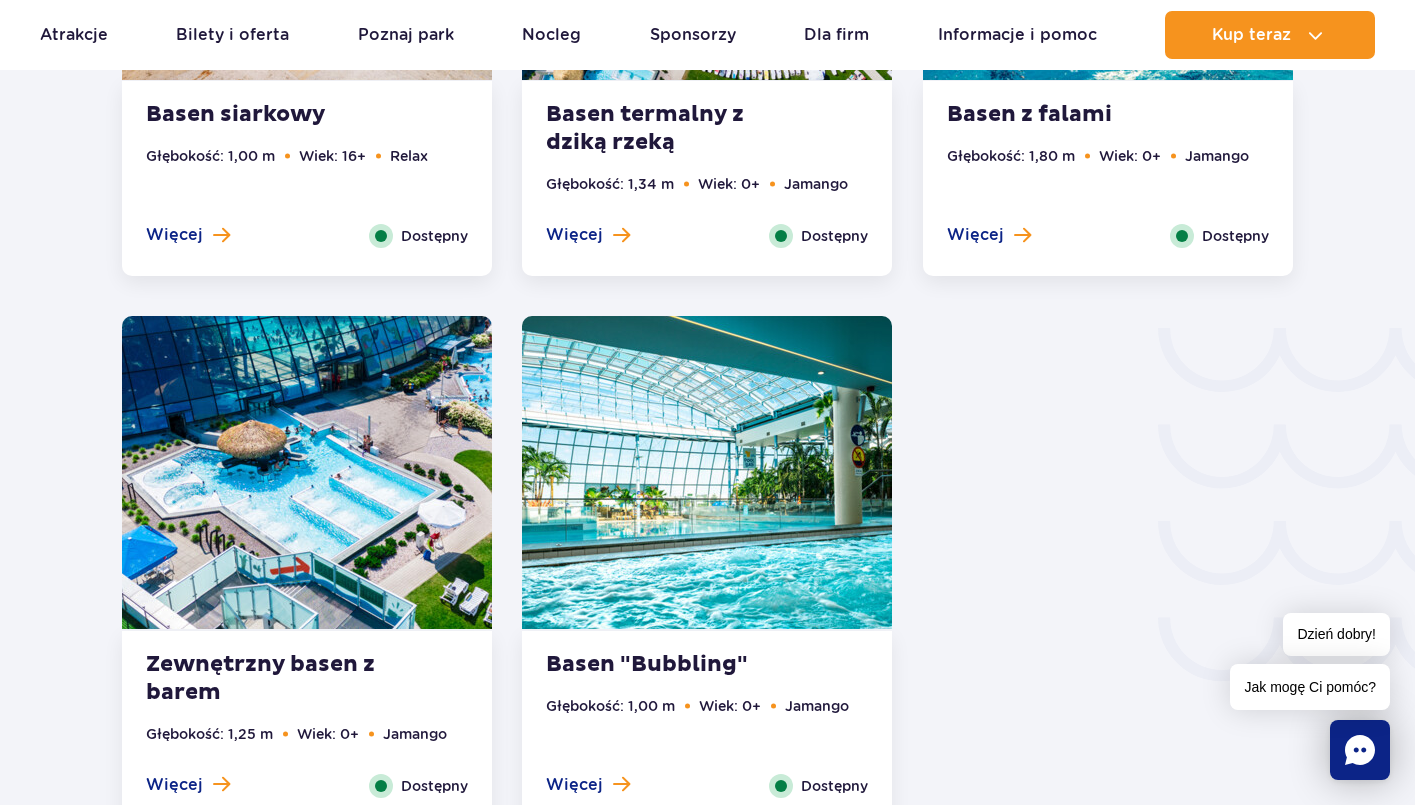 click on "Basen "Bubbling"
Głębokość:
1,00
m
Wiek:									[AGE]
Jamango
Więcej
Zamknij
Dostępny" at bounding box center [707, 728] 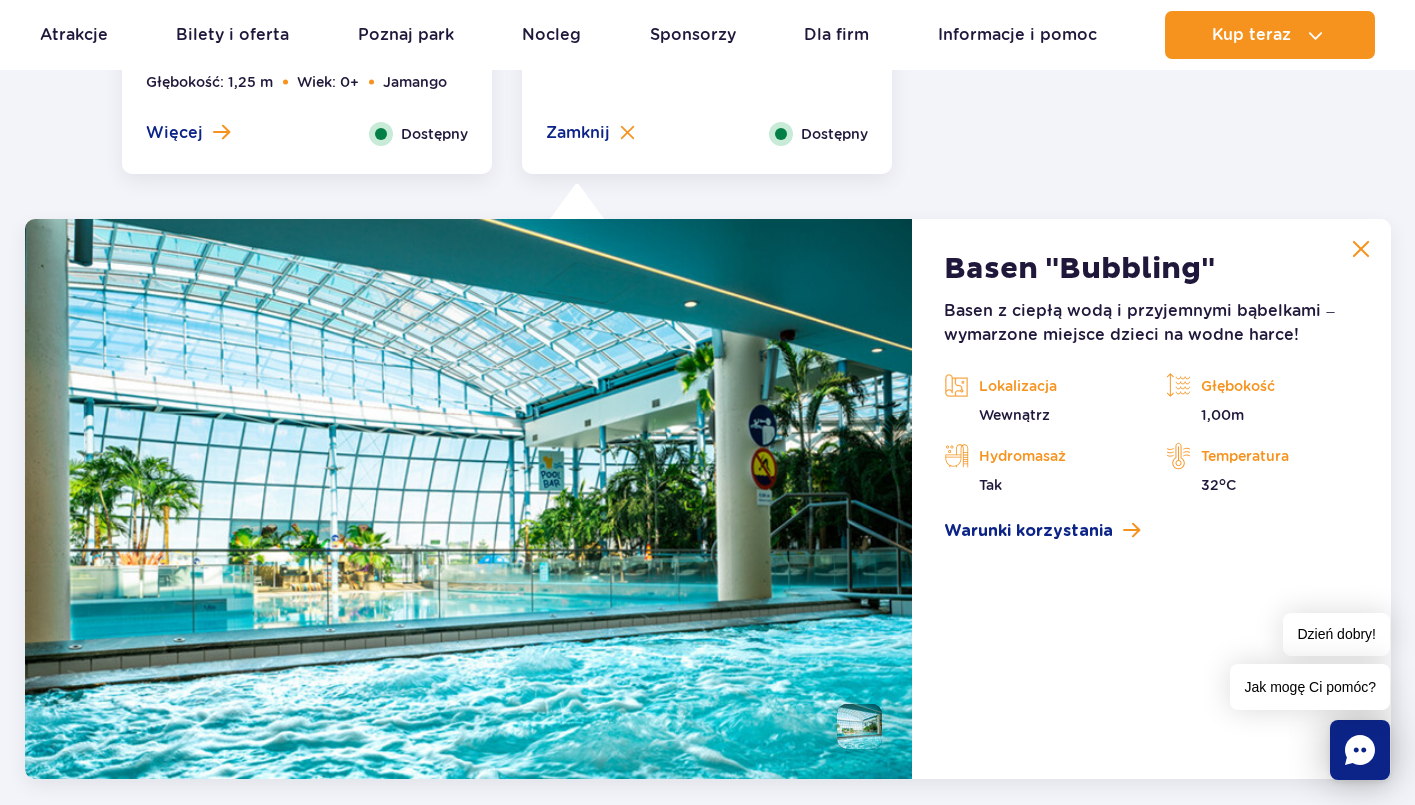 scroll, scrollTop: 3873, scrollLeft: 0, axis: vertical 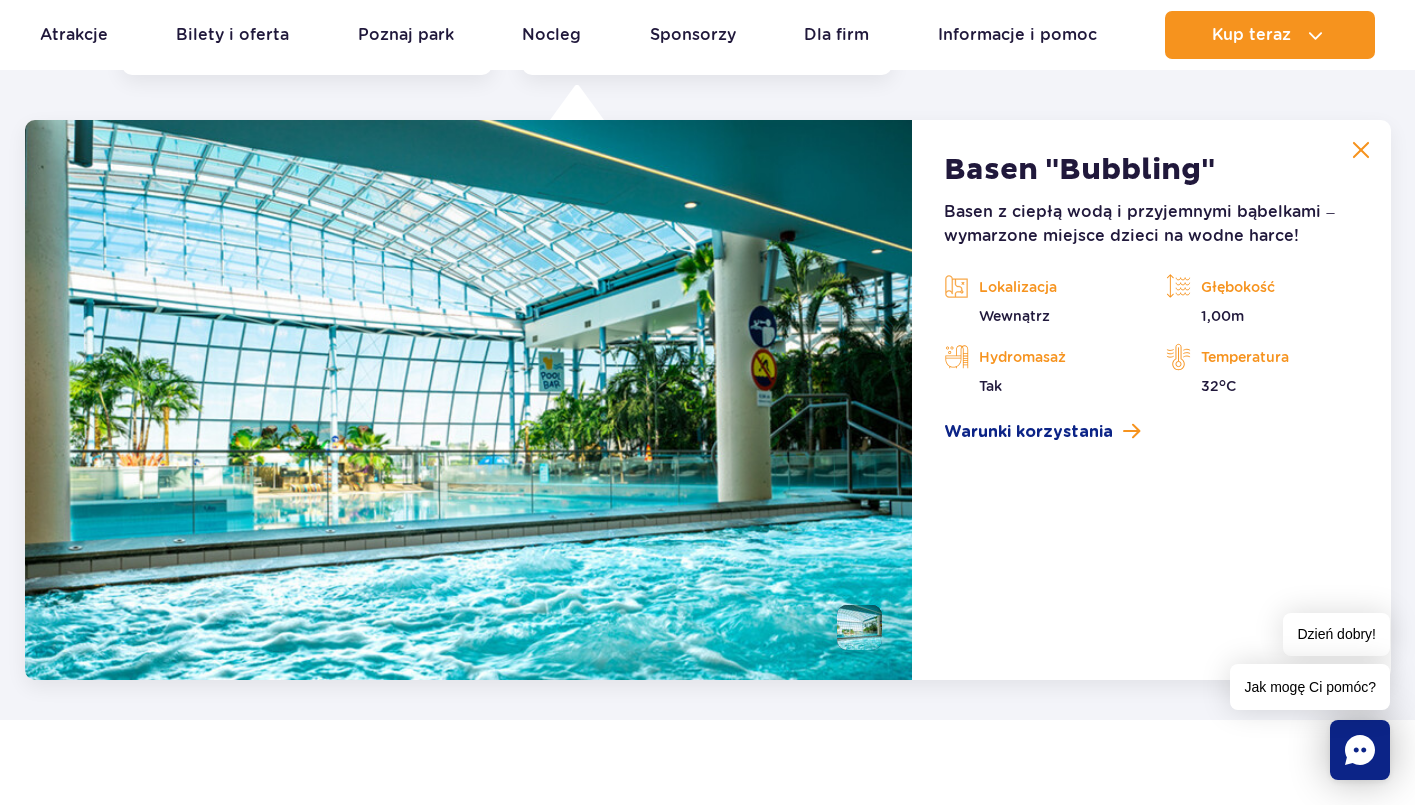 click at bounding box center (469, 400) 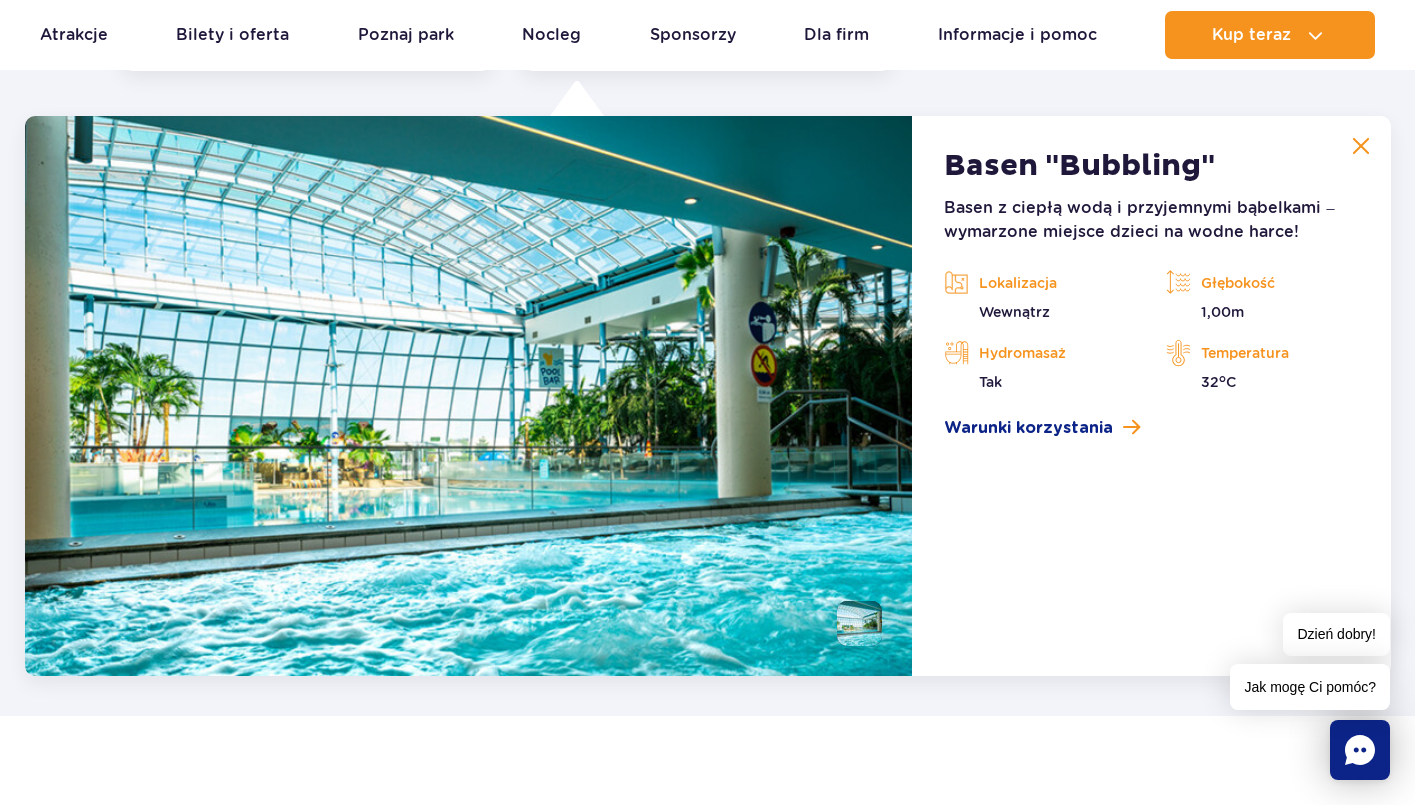 scroll, scrollTop: 3877, scrollLeft: 0, axis: vertical 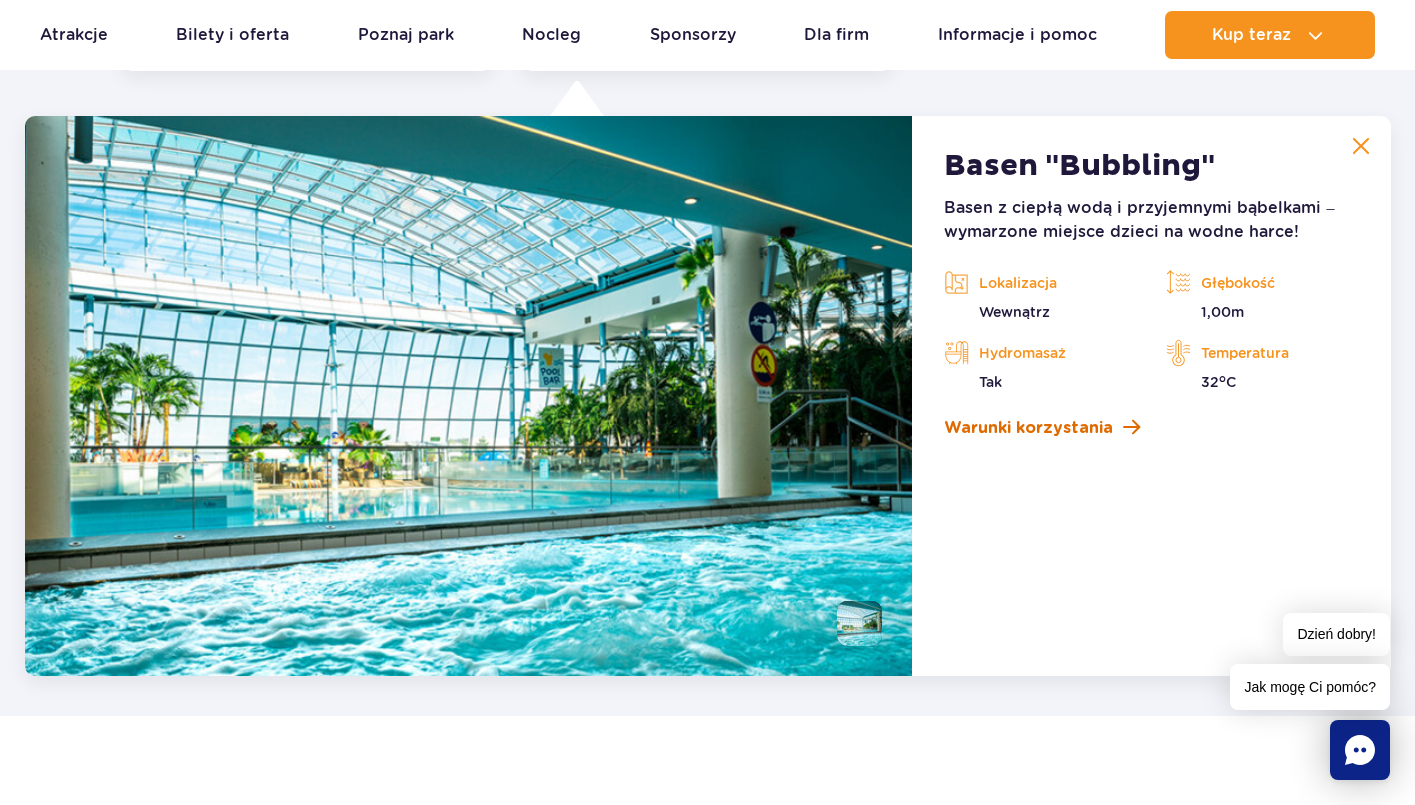 click on "Warunki korzystania" at bounding box center [1028, 428] 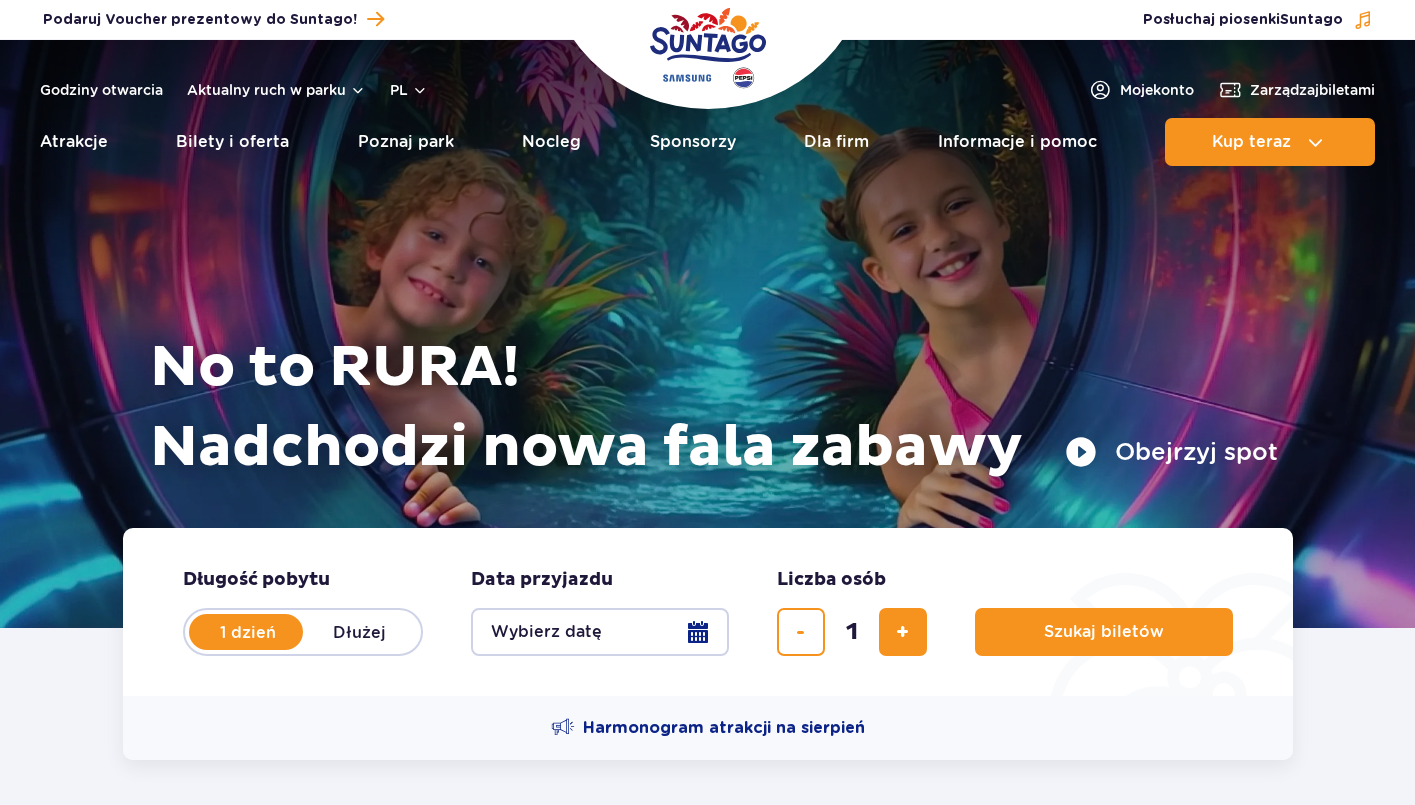 scroll, scrollTop: 0, scrollLeft: 0, axis: both 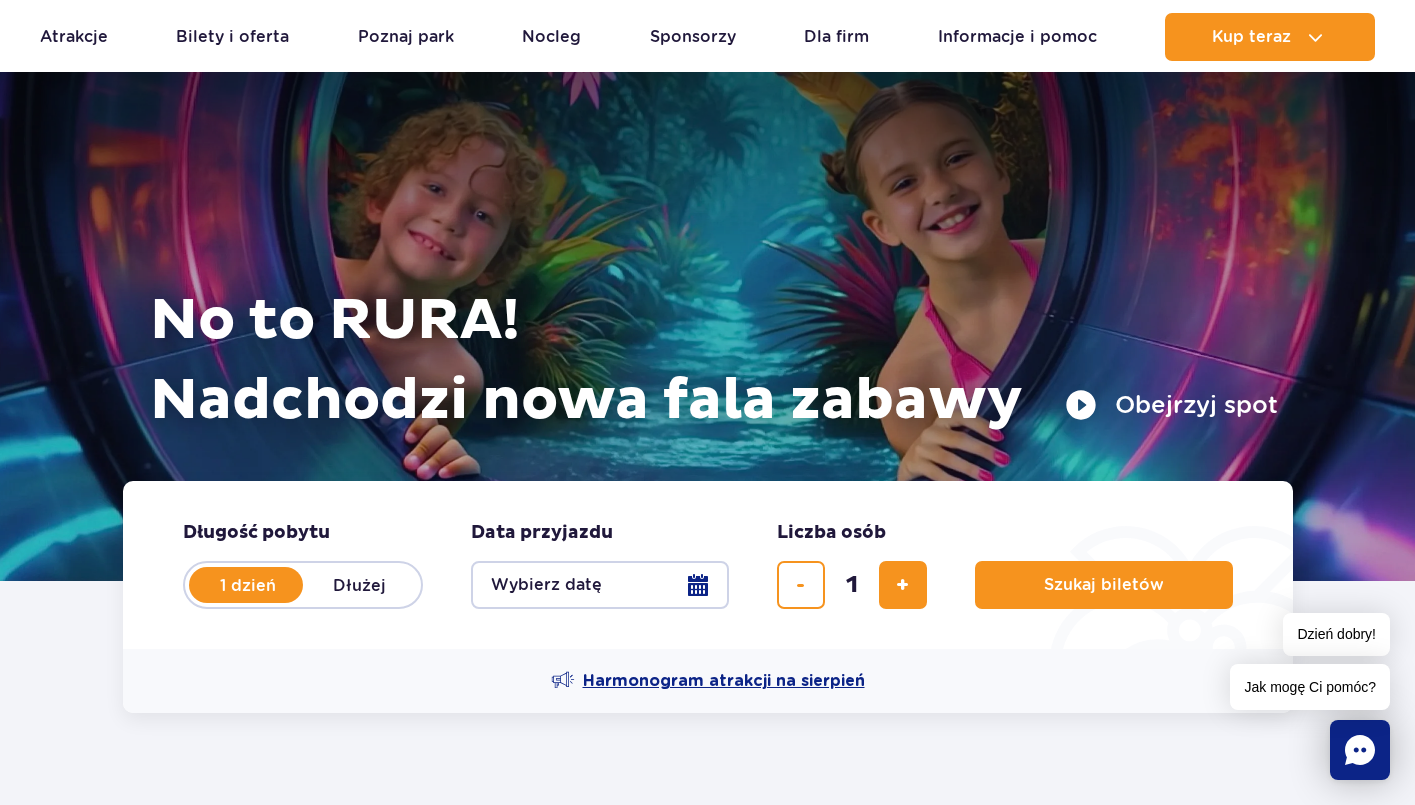 click on "Harmonogram atrakcji na sierpień" at bounding box center (724, 681) 